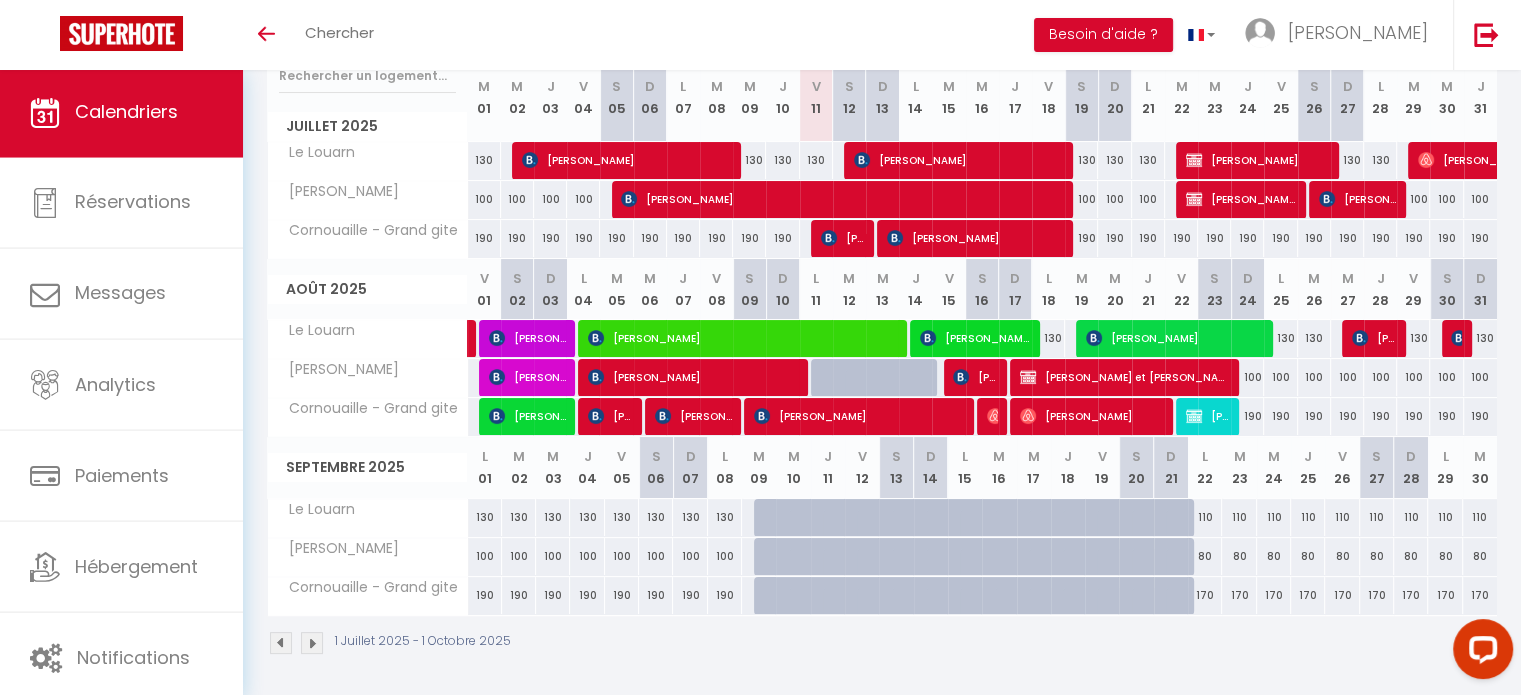 scroll, scrollTop: 0, scrollLeft: 0, axis: both 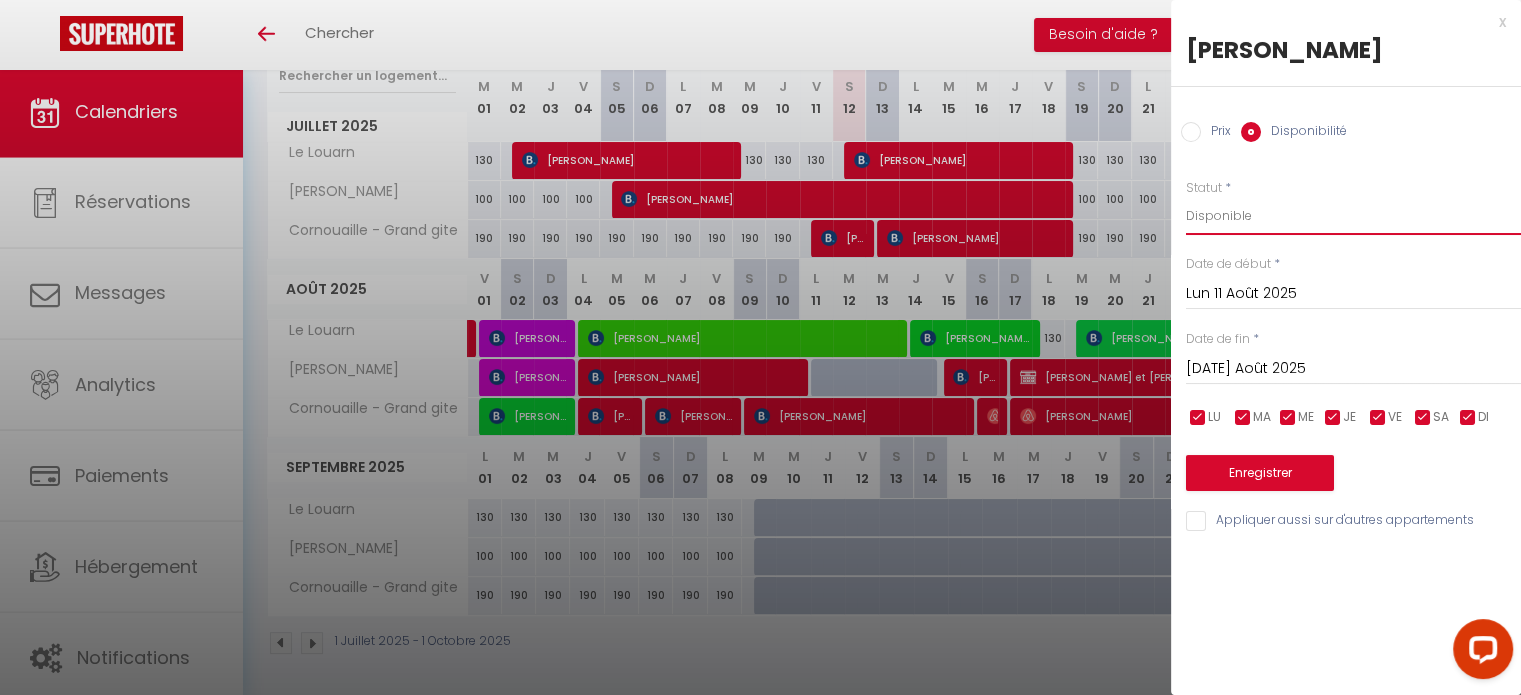 click on "Disponible
Indisponible" at bounding box center (1353, 216) 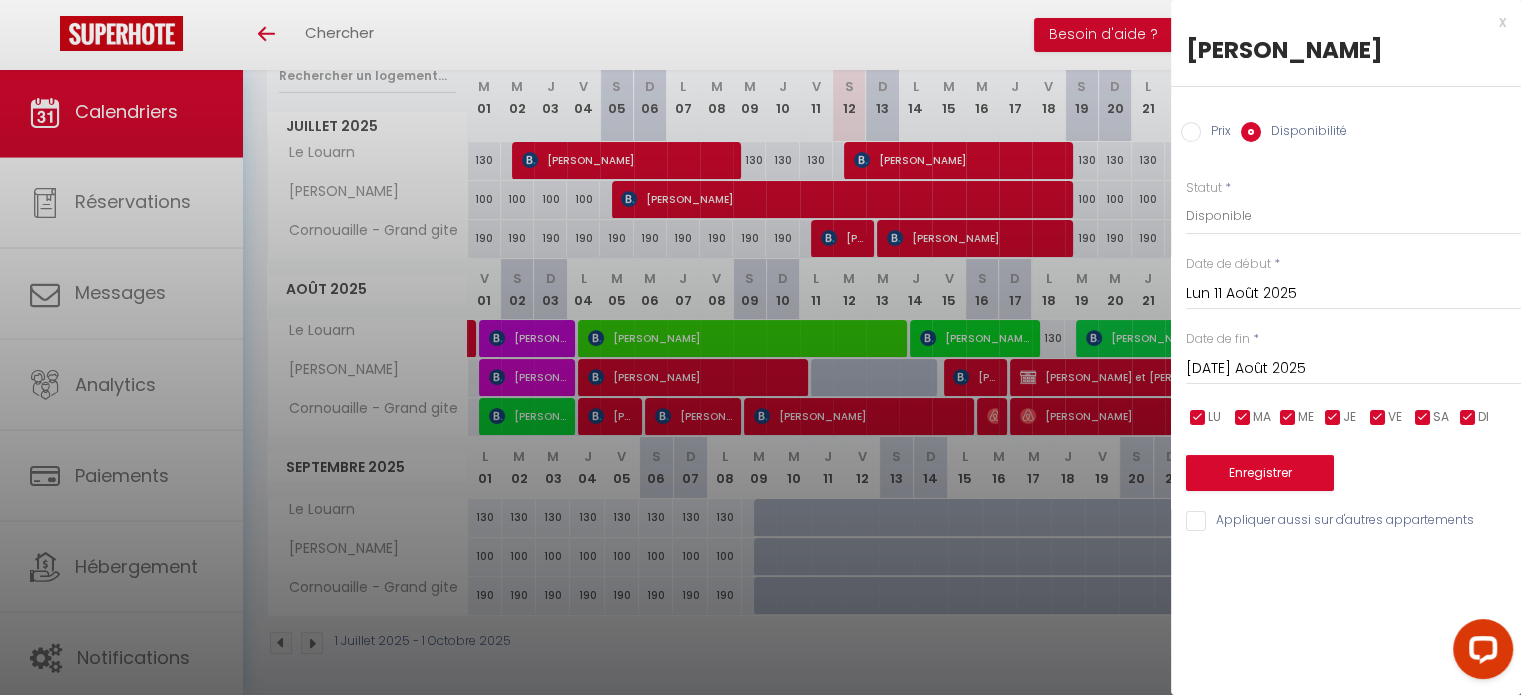 click on "Prix     Disponibilité" at bounding box center [1346, 120] 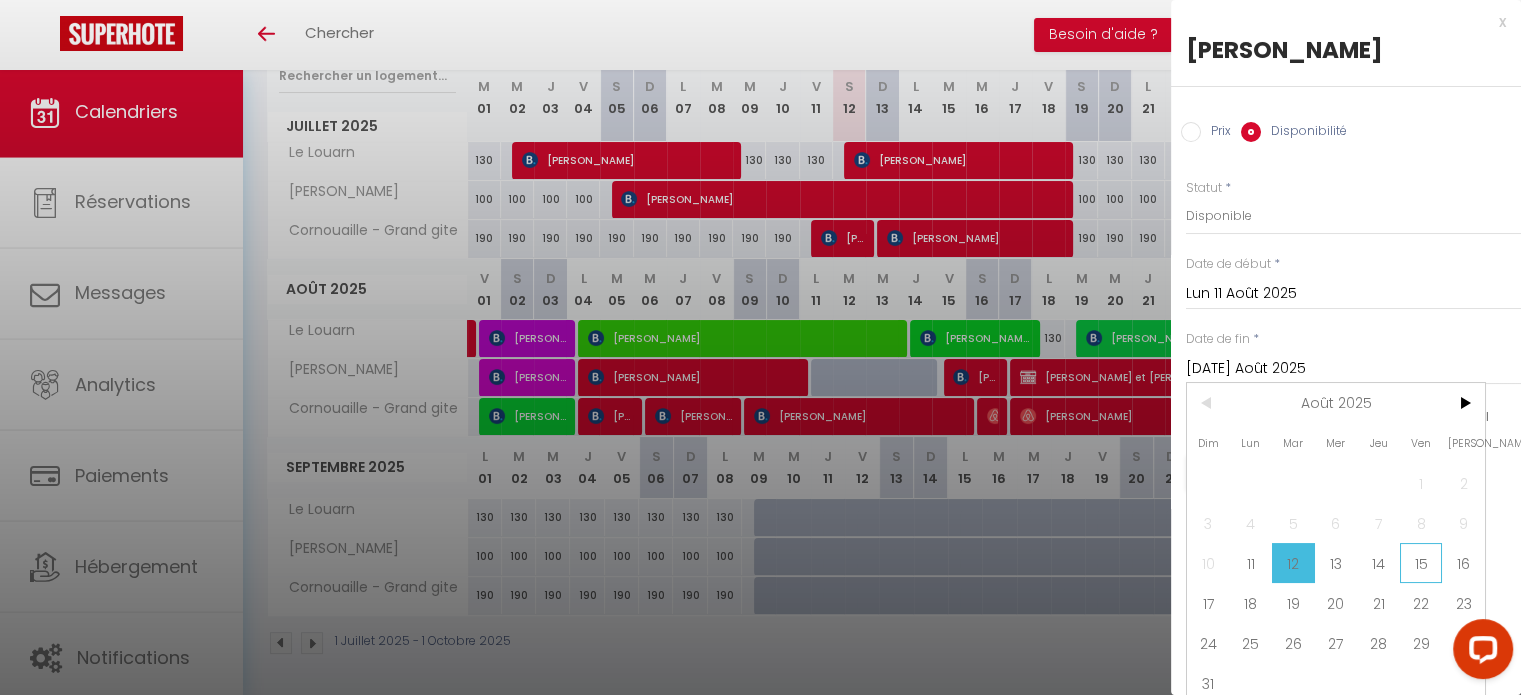 click on "15" at bounding box center (1421, 563) 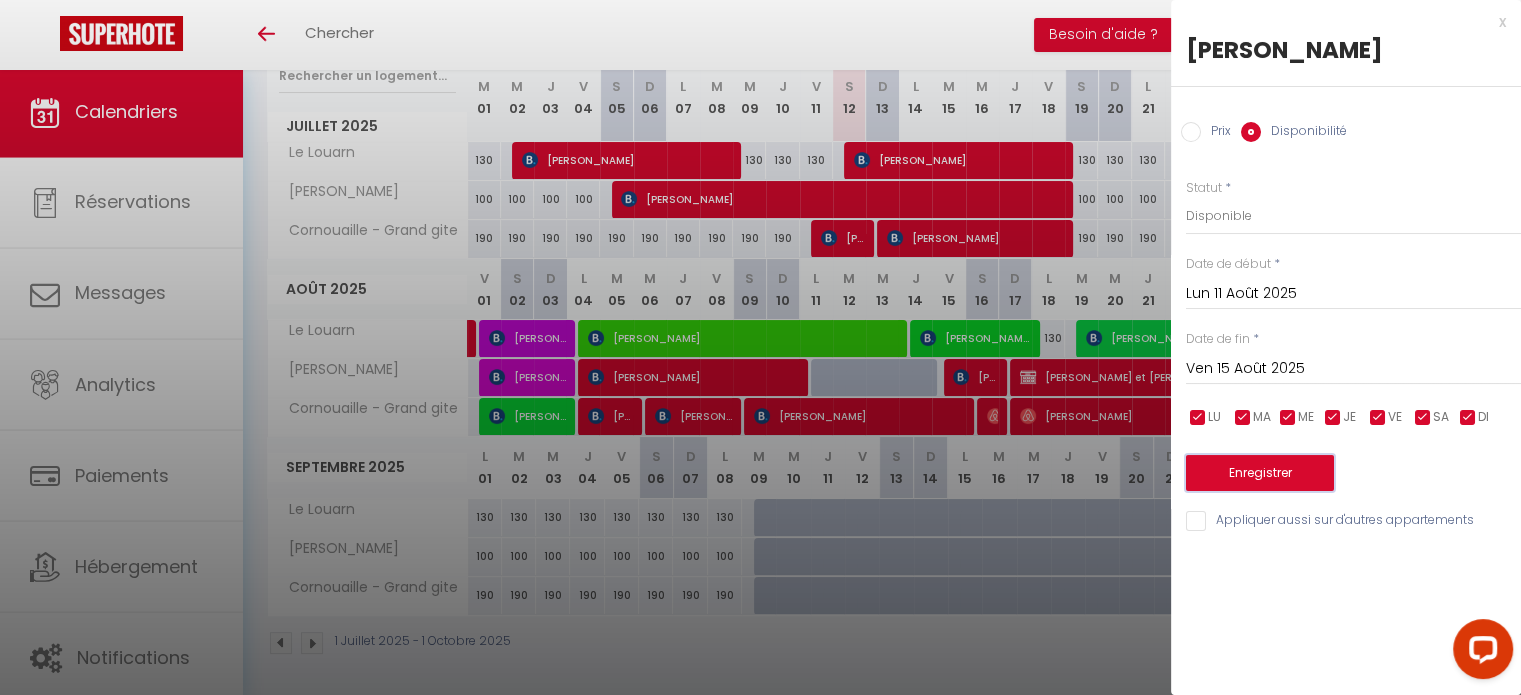 click on "Enregistrer" at bounding box center [1260, 473] 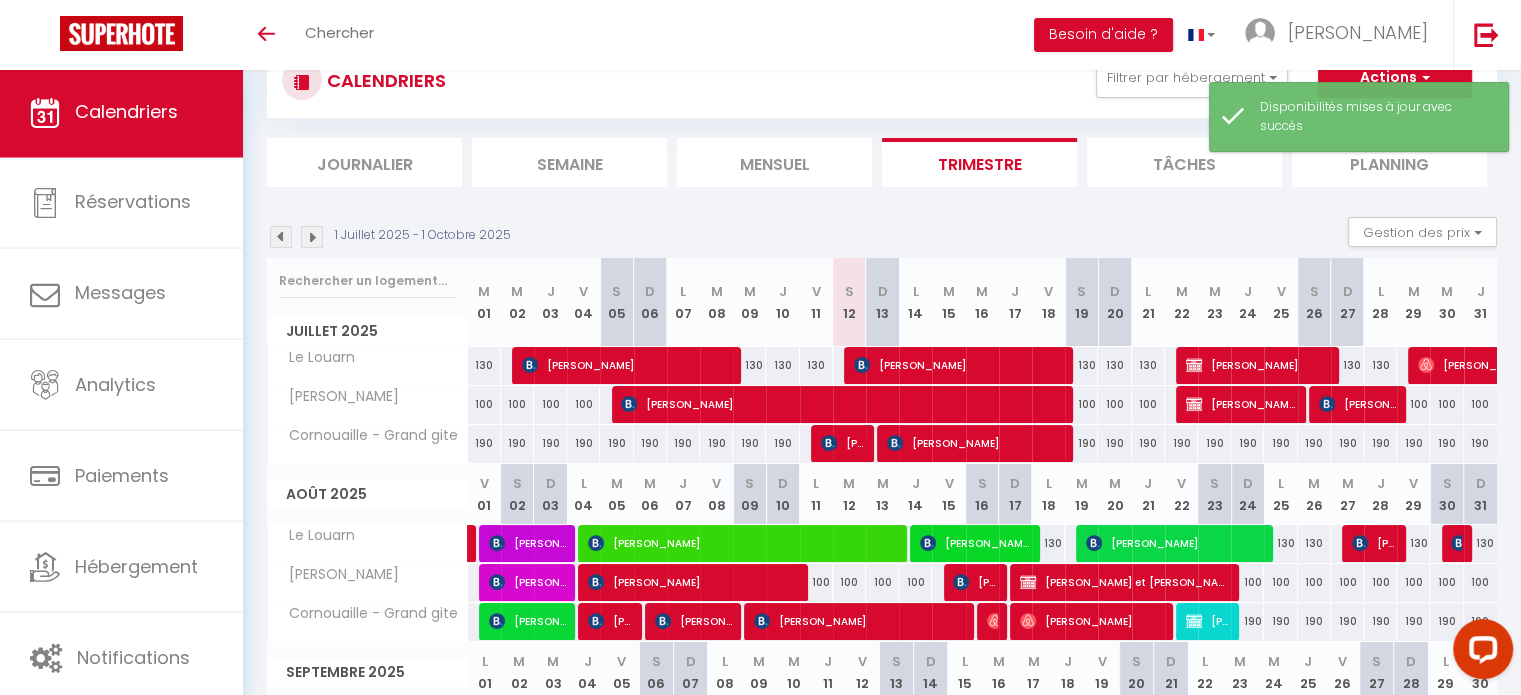 scroll, scrollTop: 275, scrollLeft: 0, axis: vertical 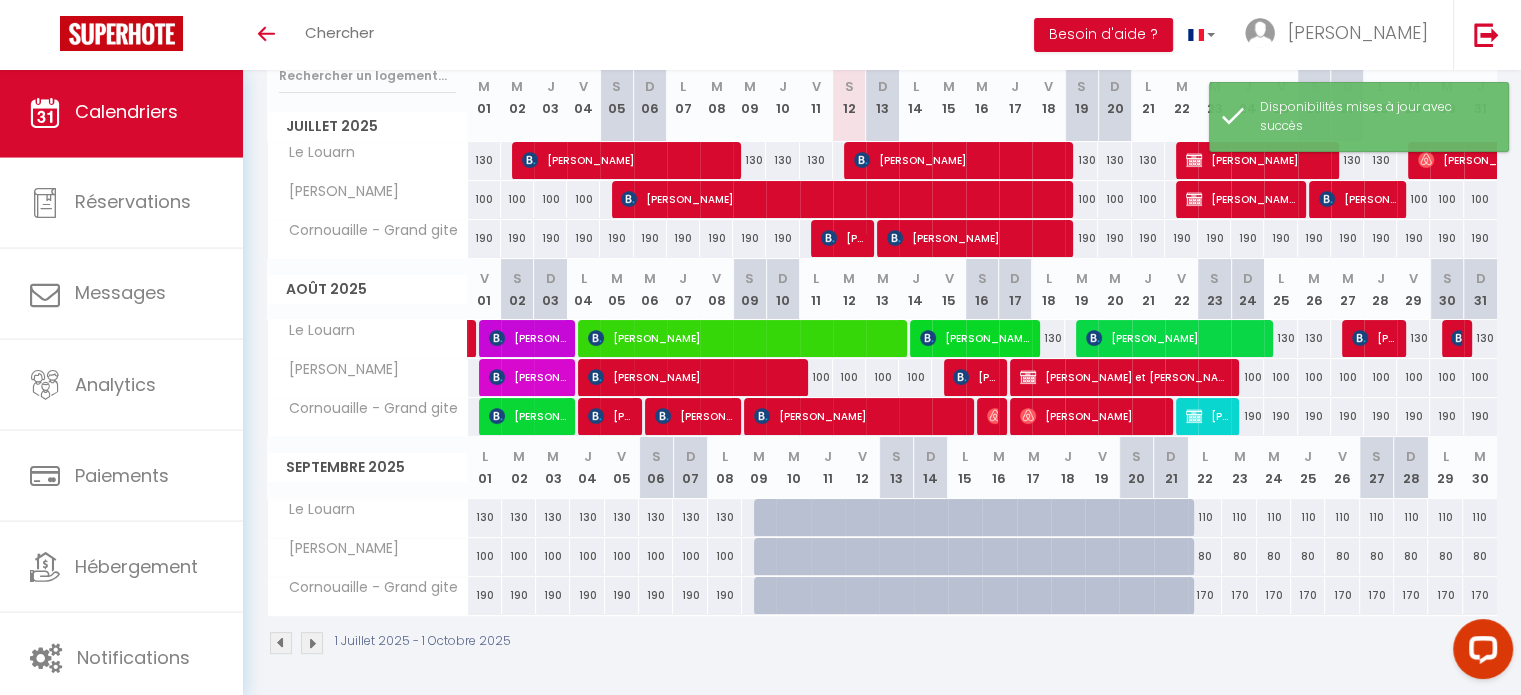 click on "100" at bounding box center [816, 377] 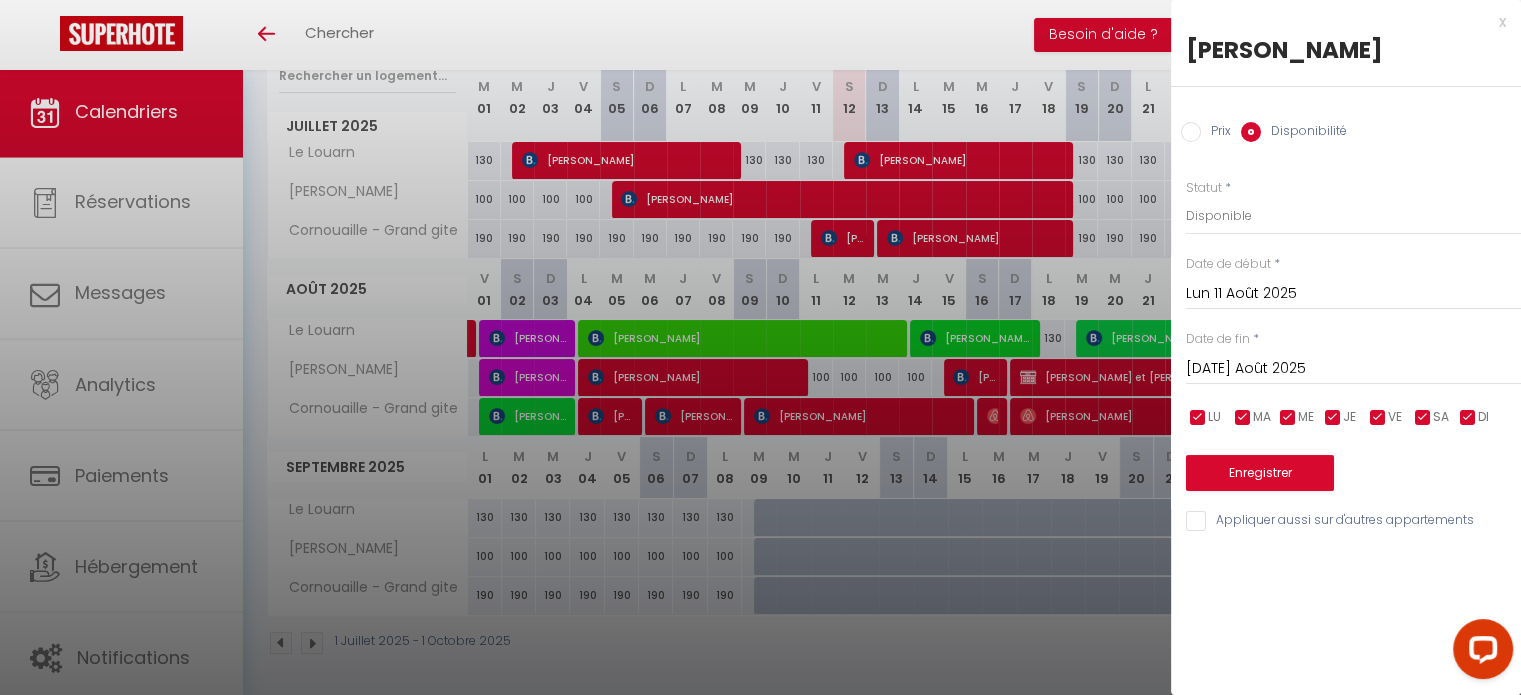 click on "x" at bounding box center [1338, 22] 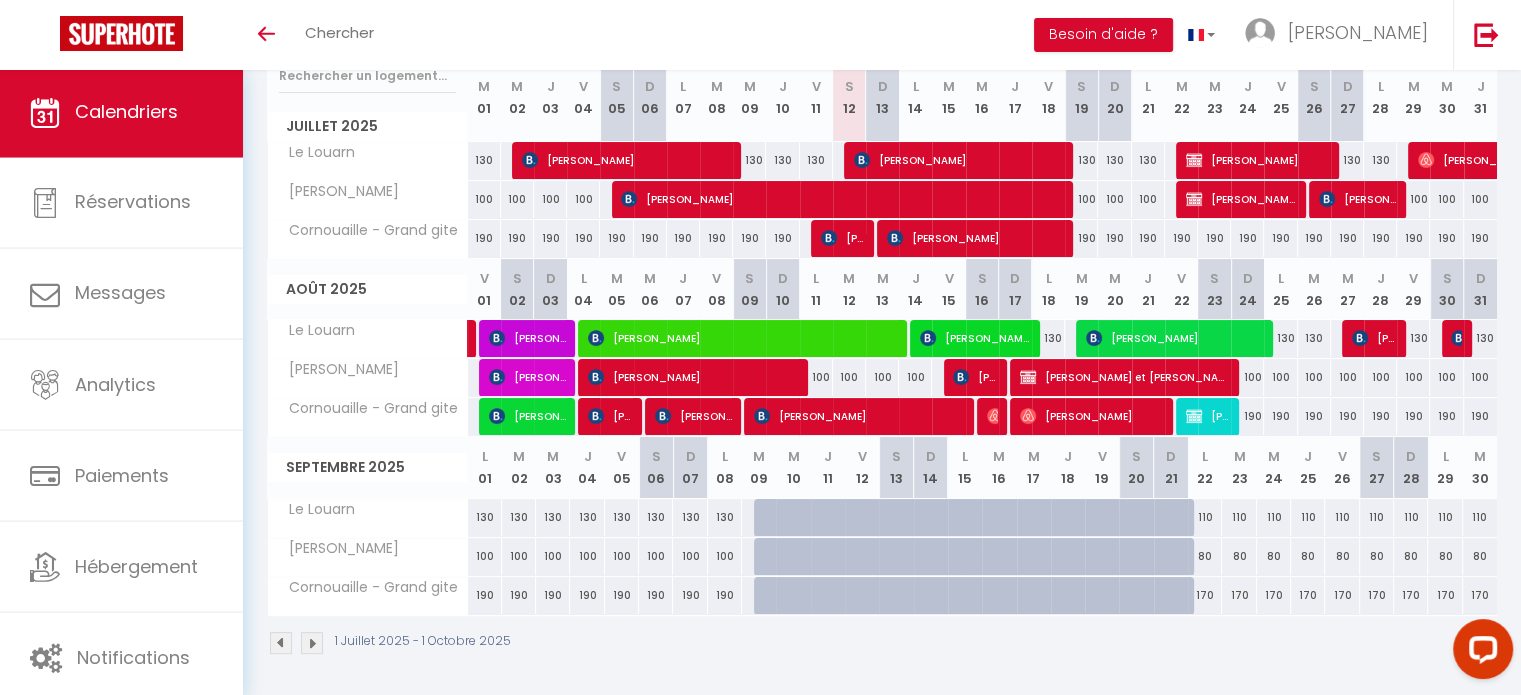 click on "100" at bounding box center (816, 377) 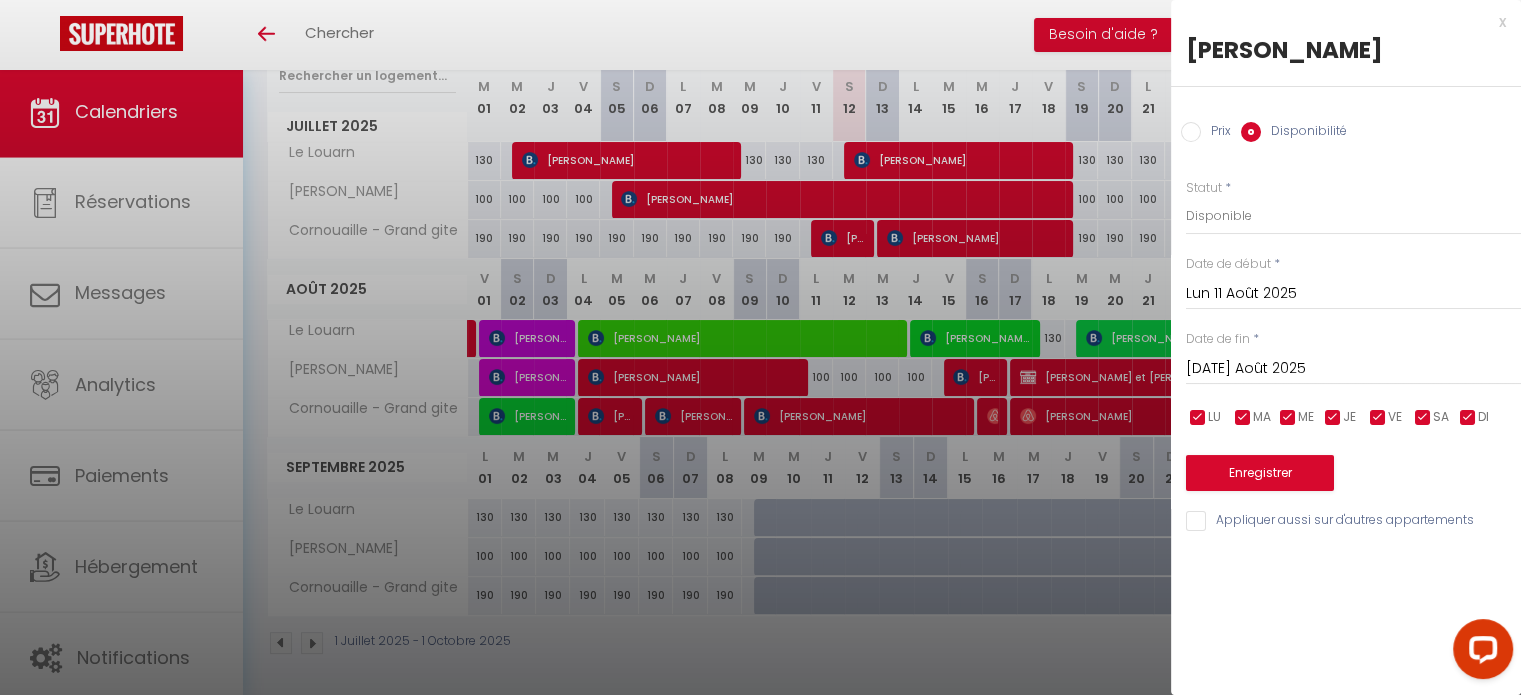 click on "x" at bounding box center [1338, 22] 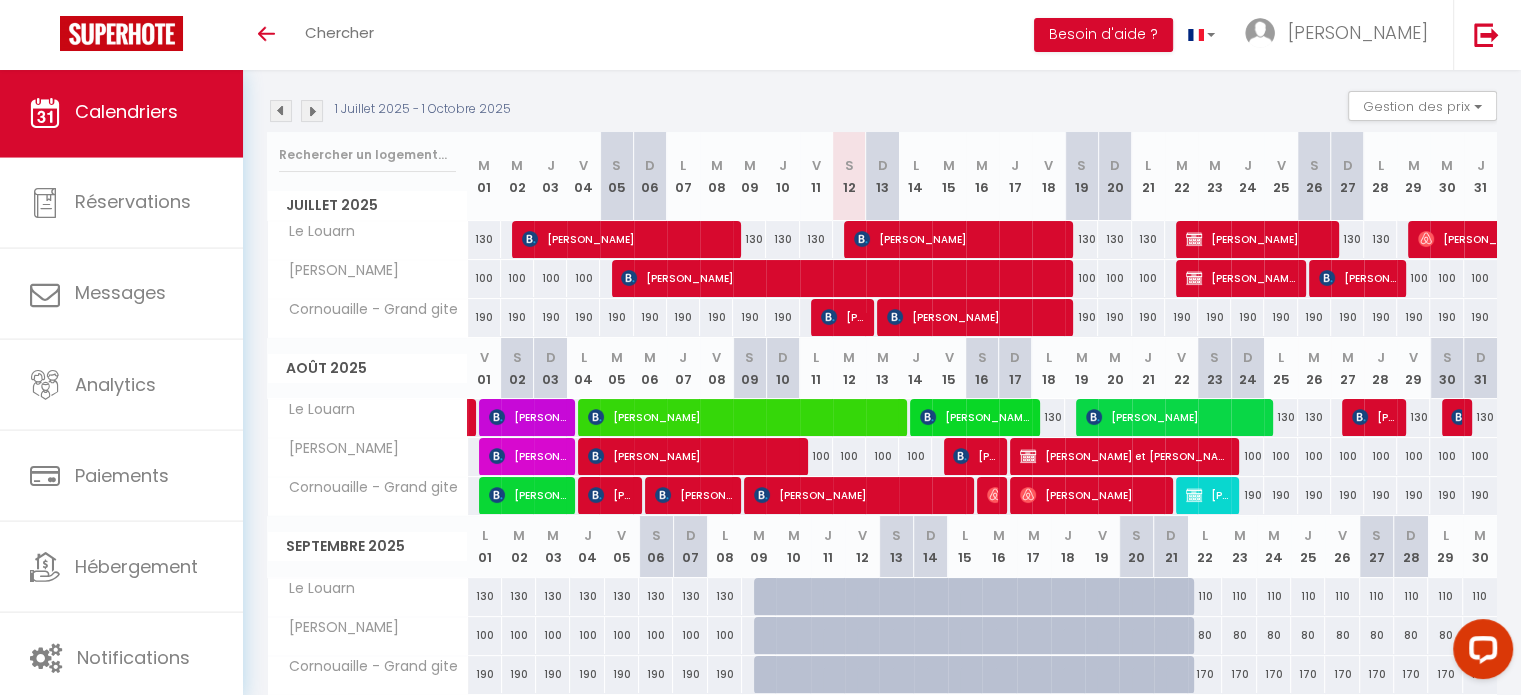 scroll, scrollTop: 200, scrollLeft: 0, axis: vertical 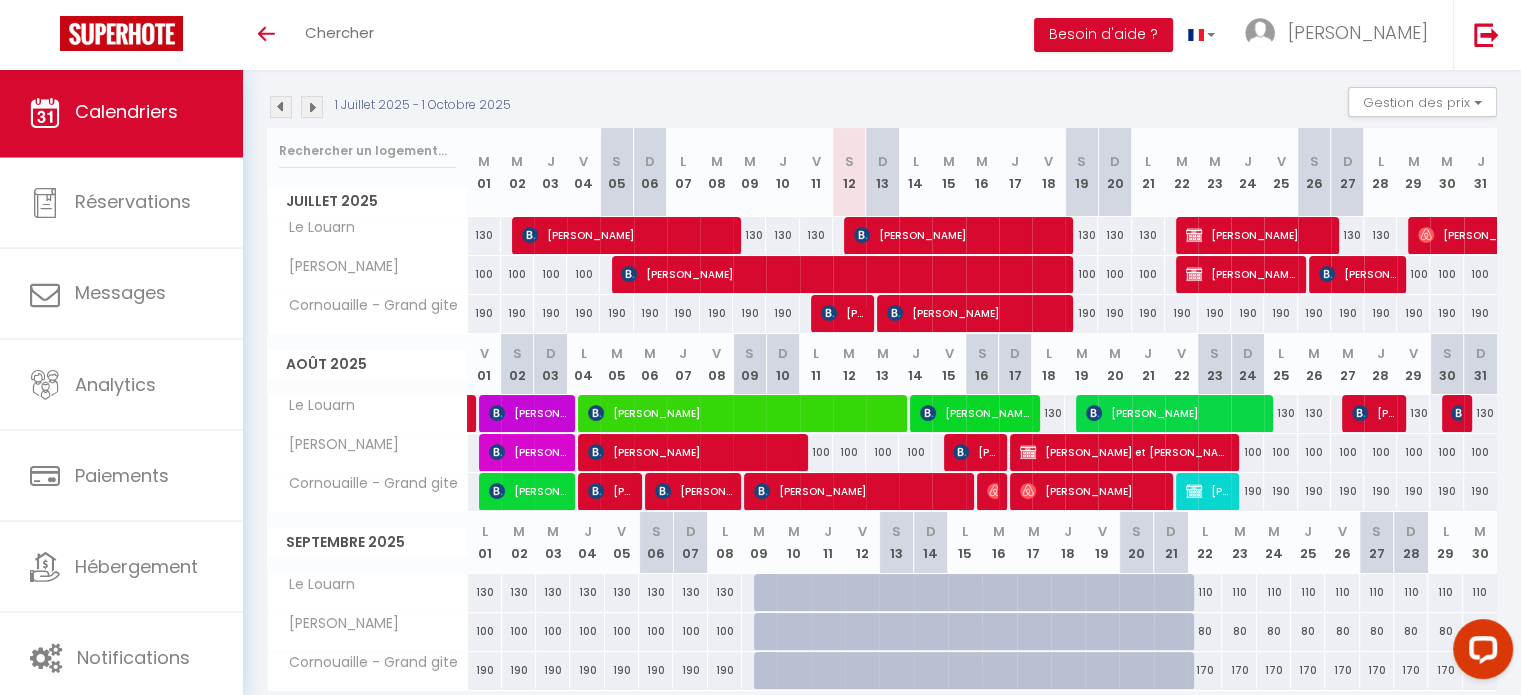 click on "100" at bounding box center (816, 452) 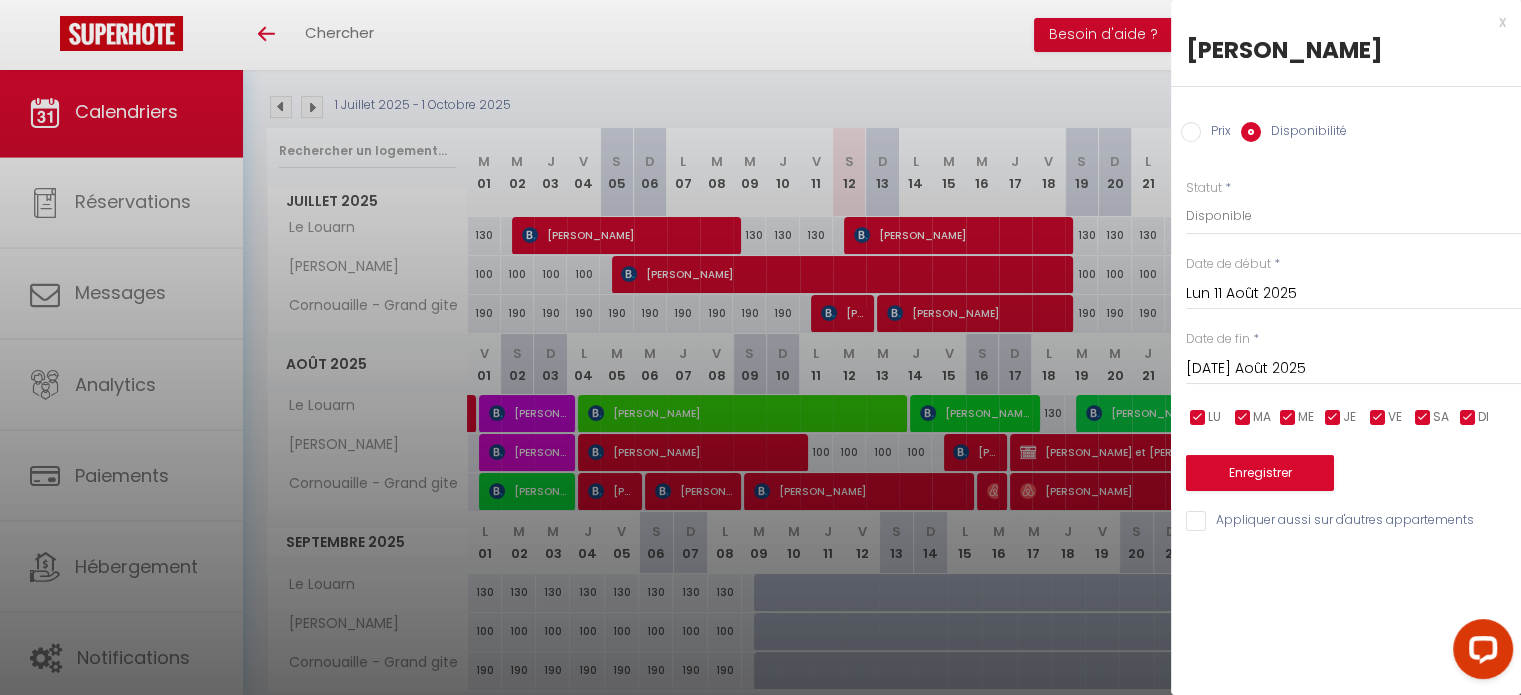 click on "x" at bounding box center [1338, 22] 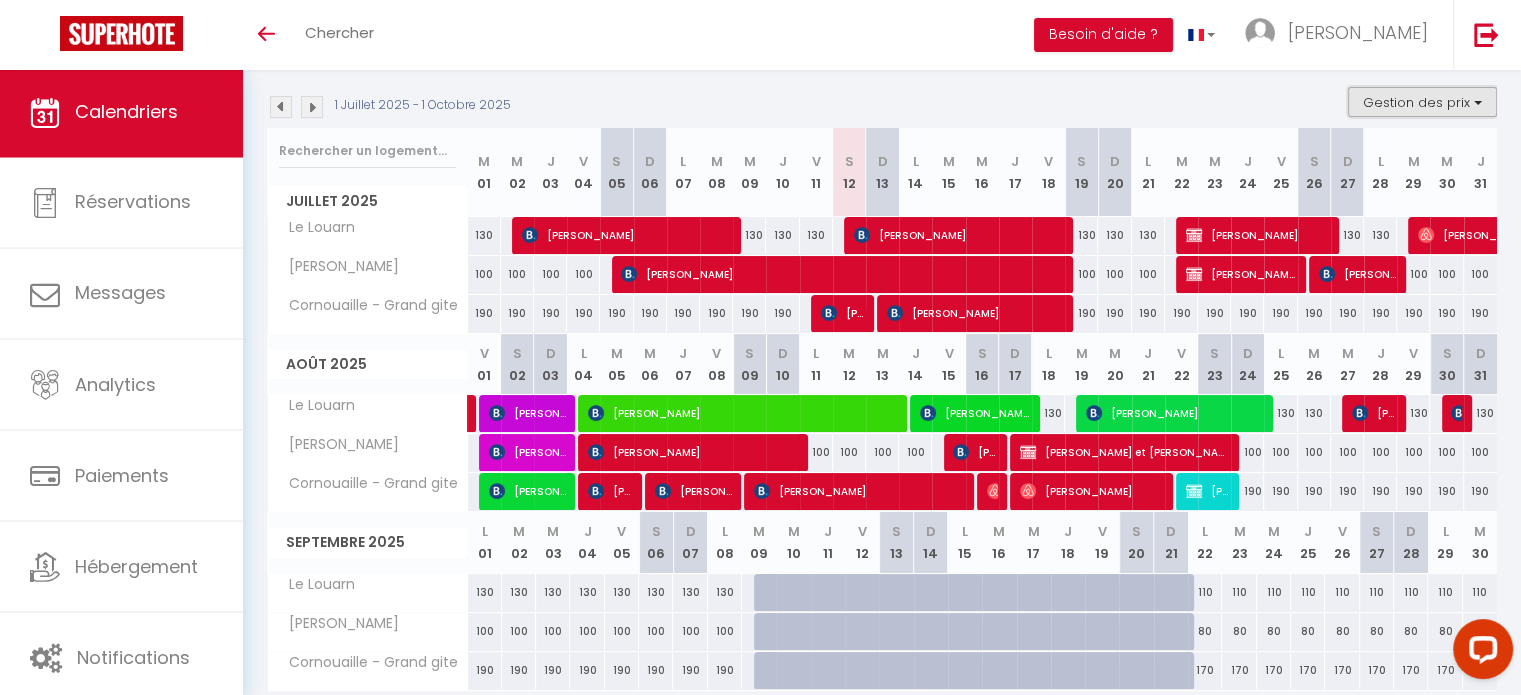 click on "Gestion des prix" at bounding box center [1422, 102] 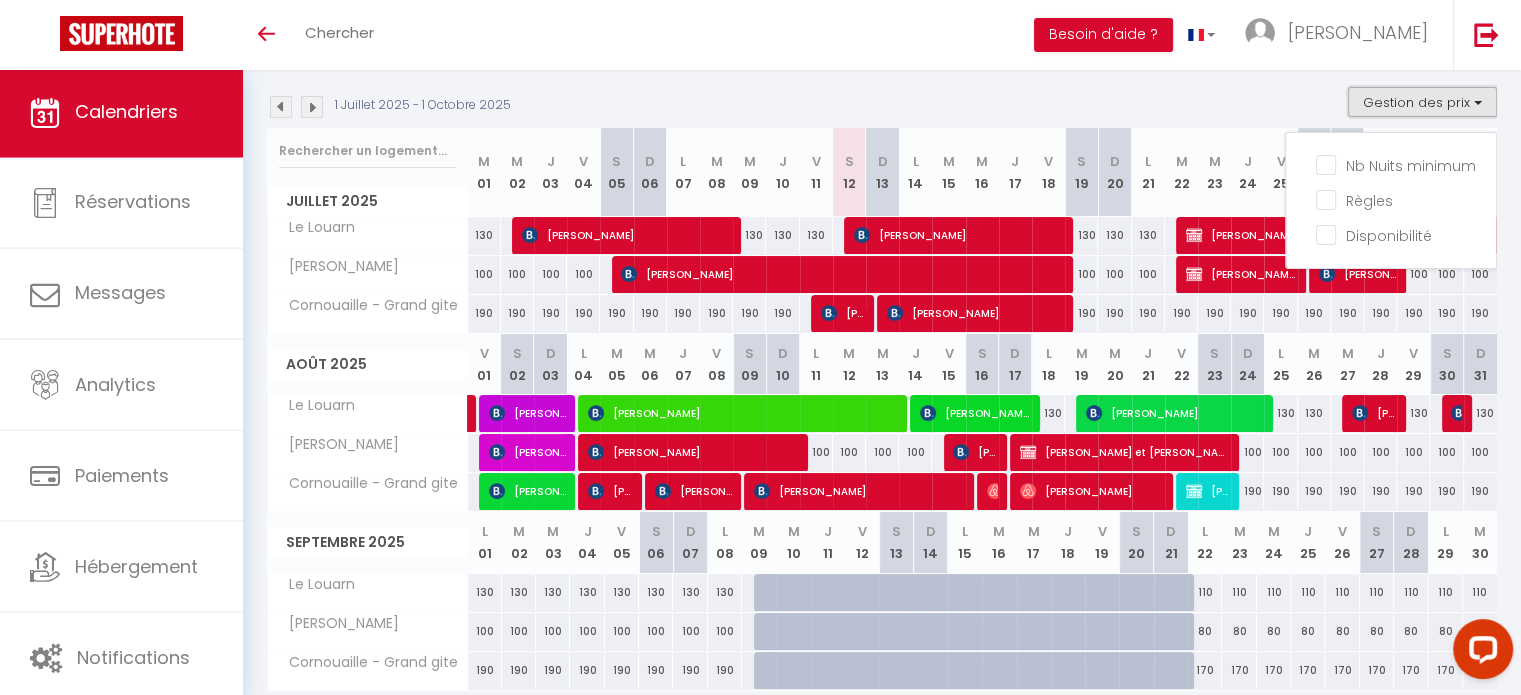 click on "Gestion des prix" at bounding box center [1422, 102] 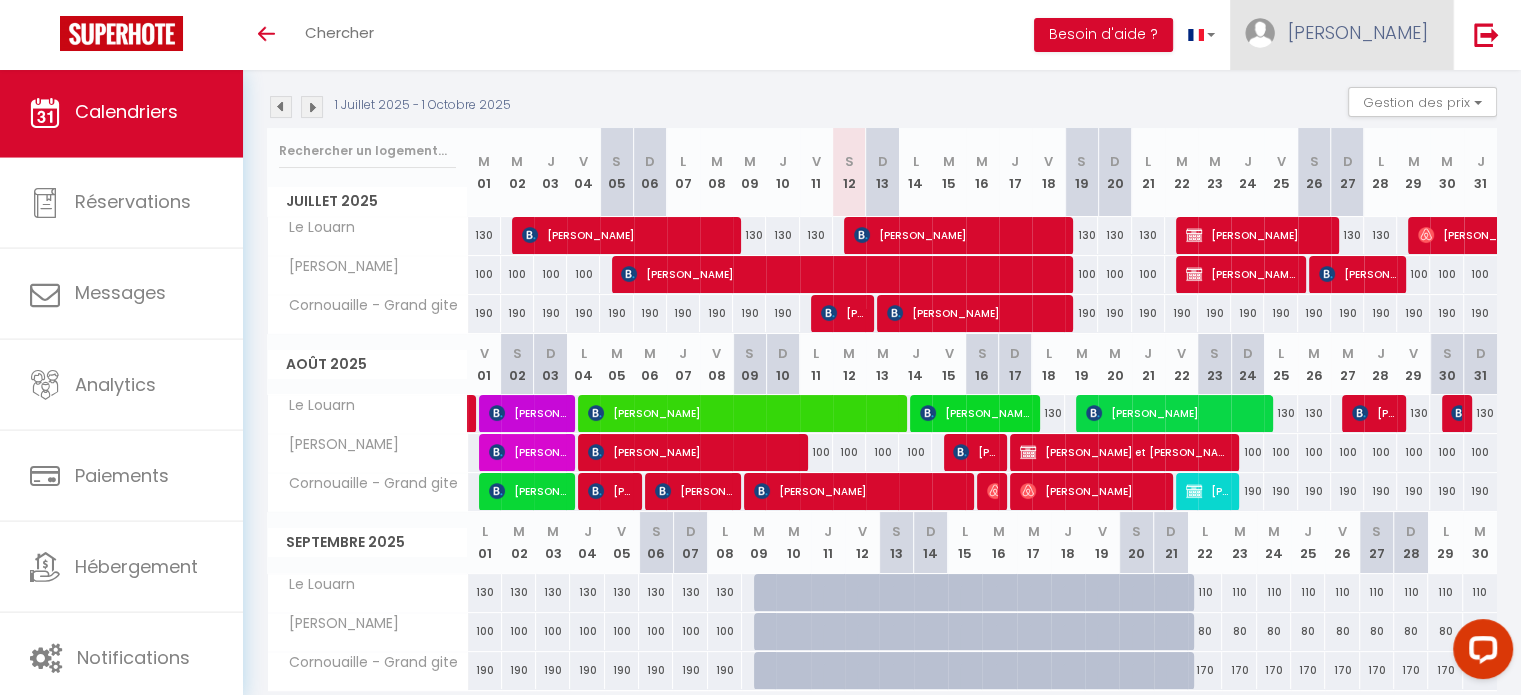click on "[PERSON_NAME]" at bounding box center [1341, 35] 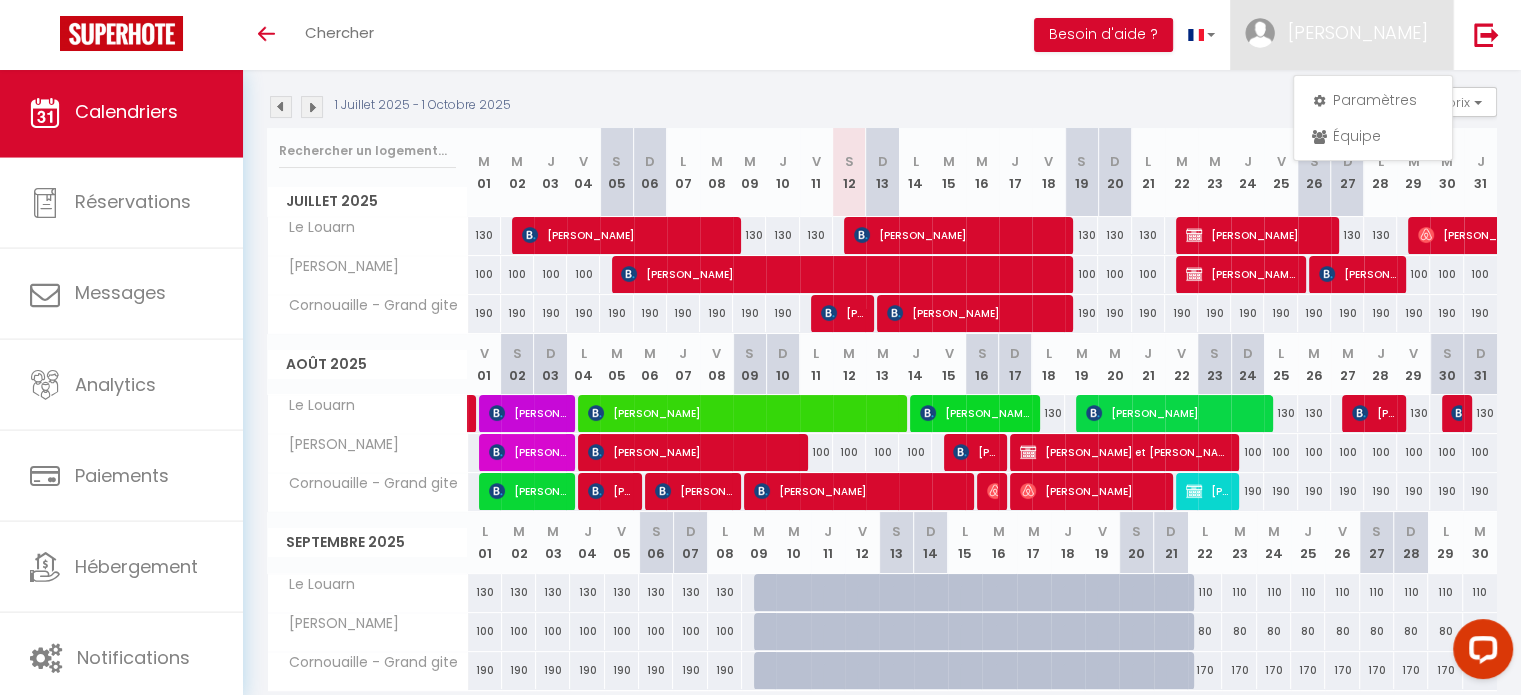 click on "100" at bounding box center (816, 452) 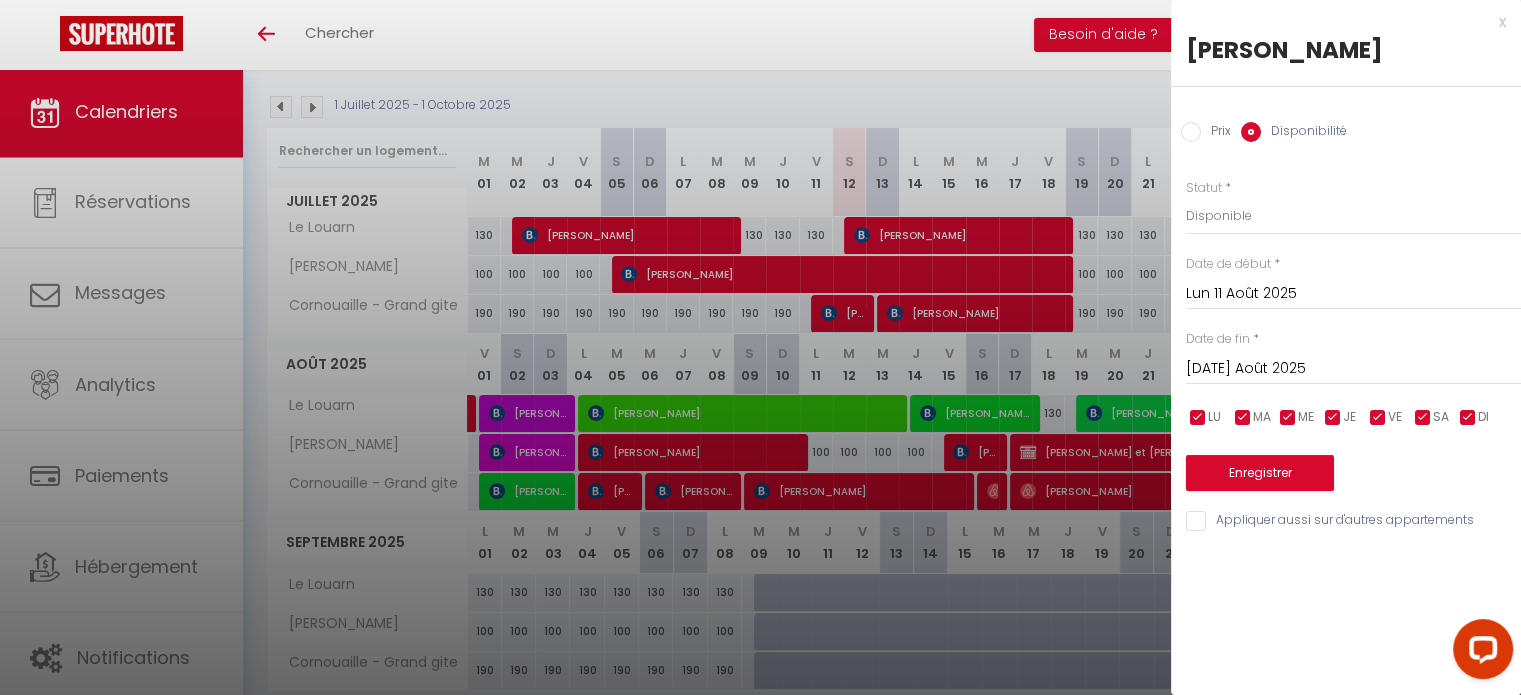 click at bounding box center [760, 347] 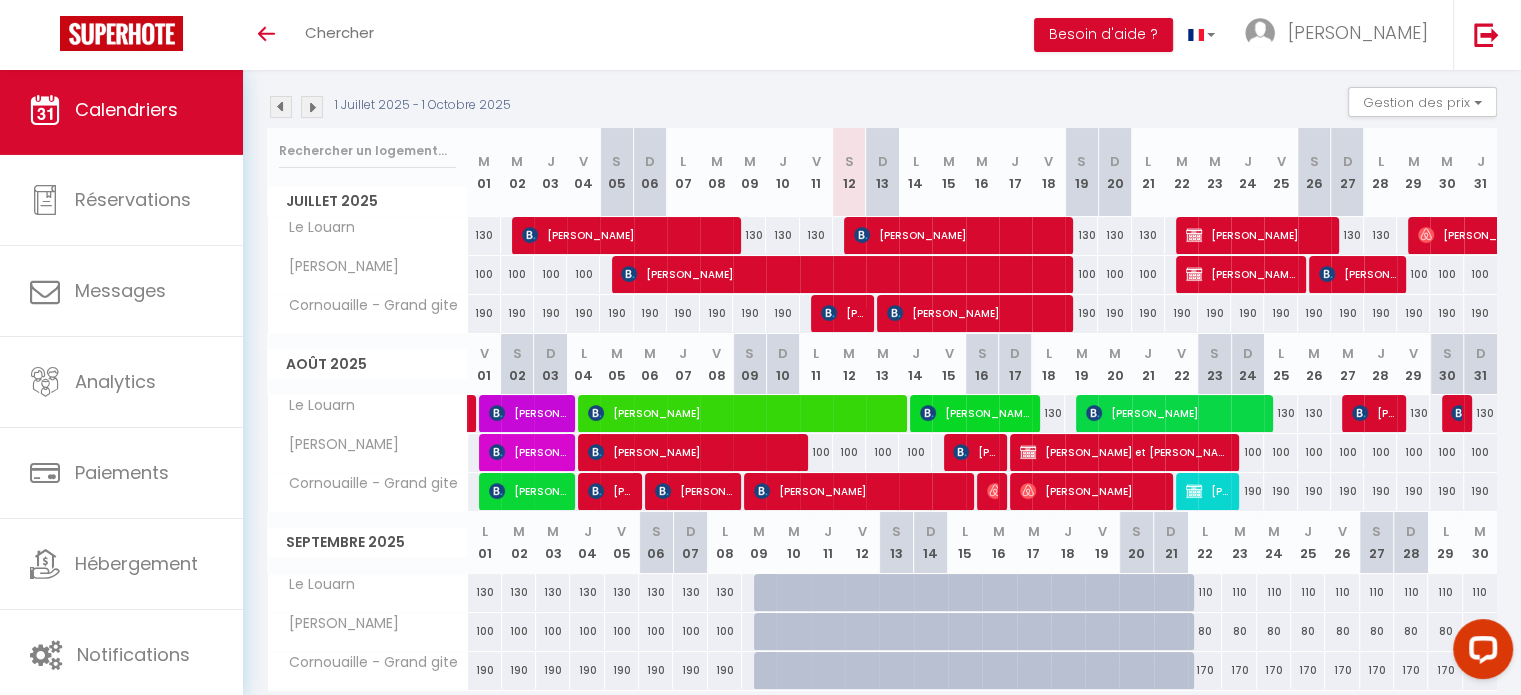 click on "100" at bounding box center (816, 452) 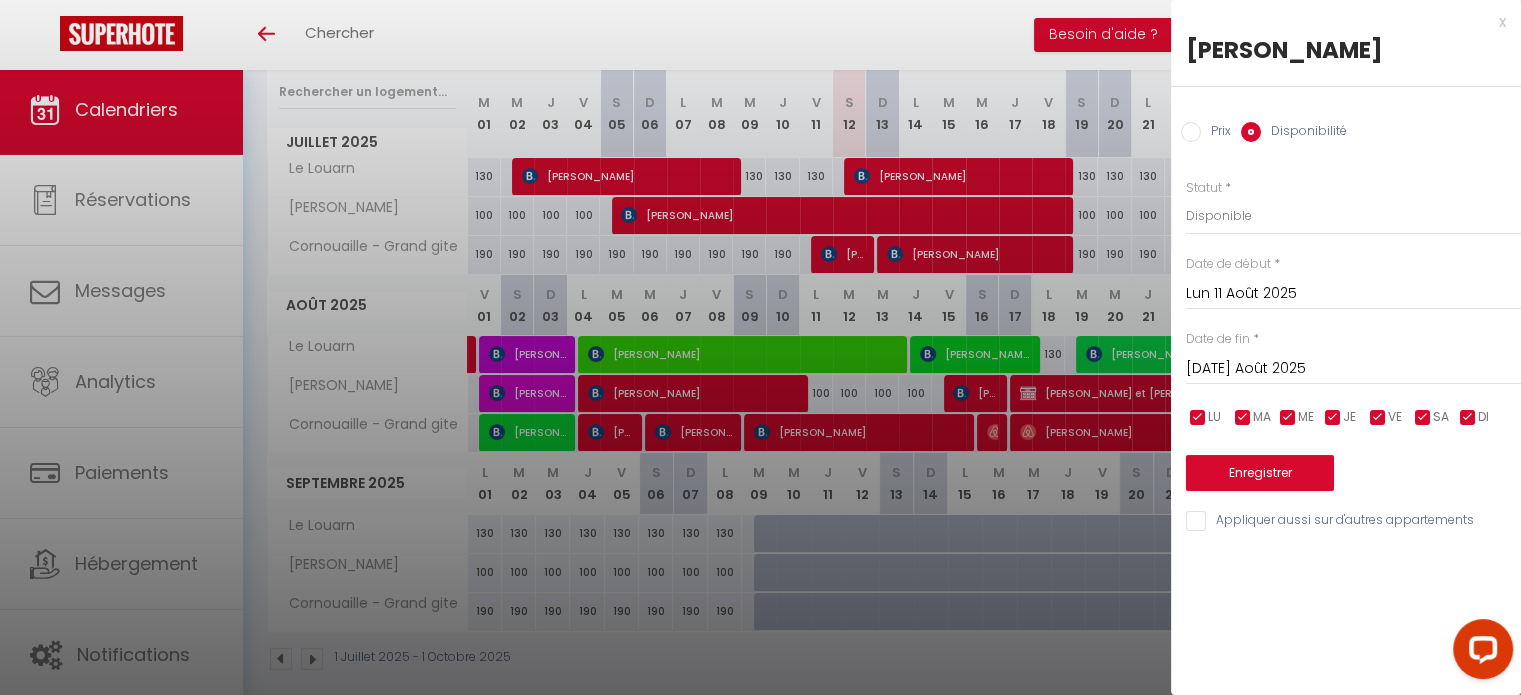 scroll, scrollTop: 275, scrollLeft: 0, axis: vertical 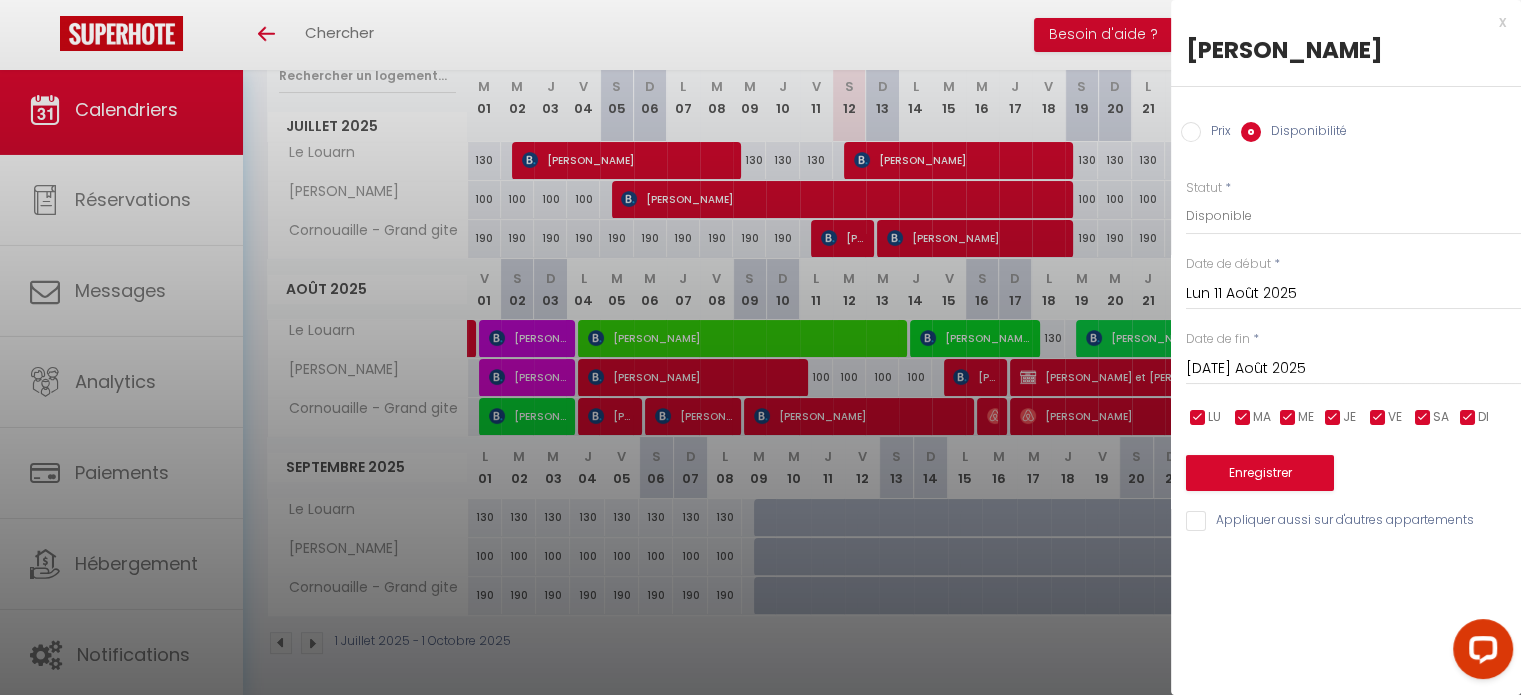 click on "x" at bounding box center (1338, 22) 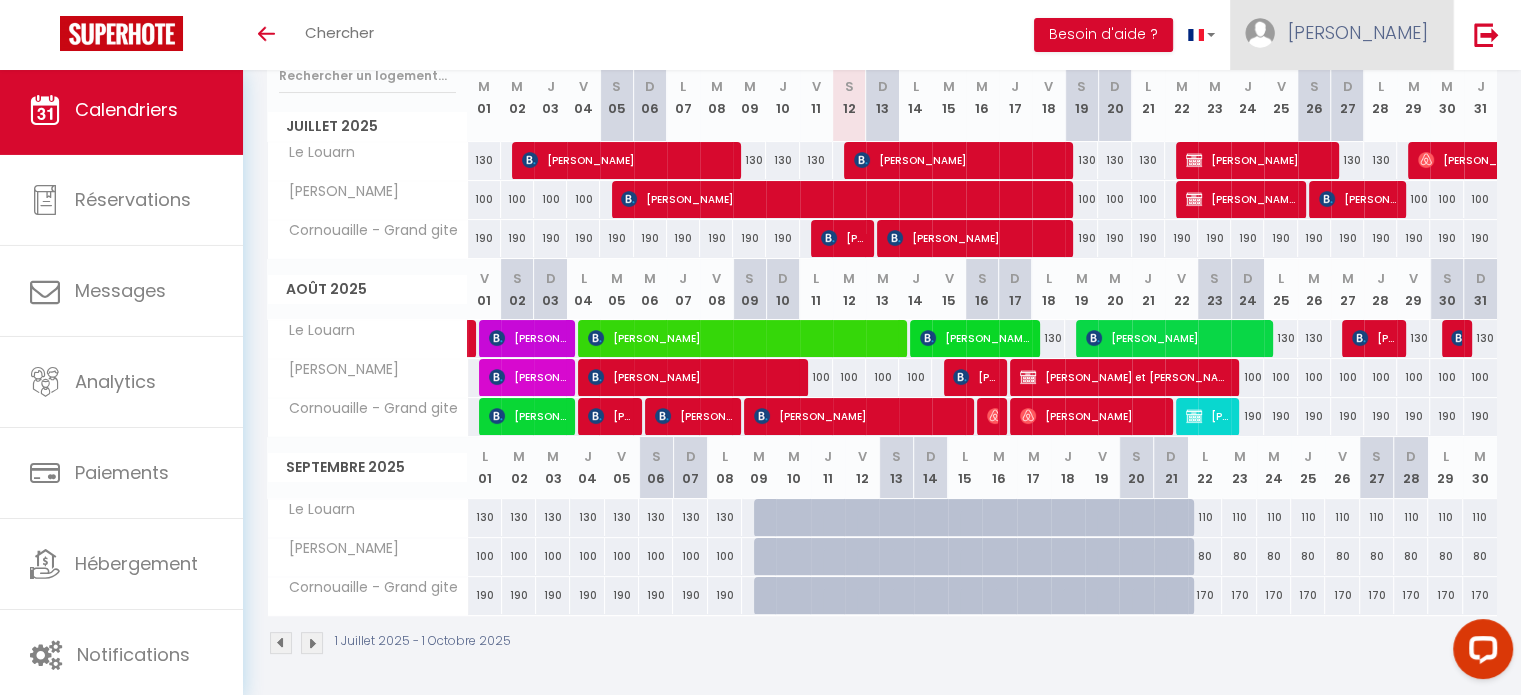 click on "[PERSON_NAME]" at bounding box center (1358, 32) 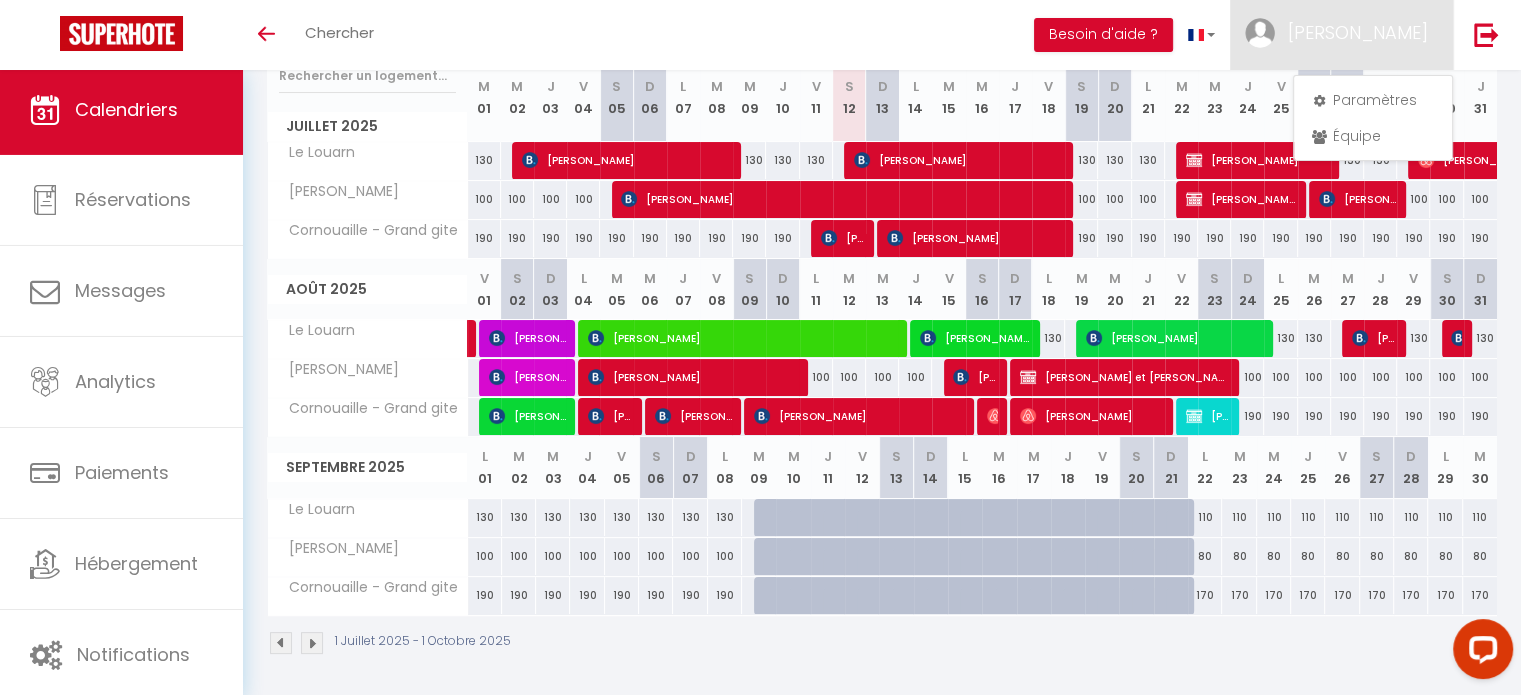 click on "100" at bounding box center [816, 377] 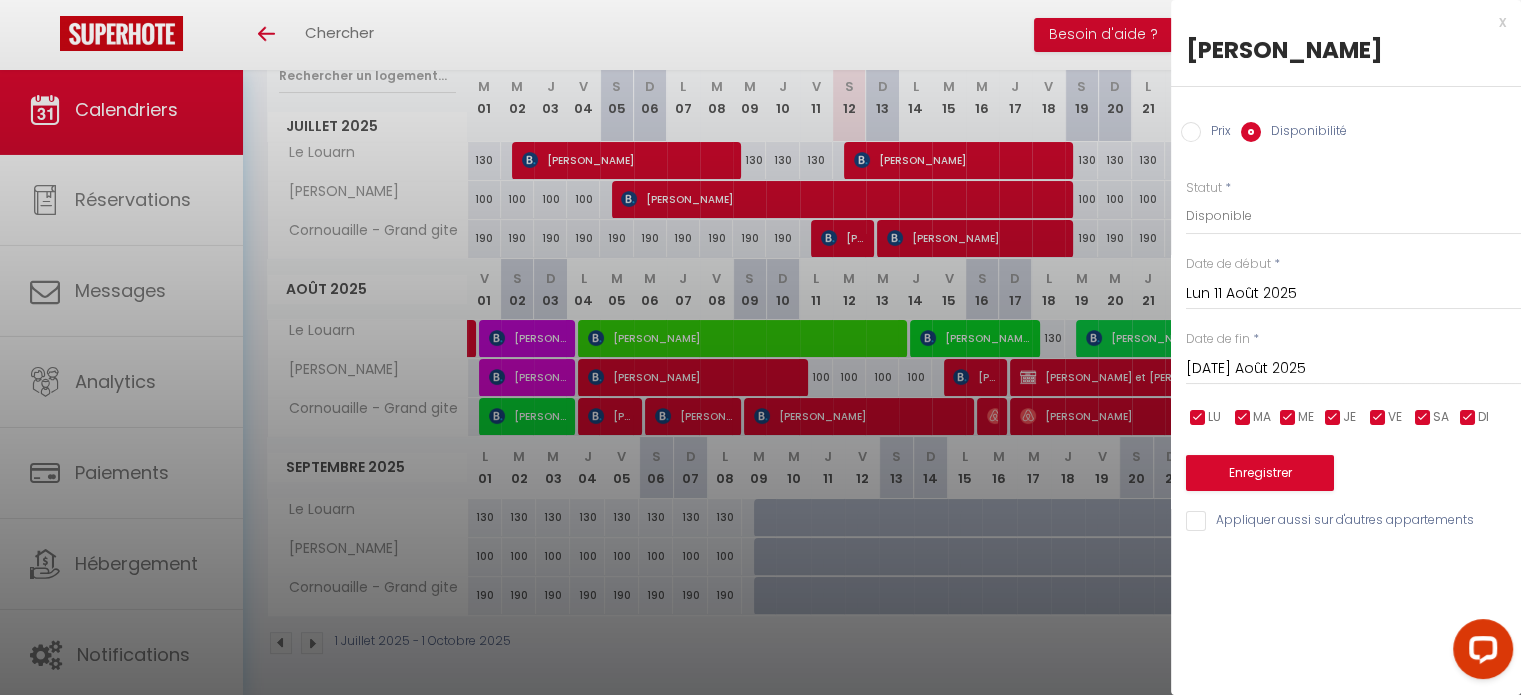 click on "x" at bounding box center (1338, 22) 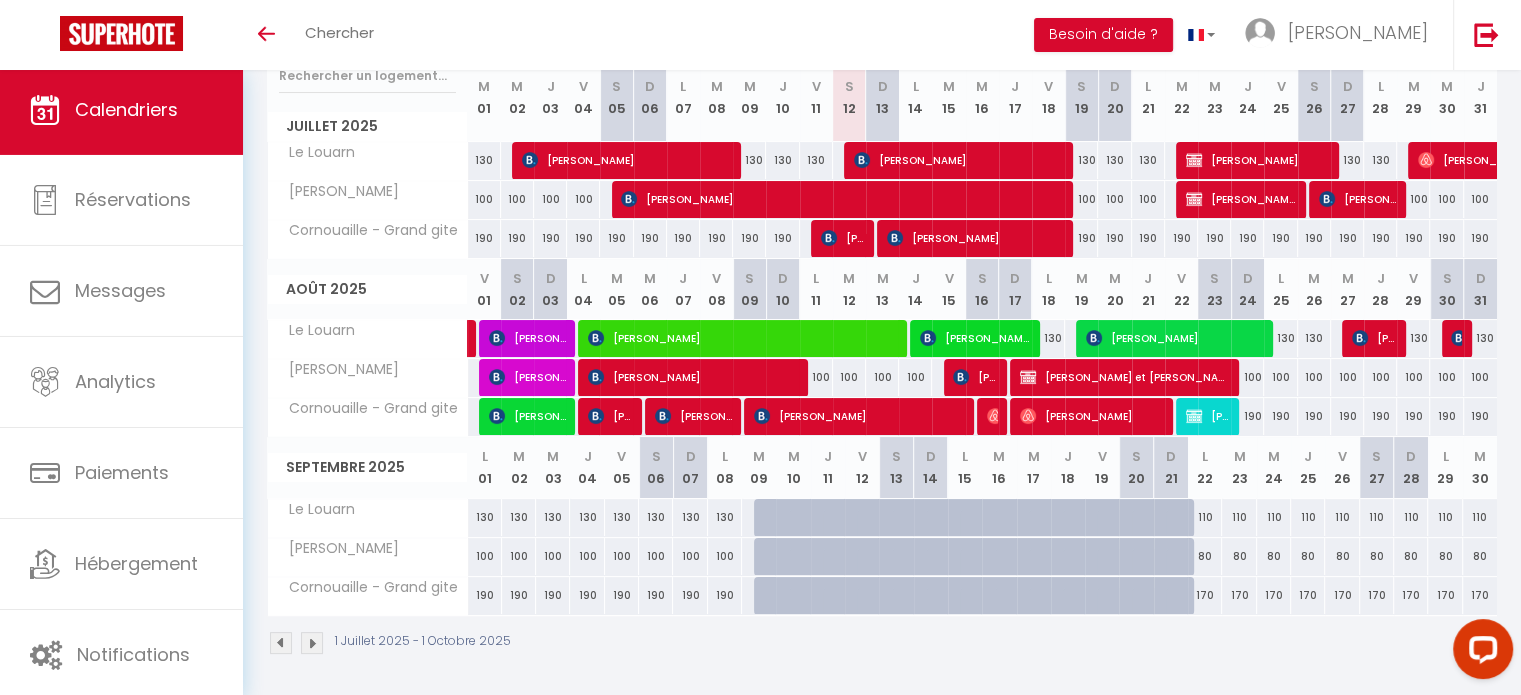 drag, startPoint x: 821, startPoint y: 384, endPoint x: 711, endPoint y: 560, distance: 207.54759 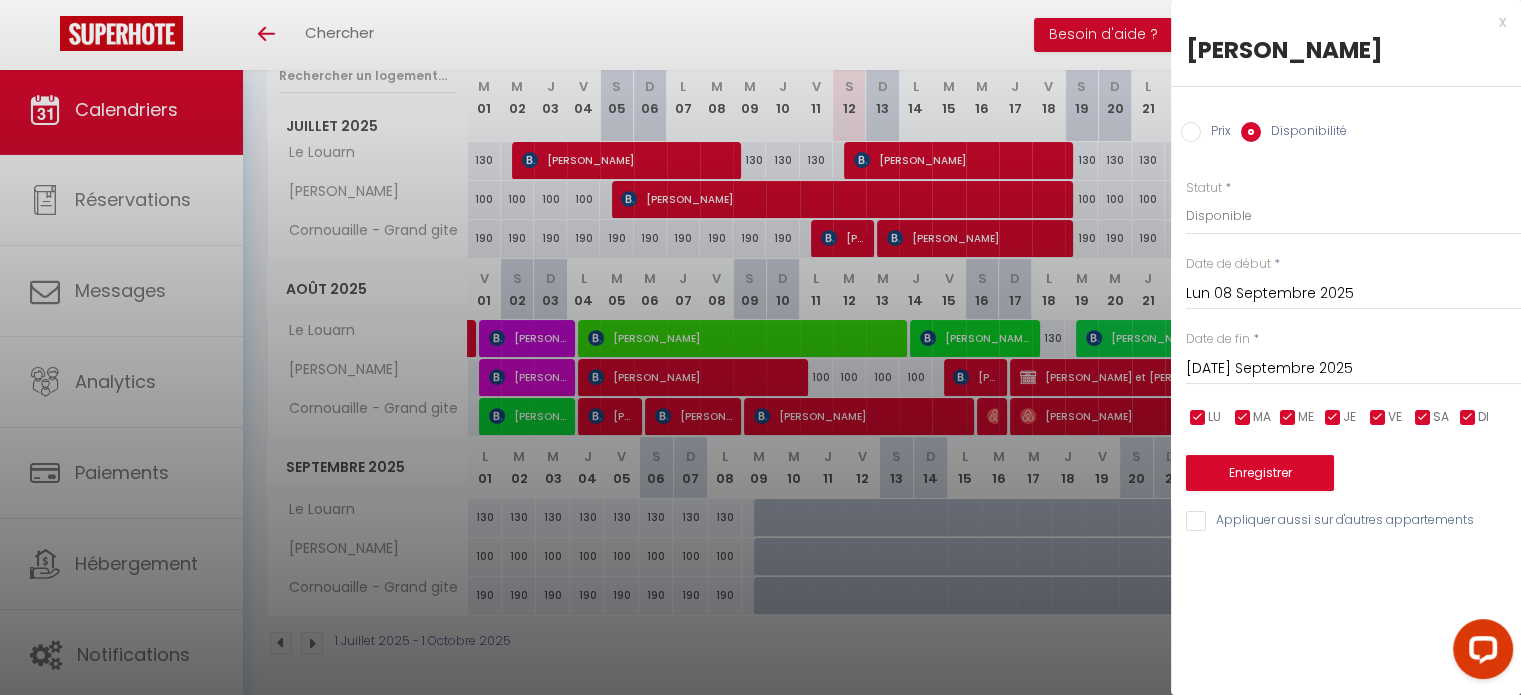 click on "x" at bounding box center (1338, 22) 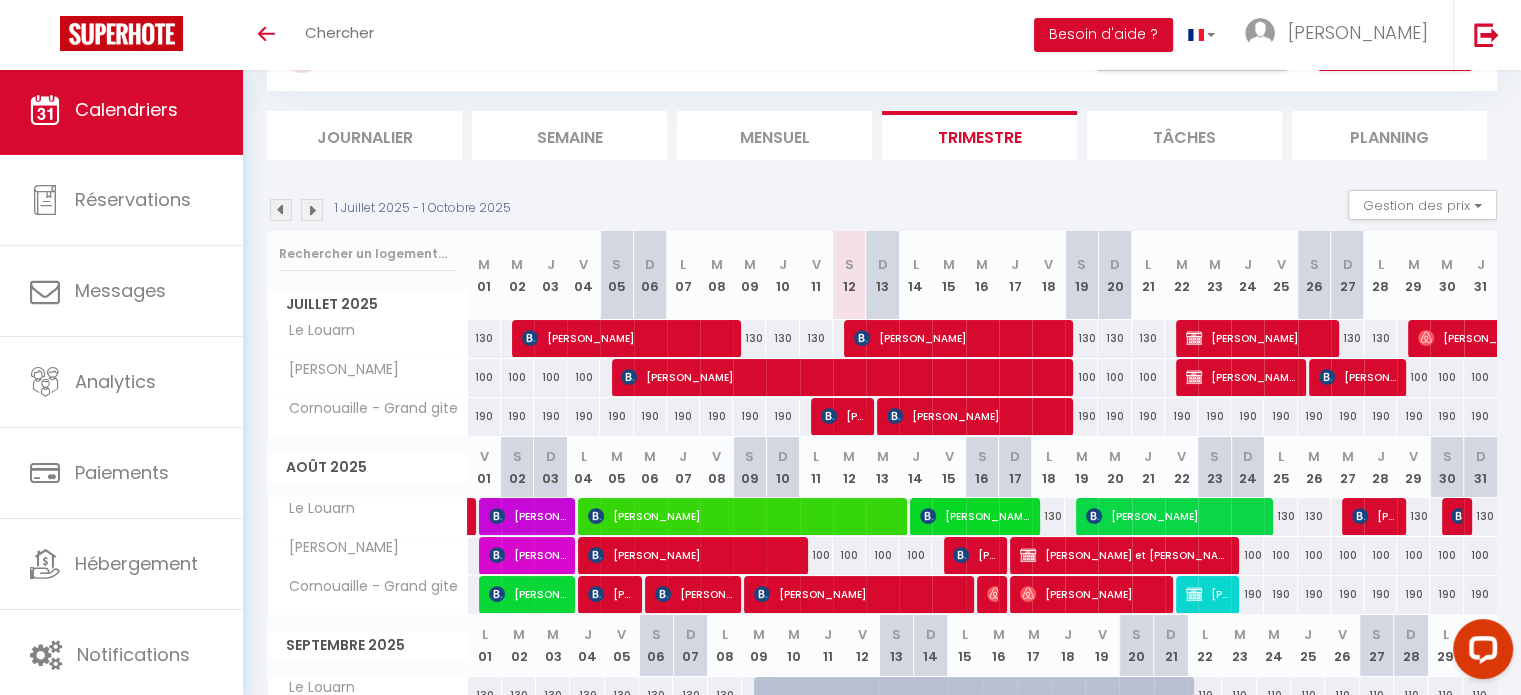 scroll, scrollTop: 0, scrollLeft: 0, axis: both 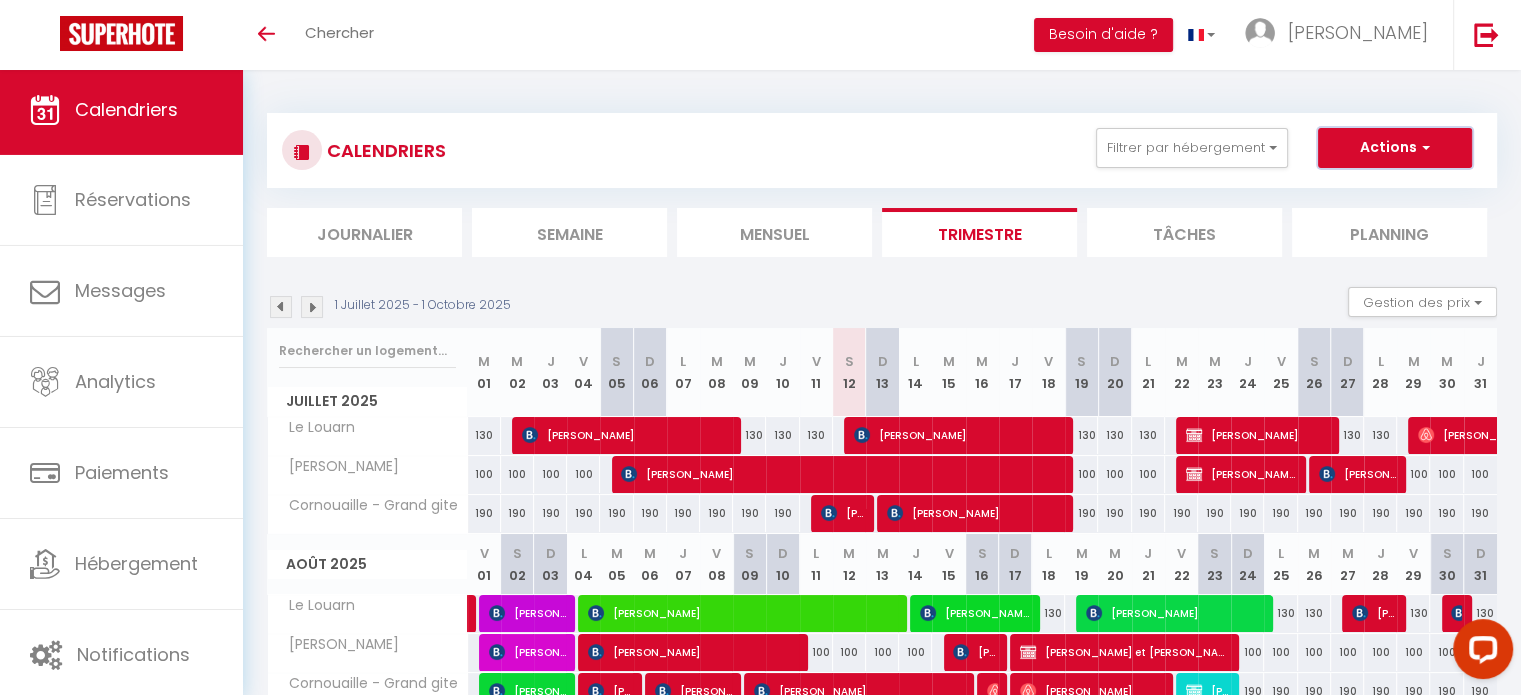 click on "Actions" at bounding box center (1395, 148) 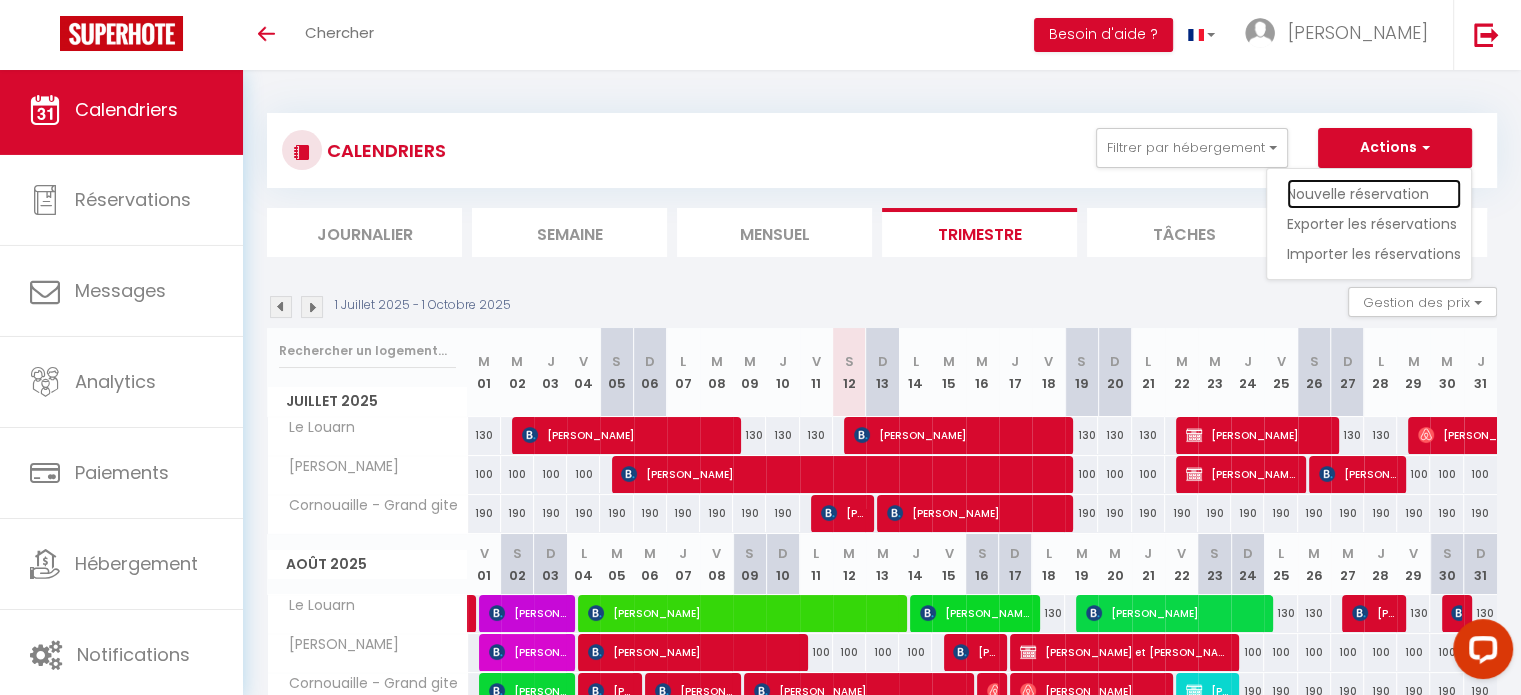 click on "Nouvelle réservation" at bounding box center [1374, 194] 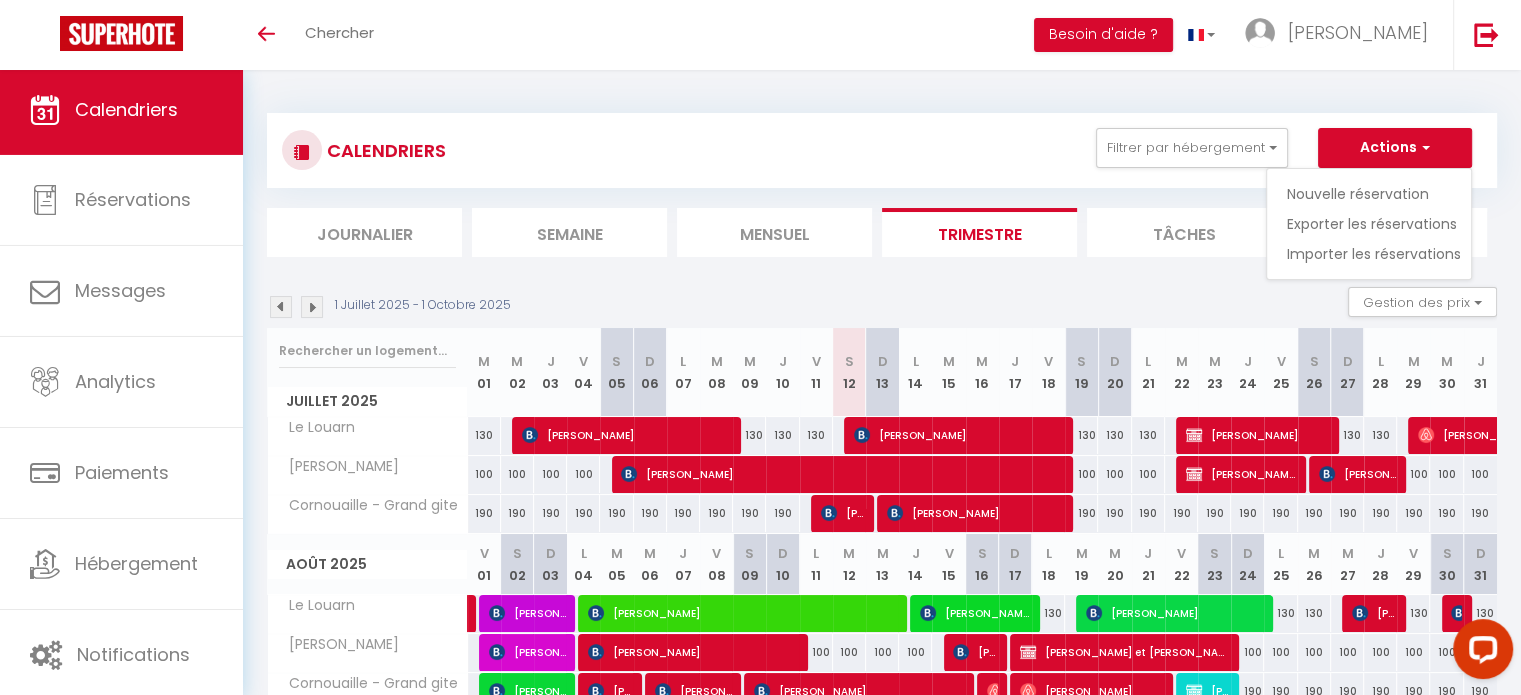 select 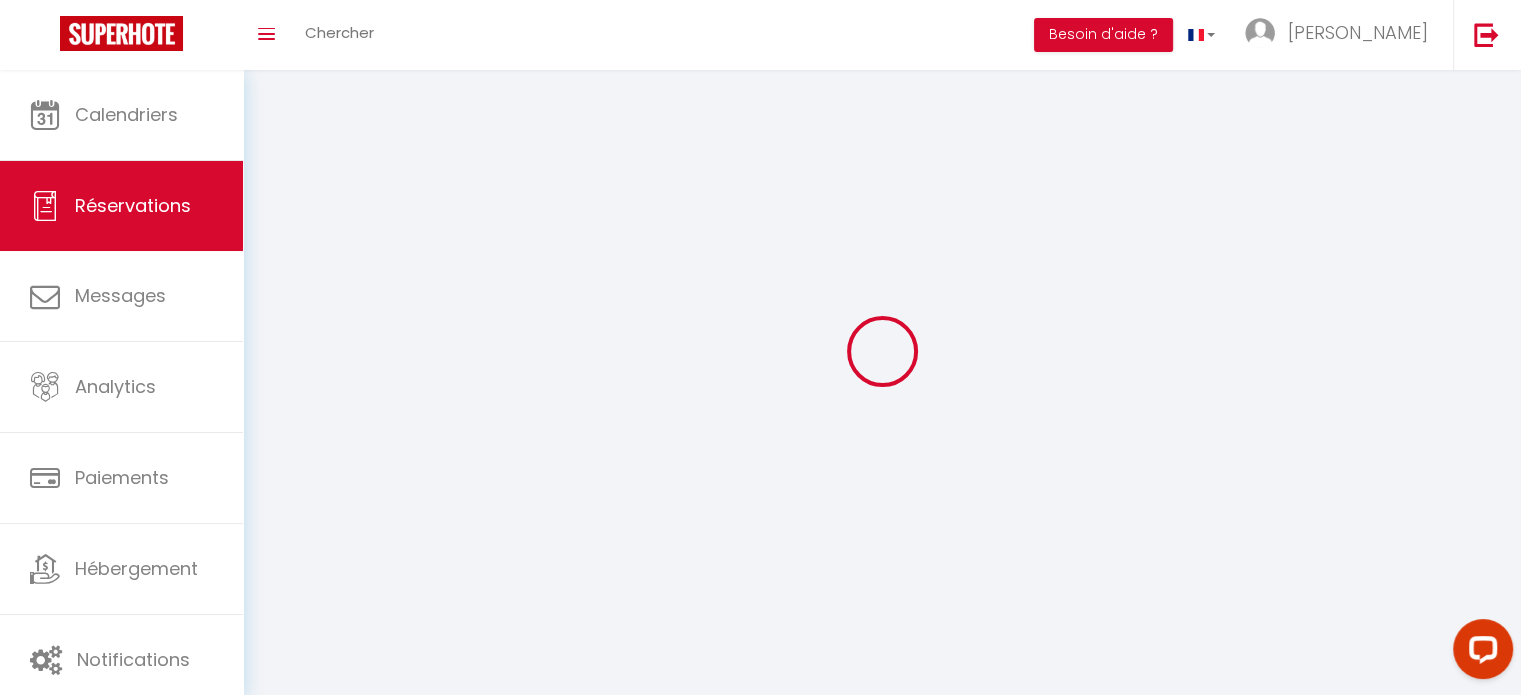 select 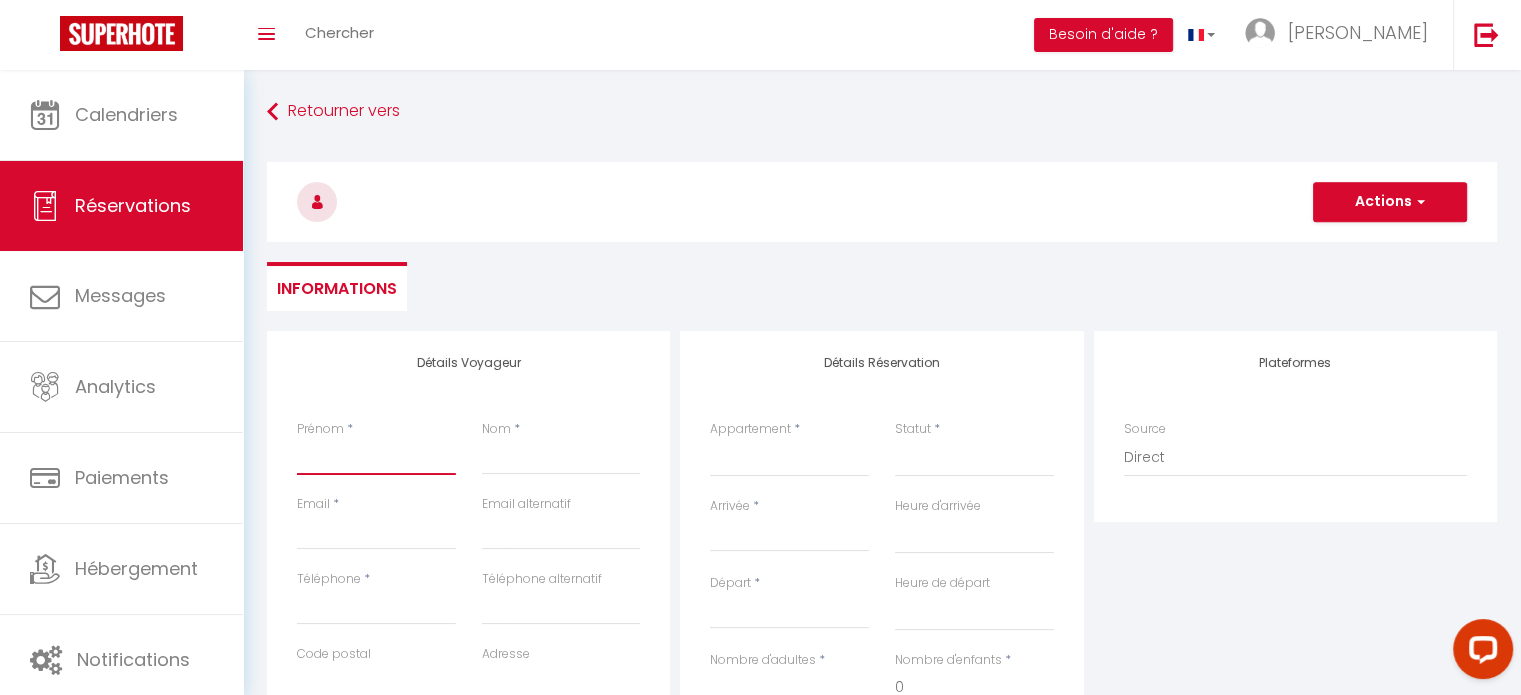 click on "Prénom" at bounding box center (376, 457) 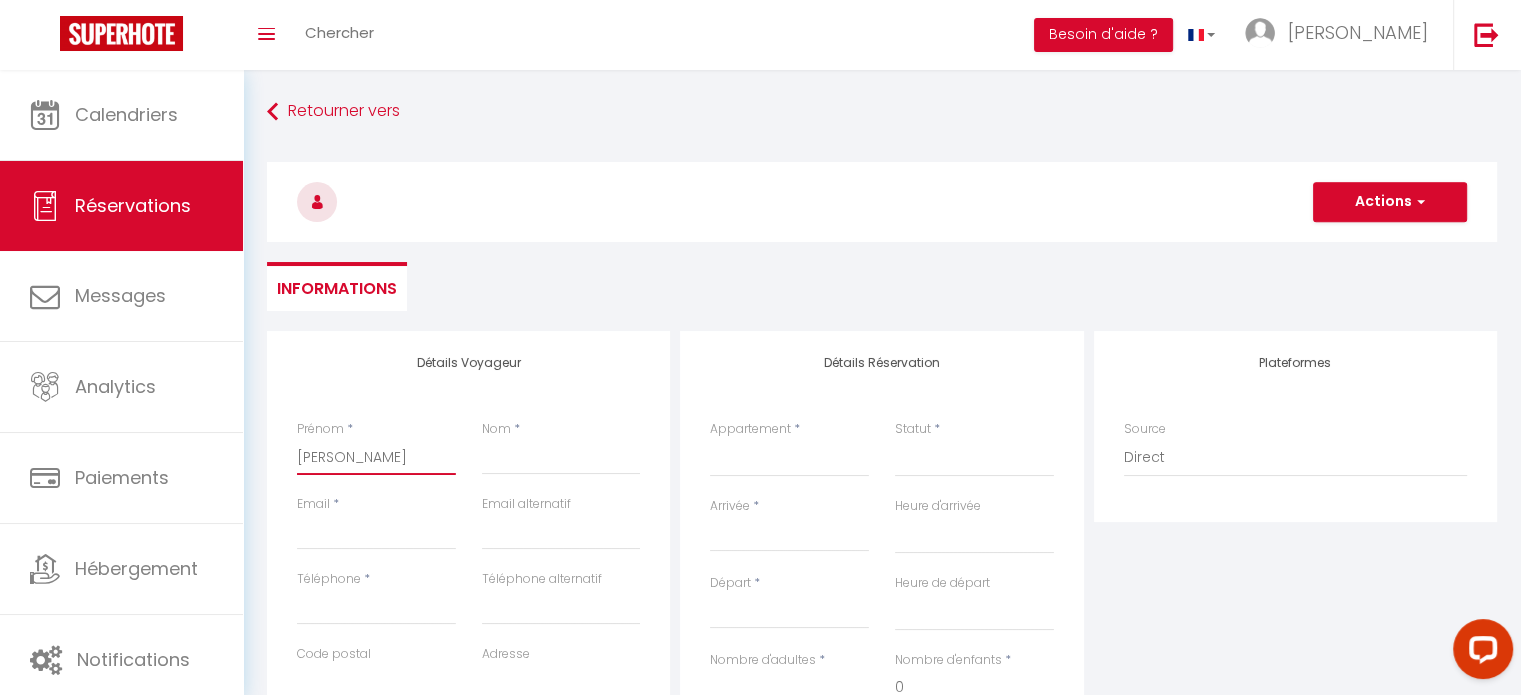 select 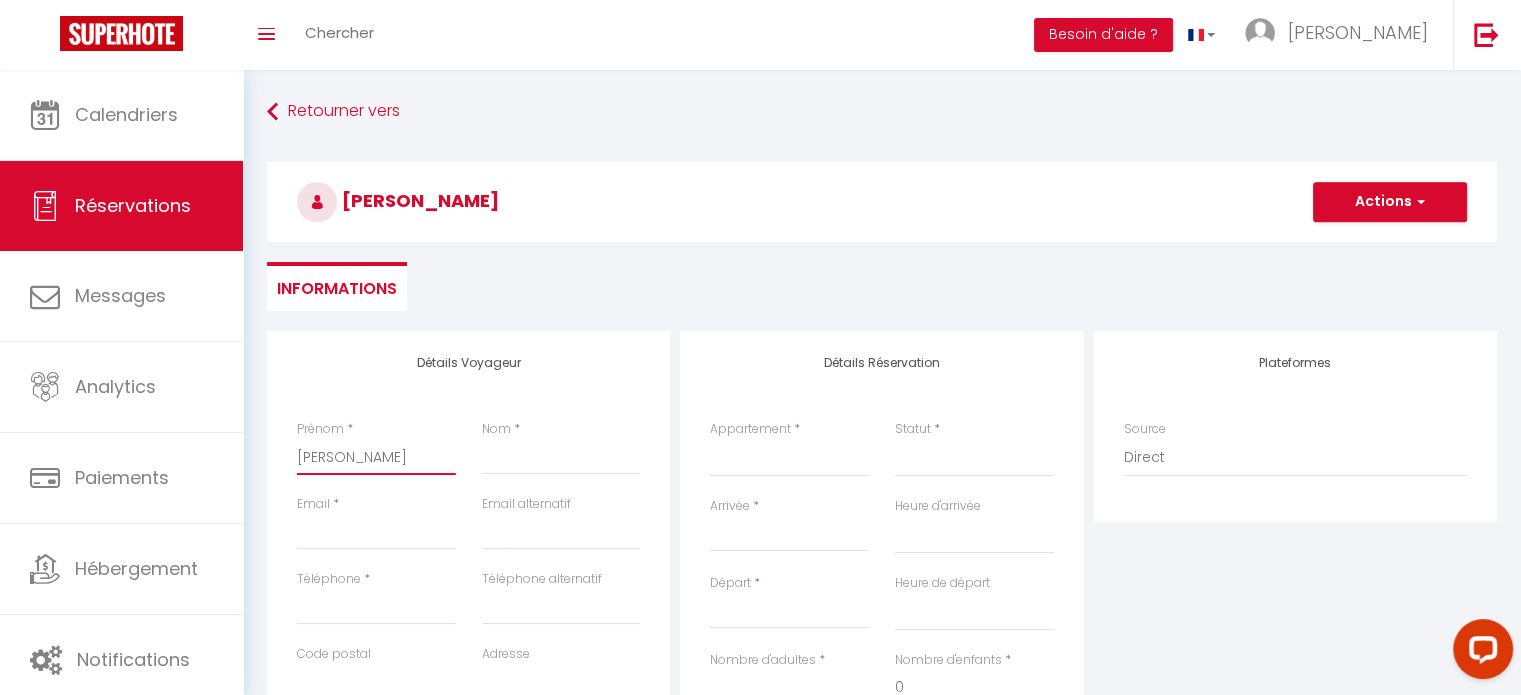 type on "[PERSON_NAME]" 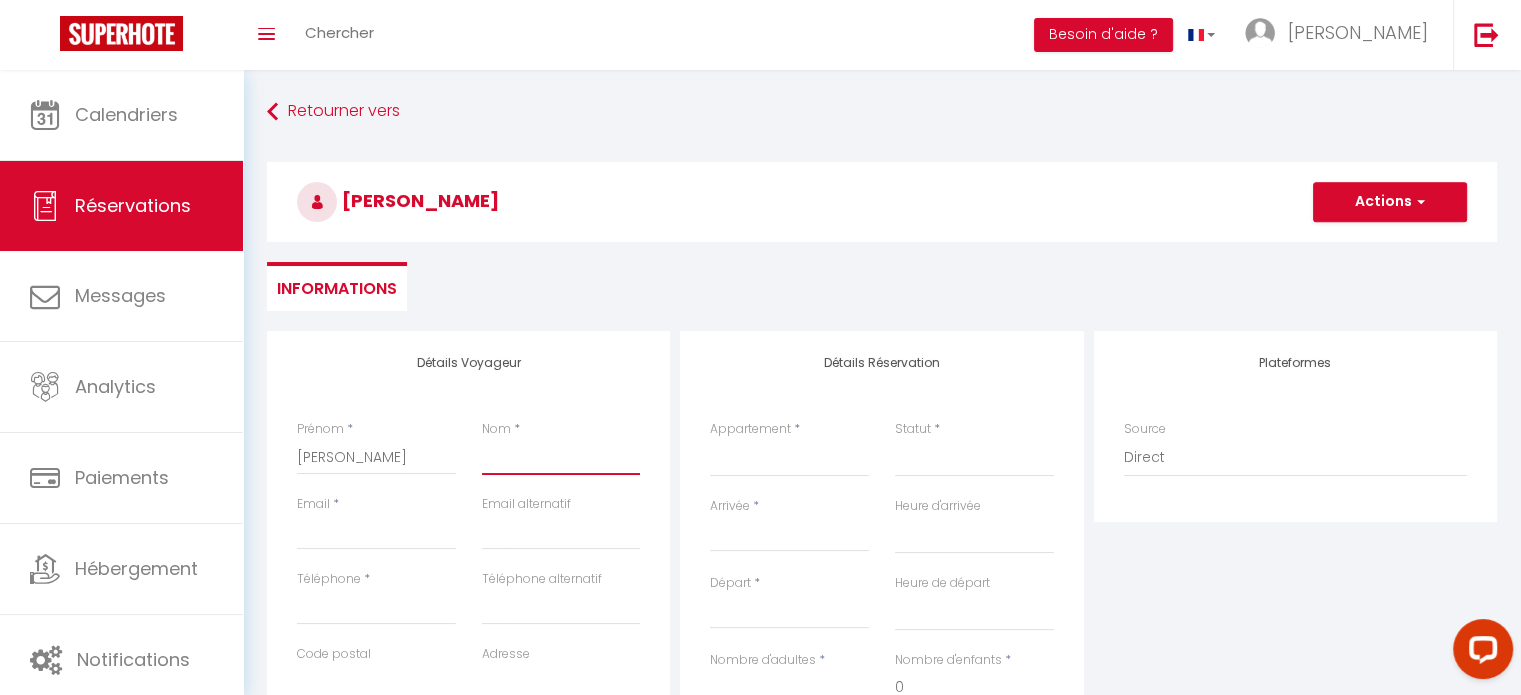 click on "Nom" at bounding box center (561, 457) 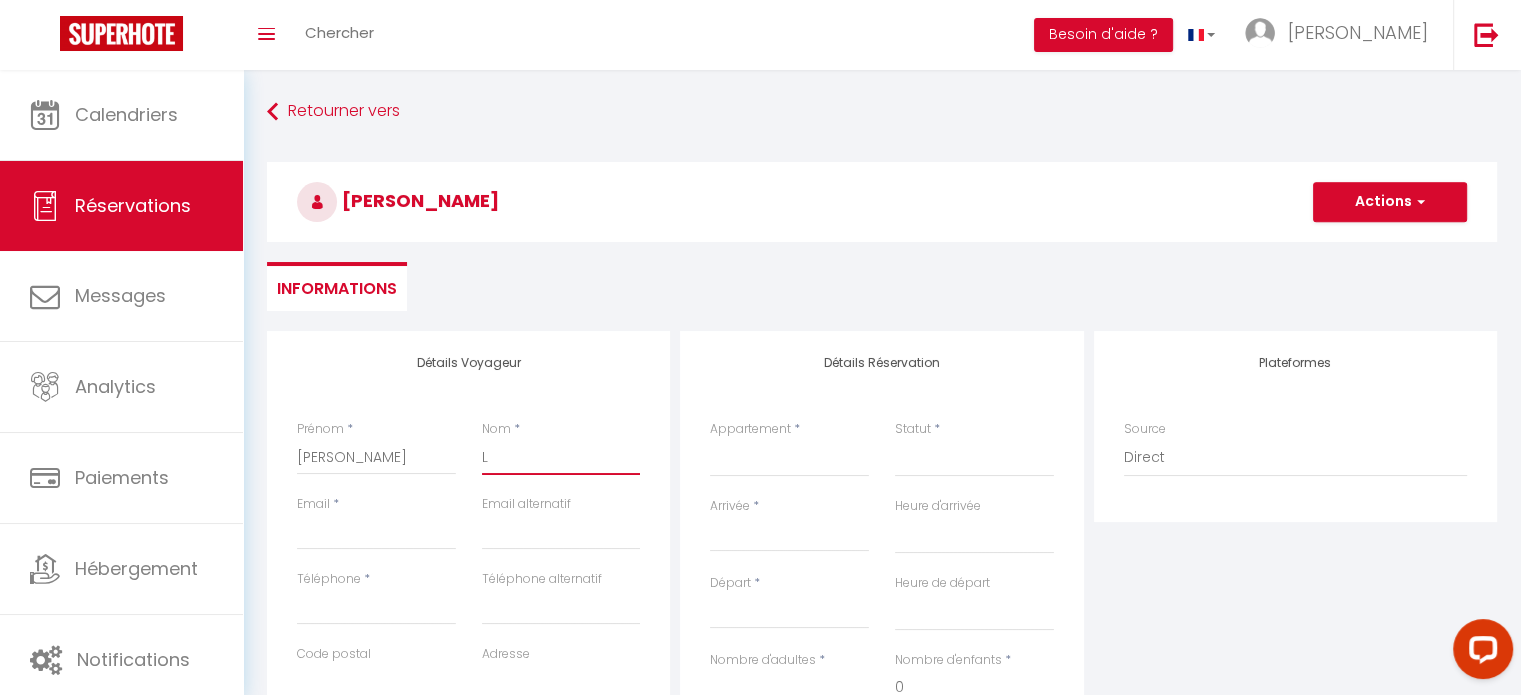 select 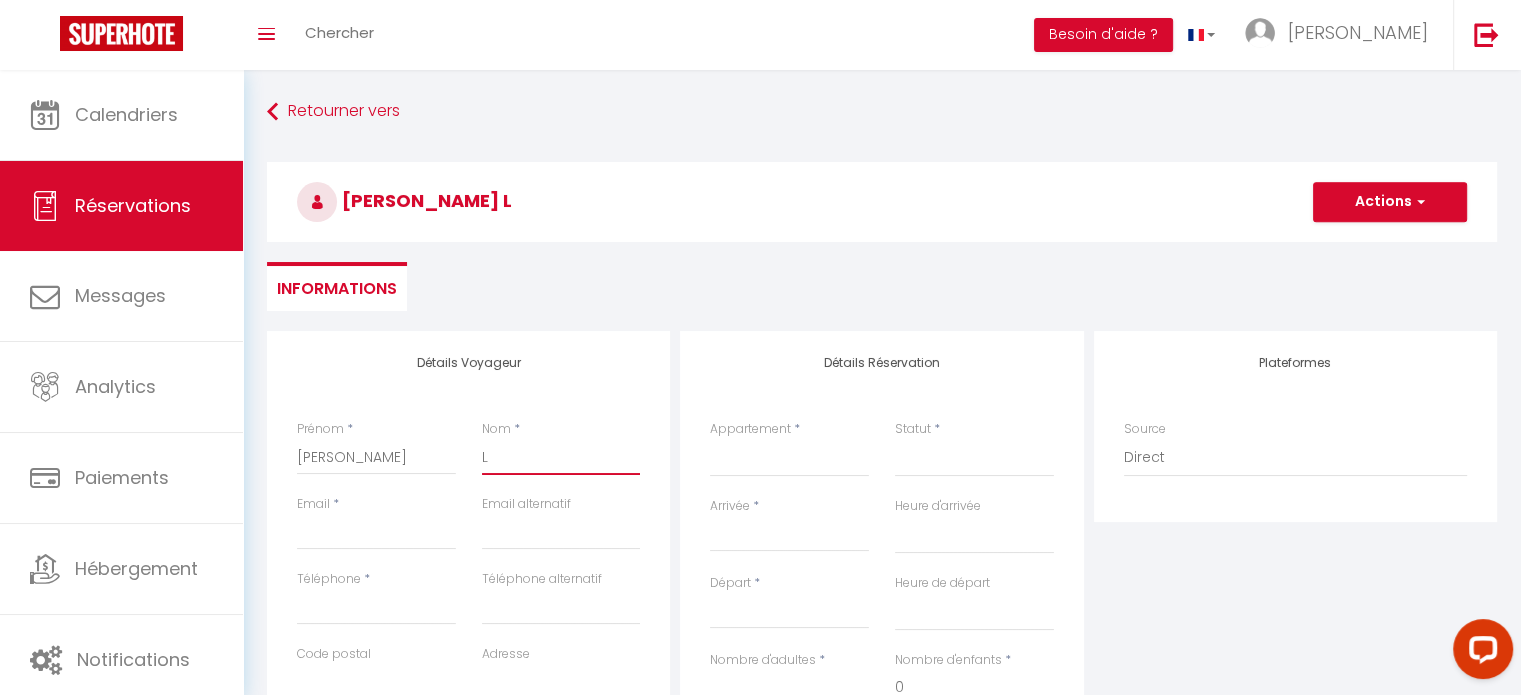 type on "LA" 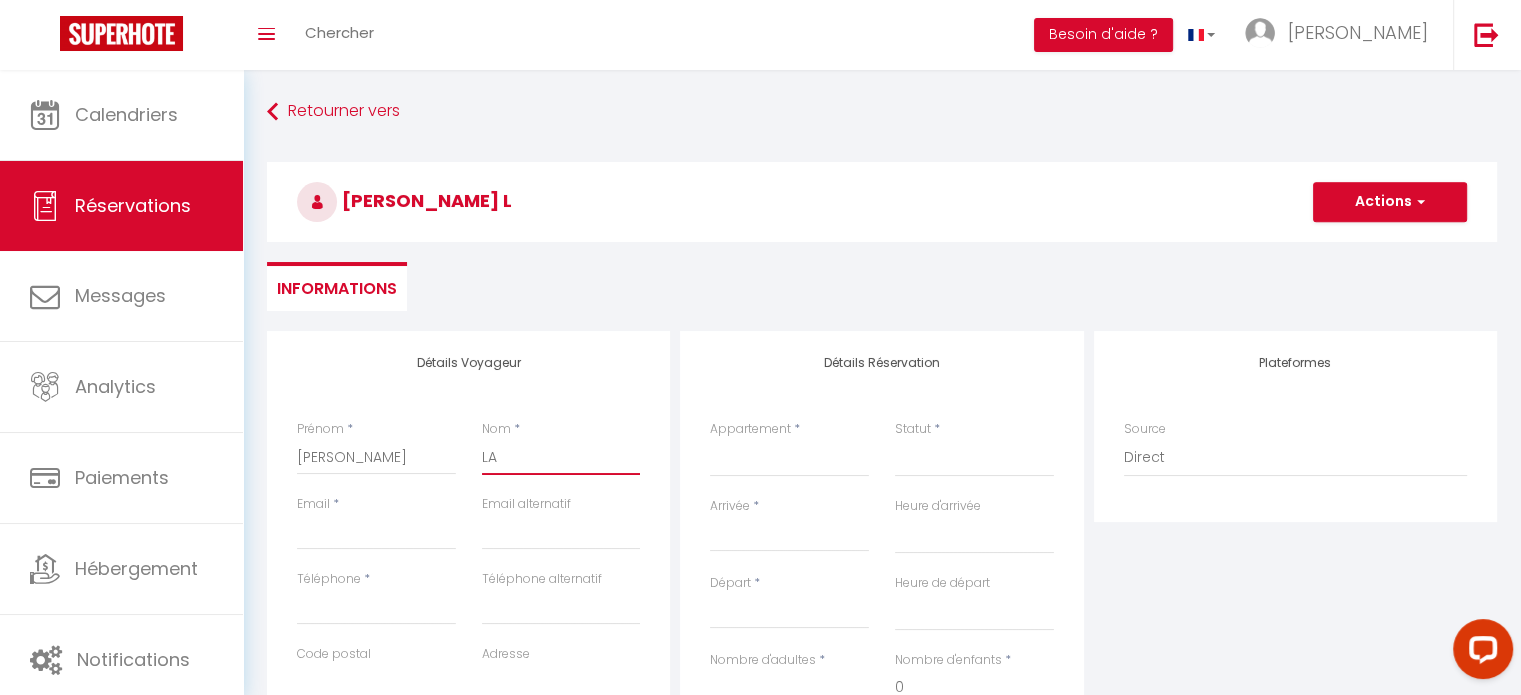 select 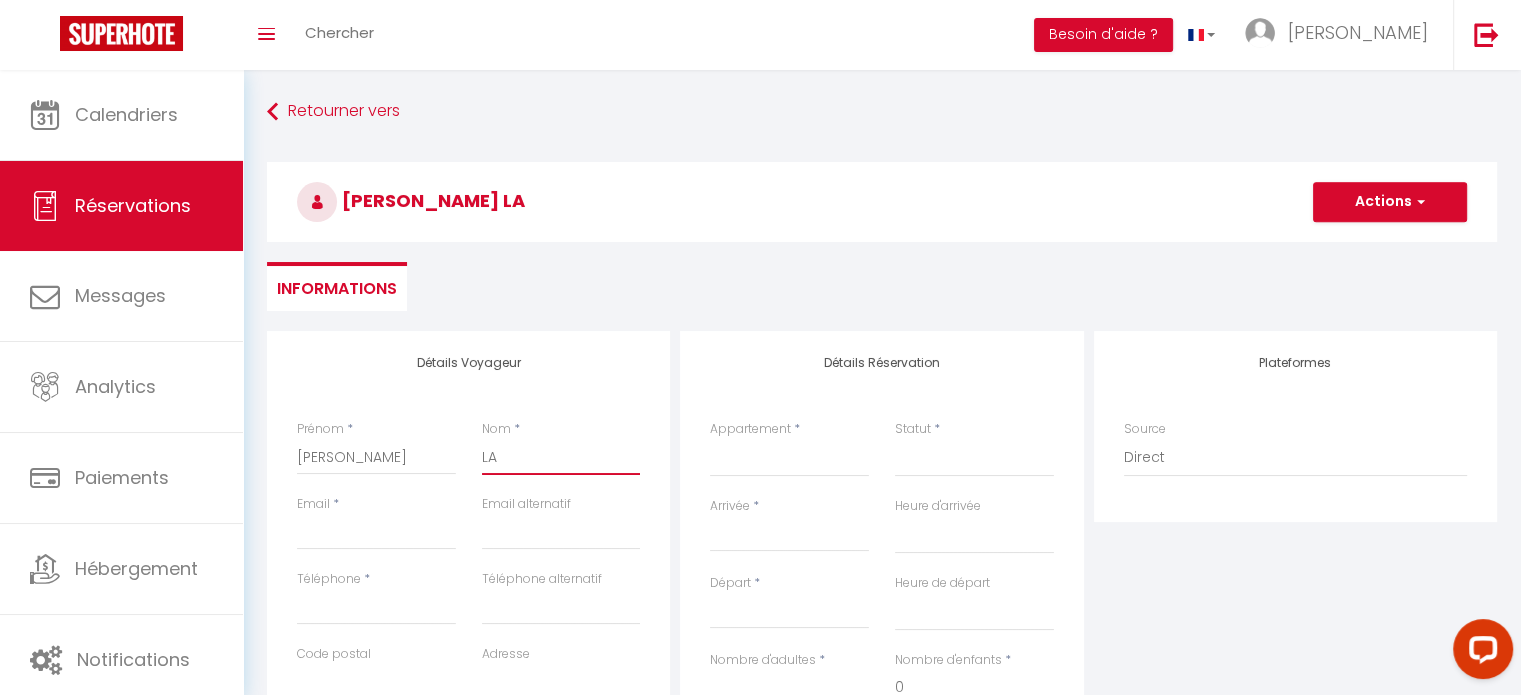type on "LAG" 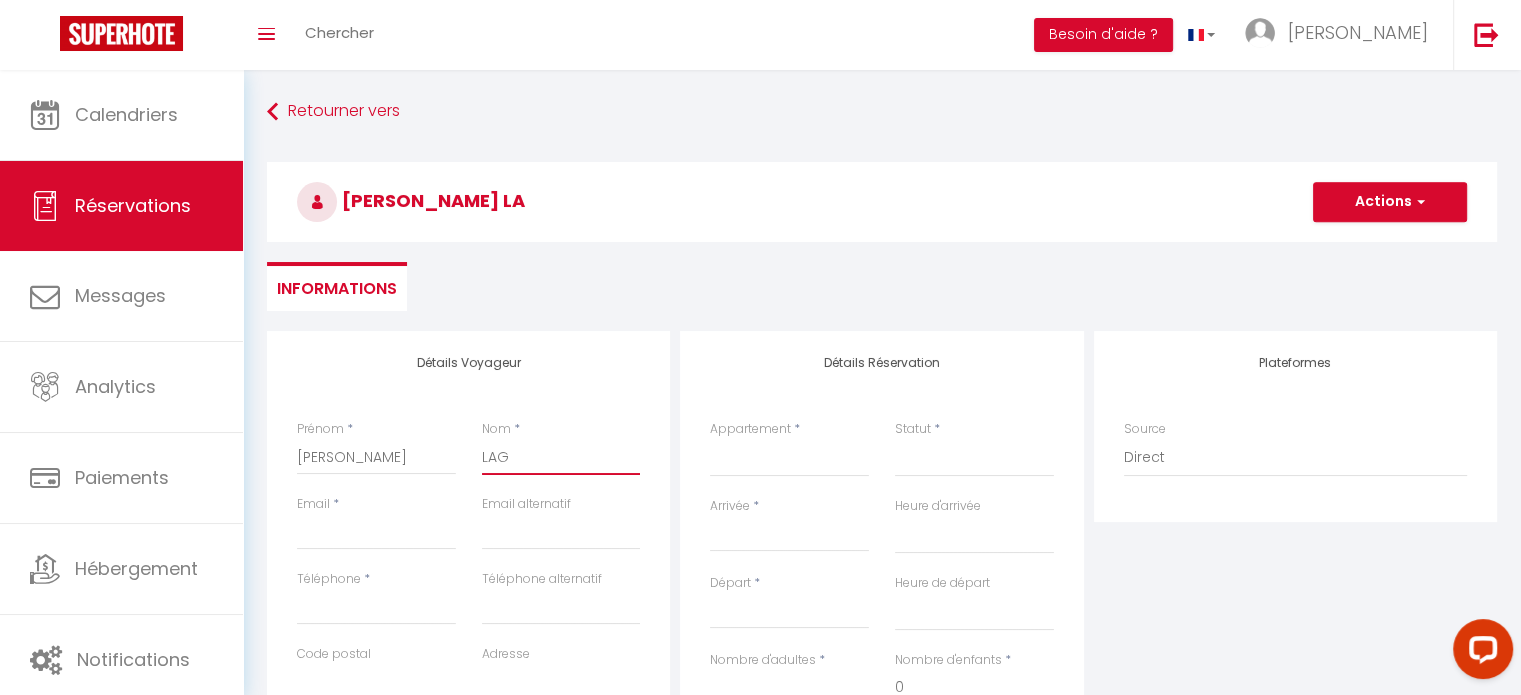 select 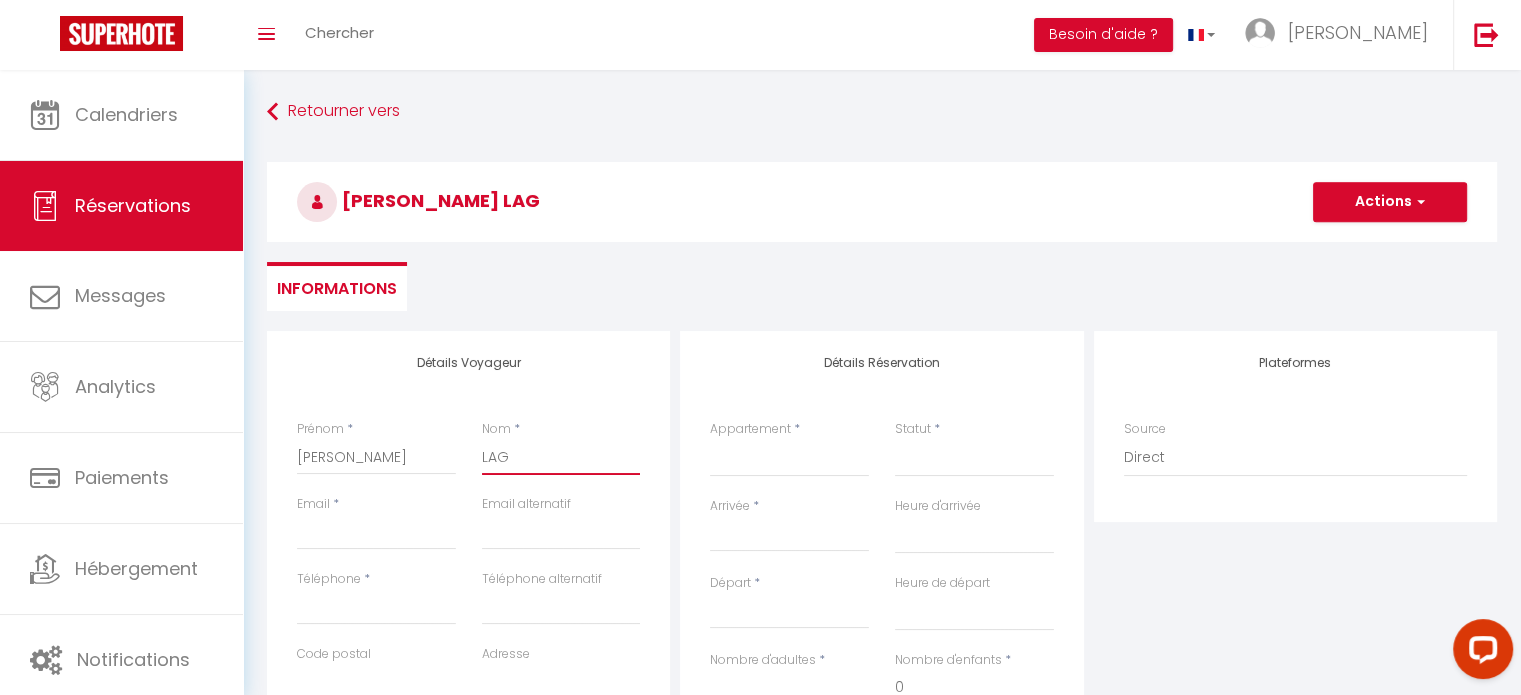 type on "LAGA" 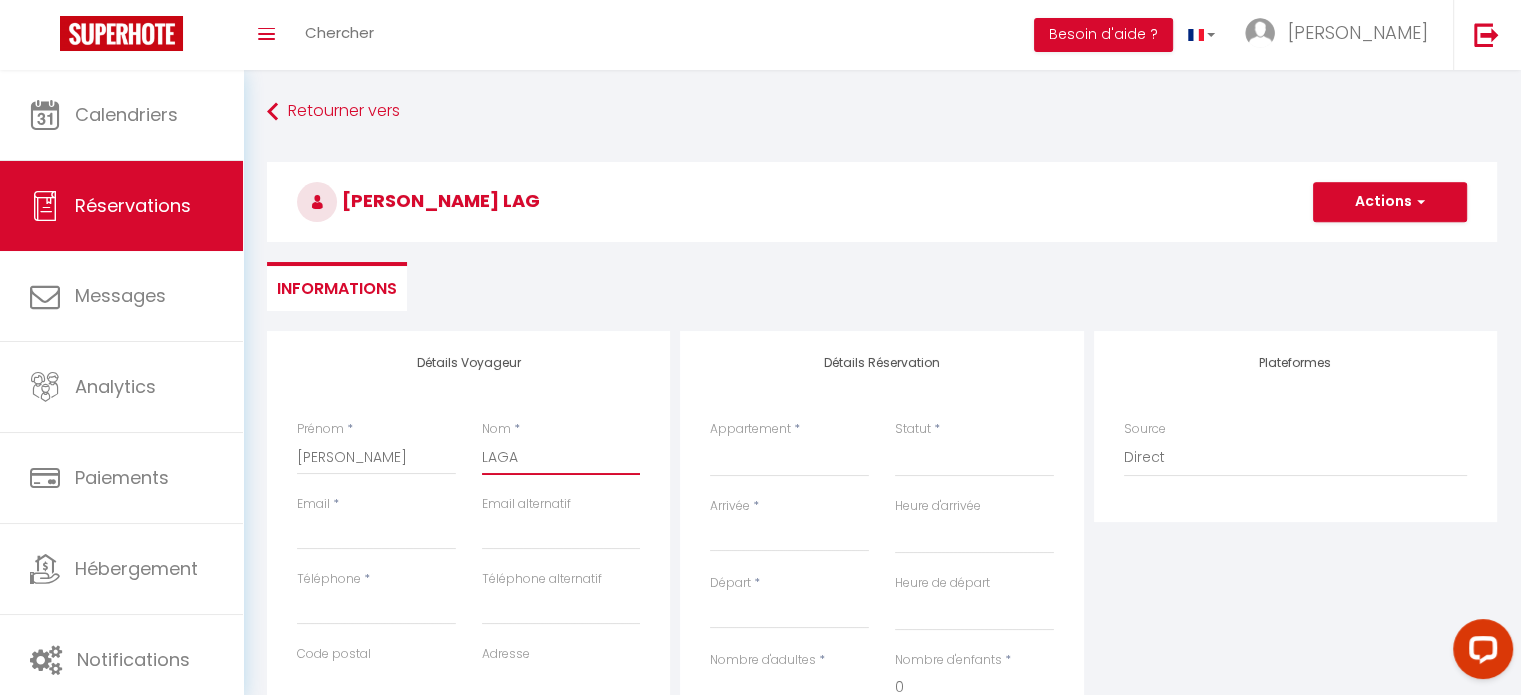 select 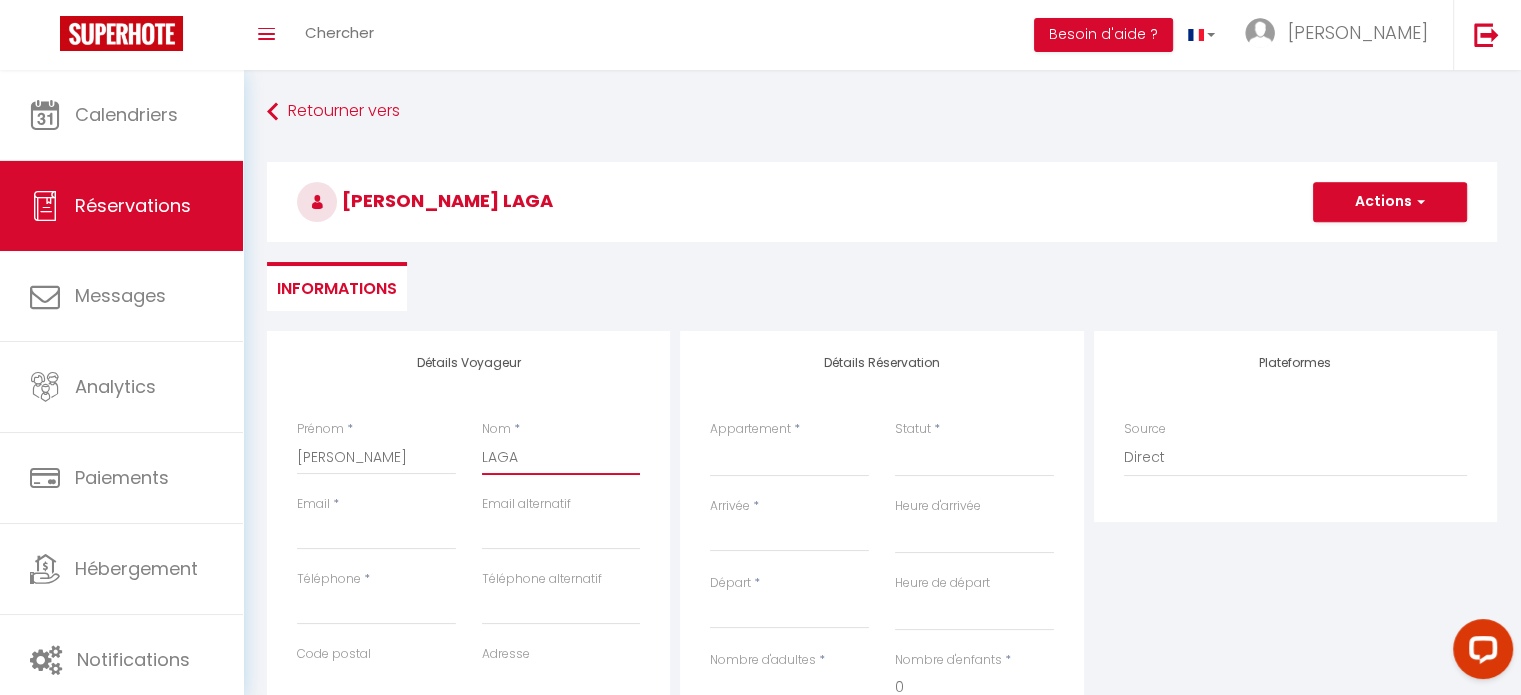 type on "LAGAL" 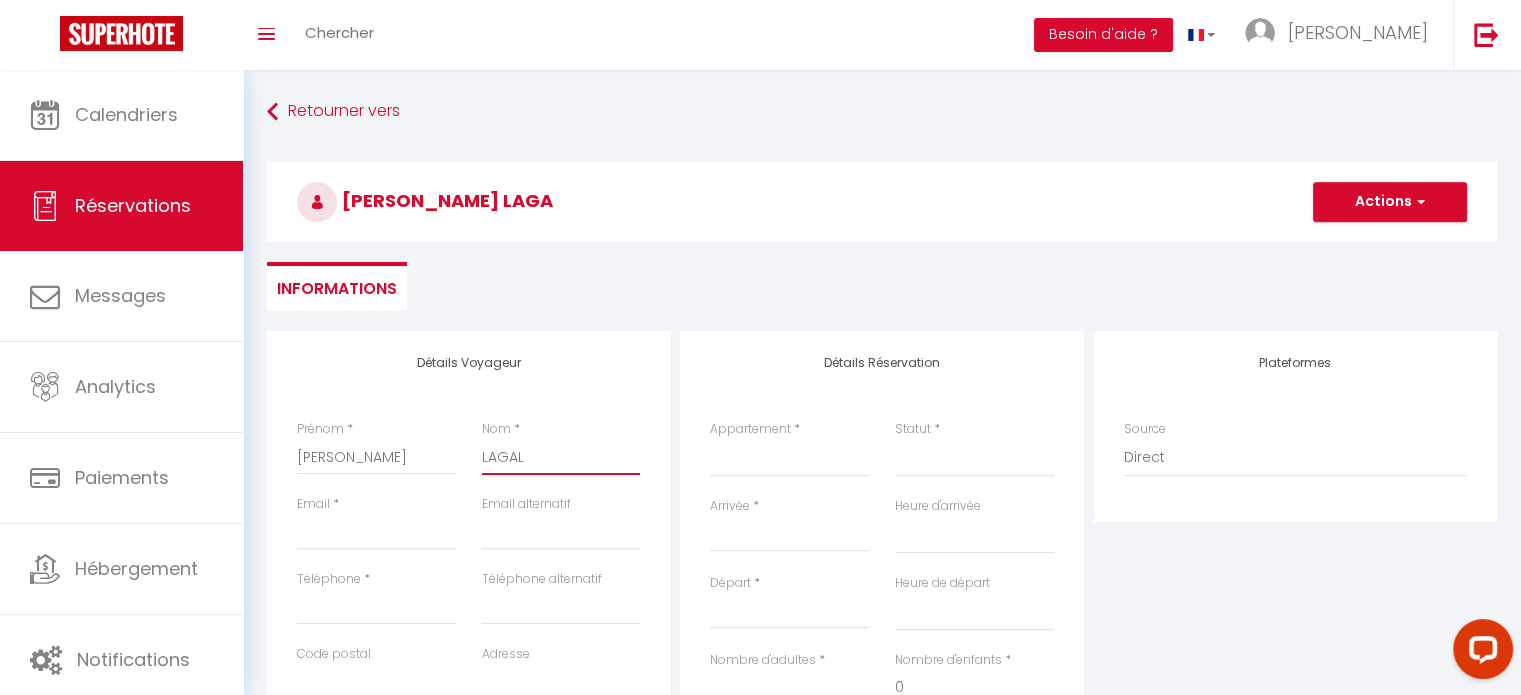 select 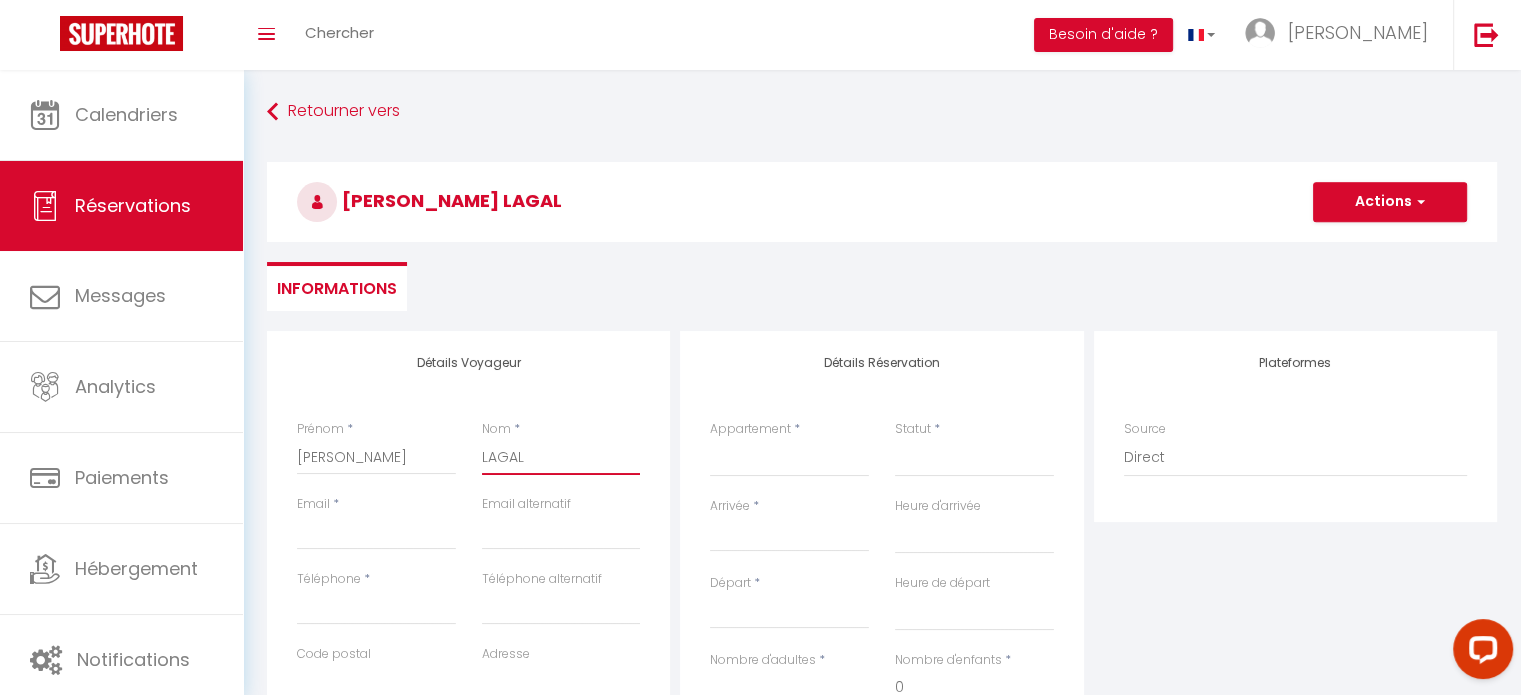 type on "LAGALL" 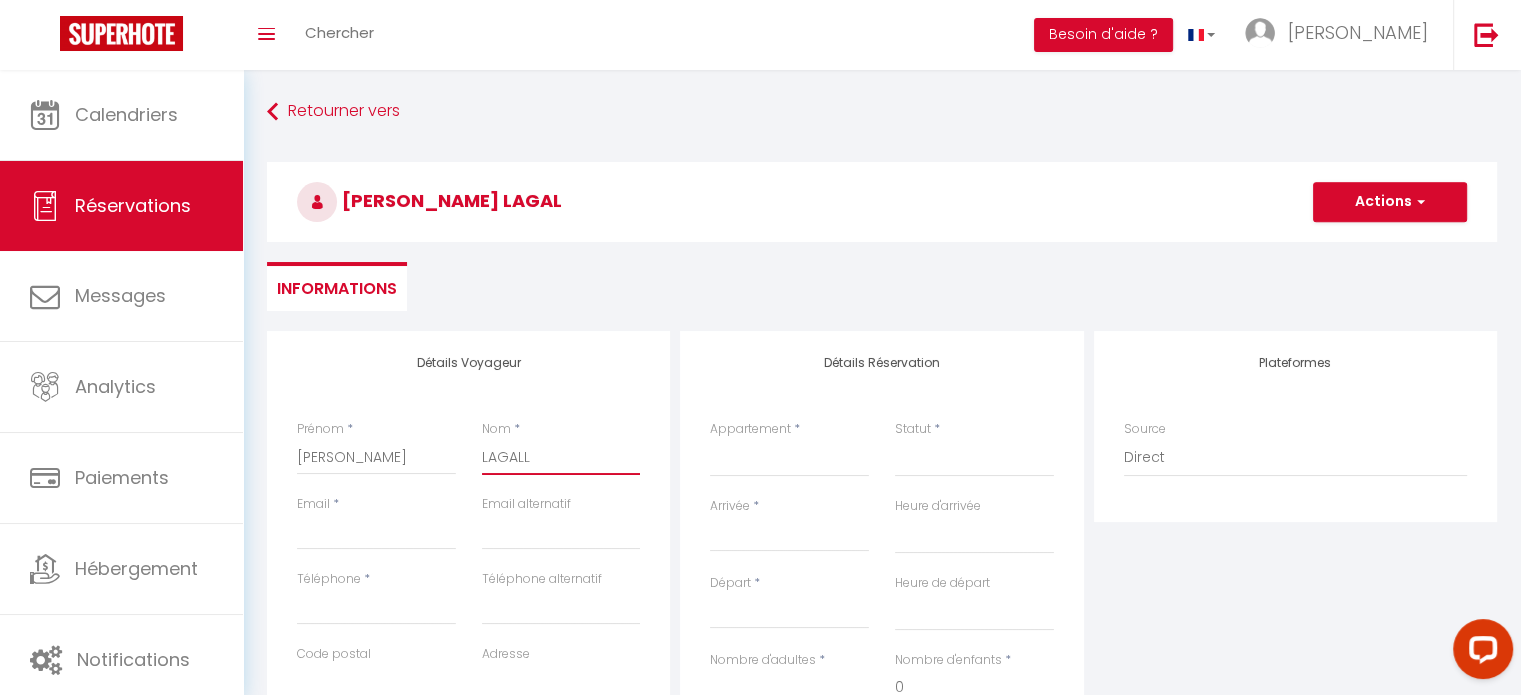 select 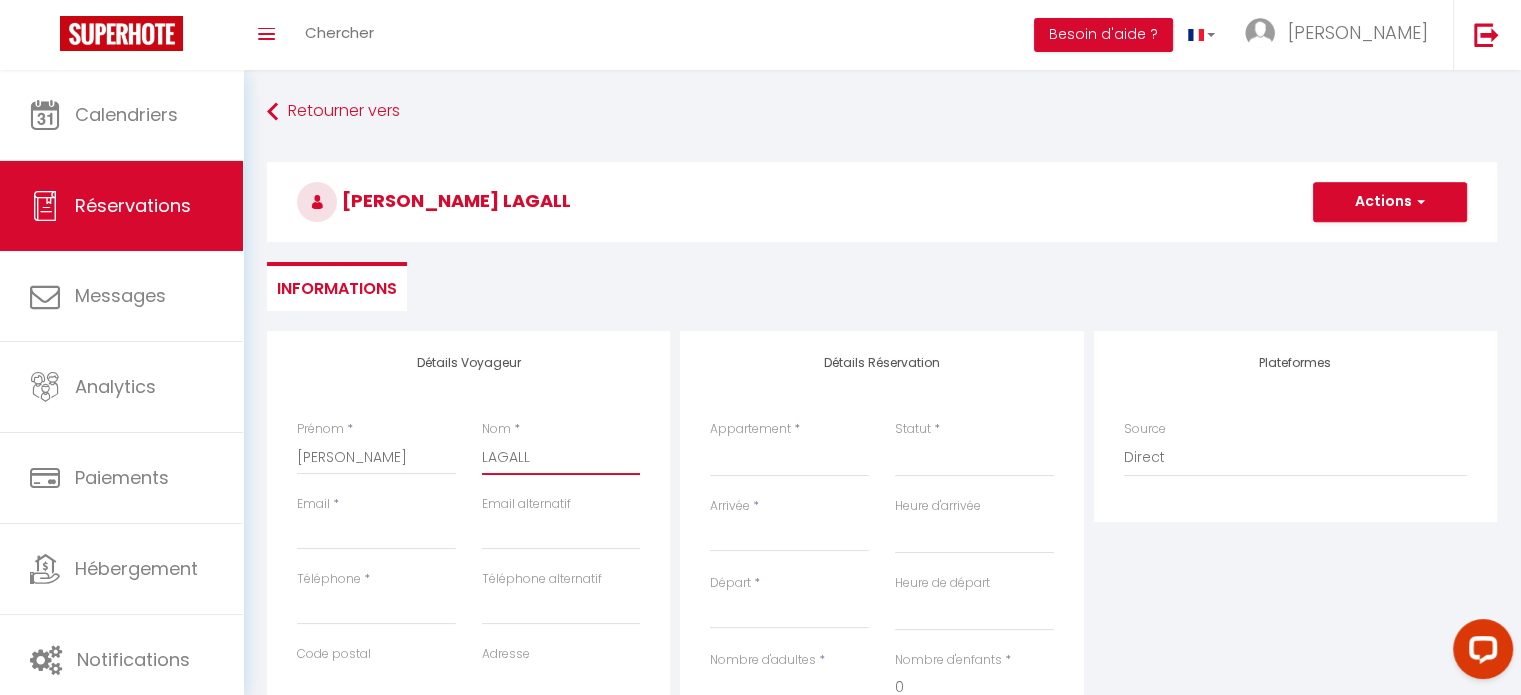 type on "LAGALLE" 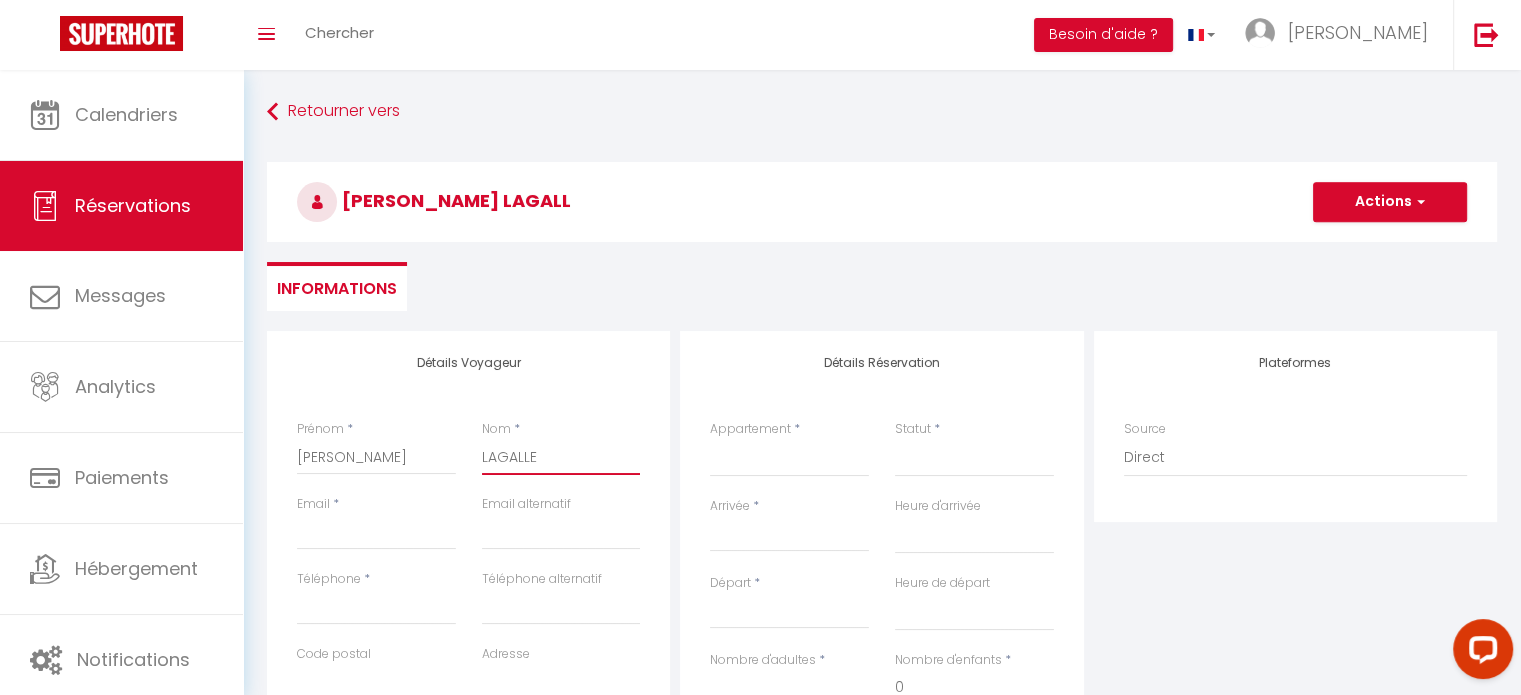 select 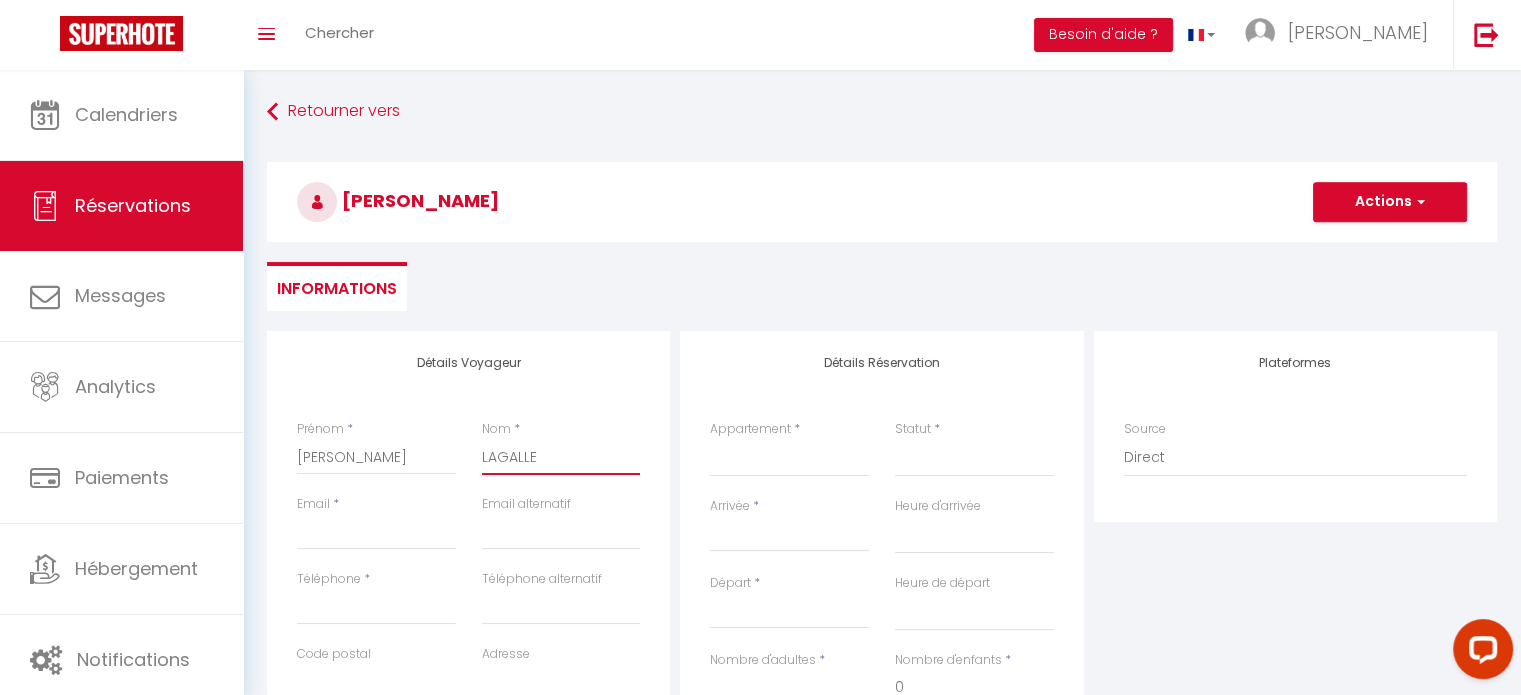 type on "LAGALLE" 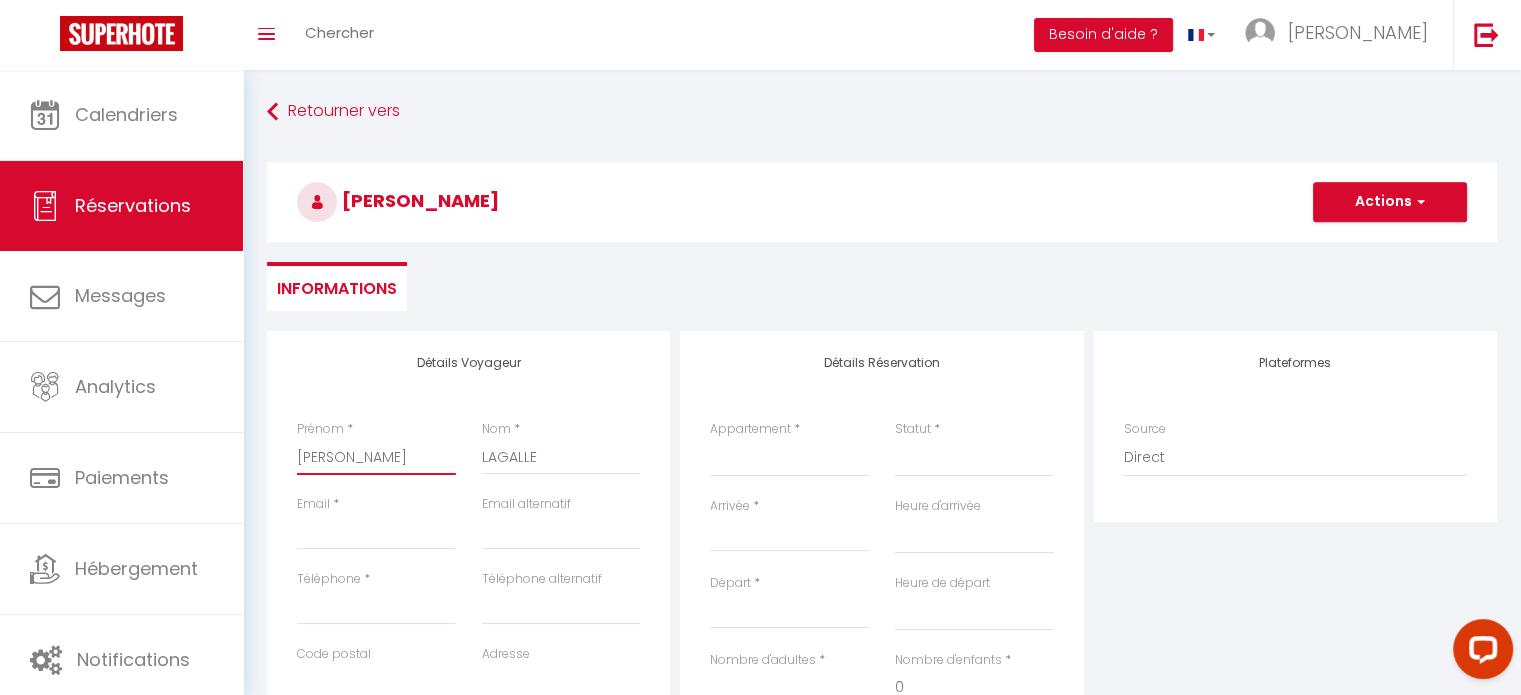 click on "[PERSON_NAME]" at bounding box center [376, 457] 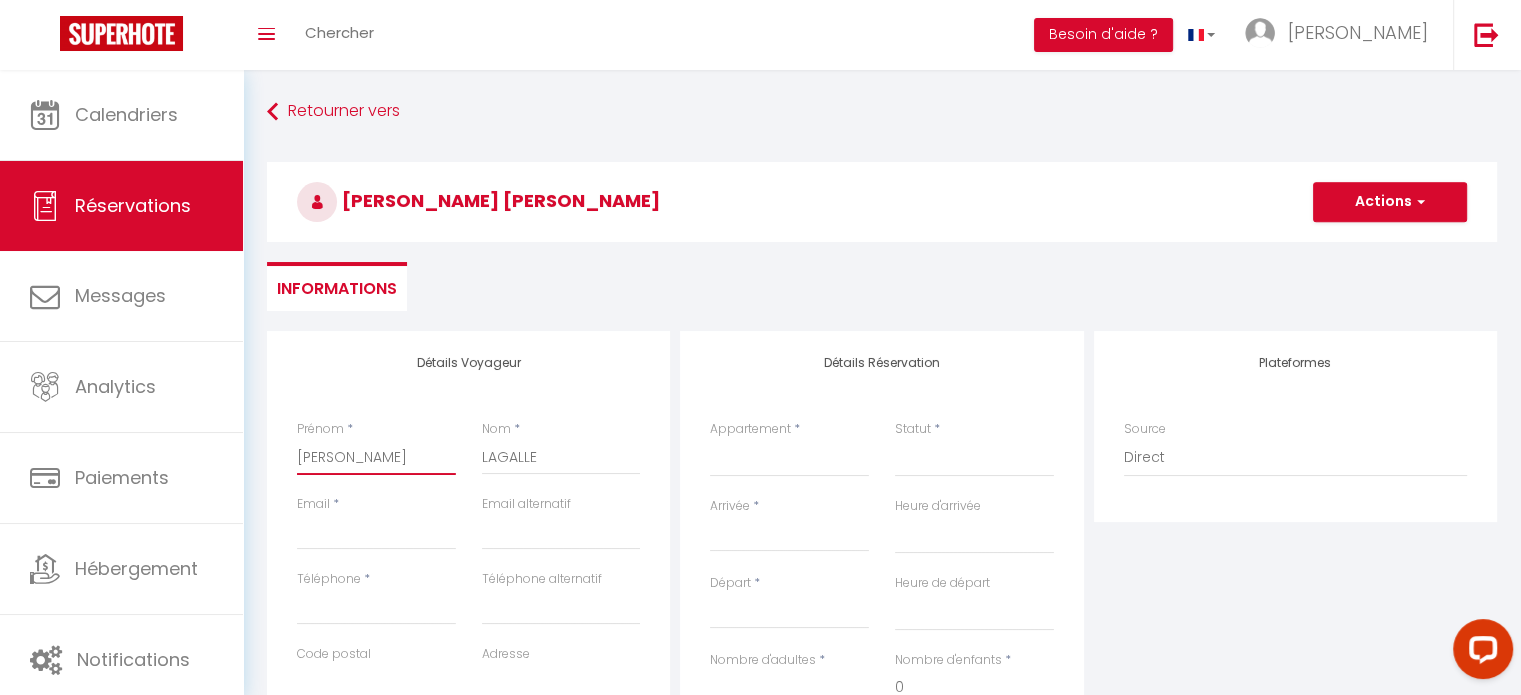 select 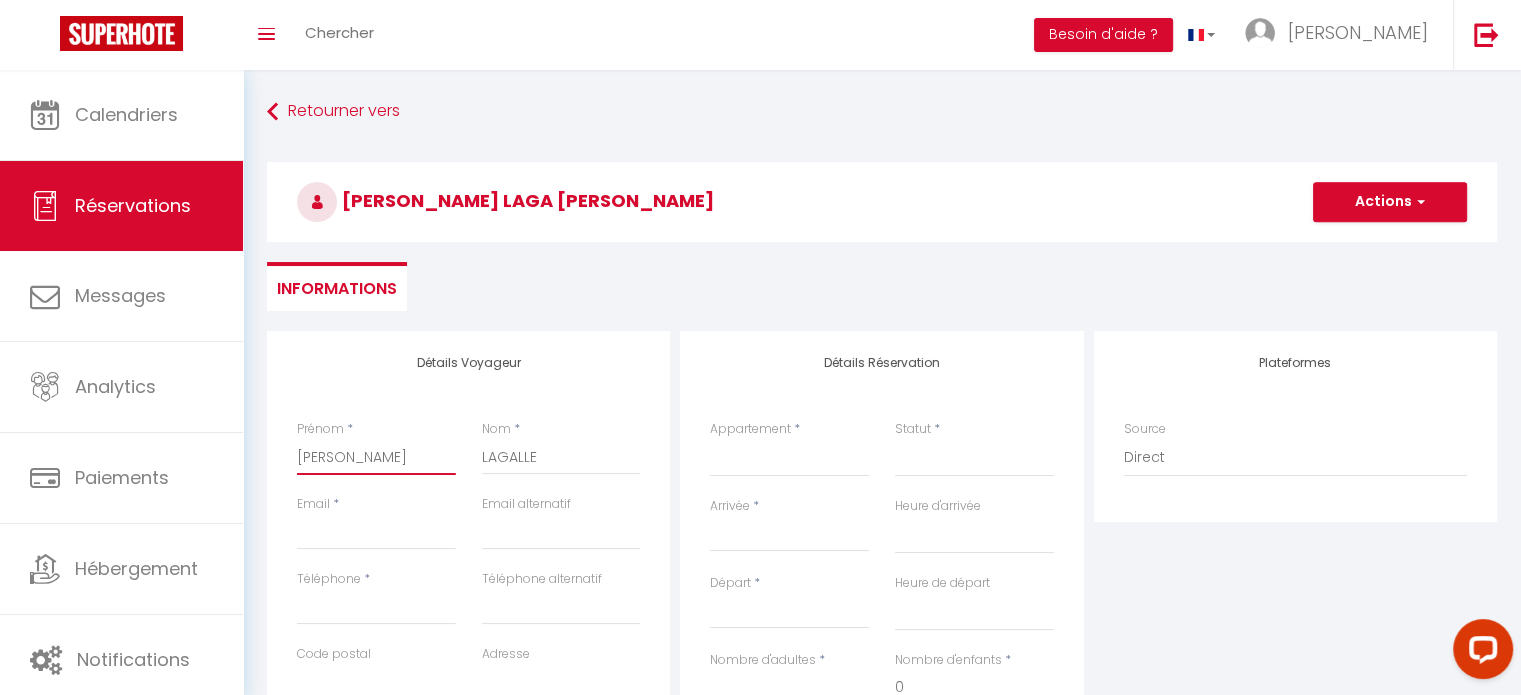 type on "[PERSON_NAME]" 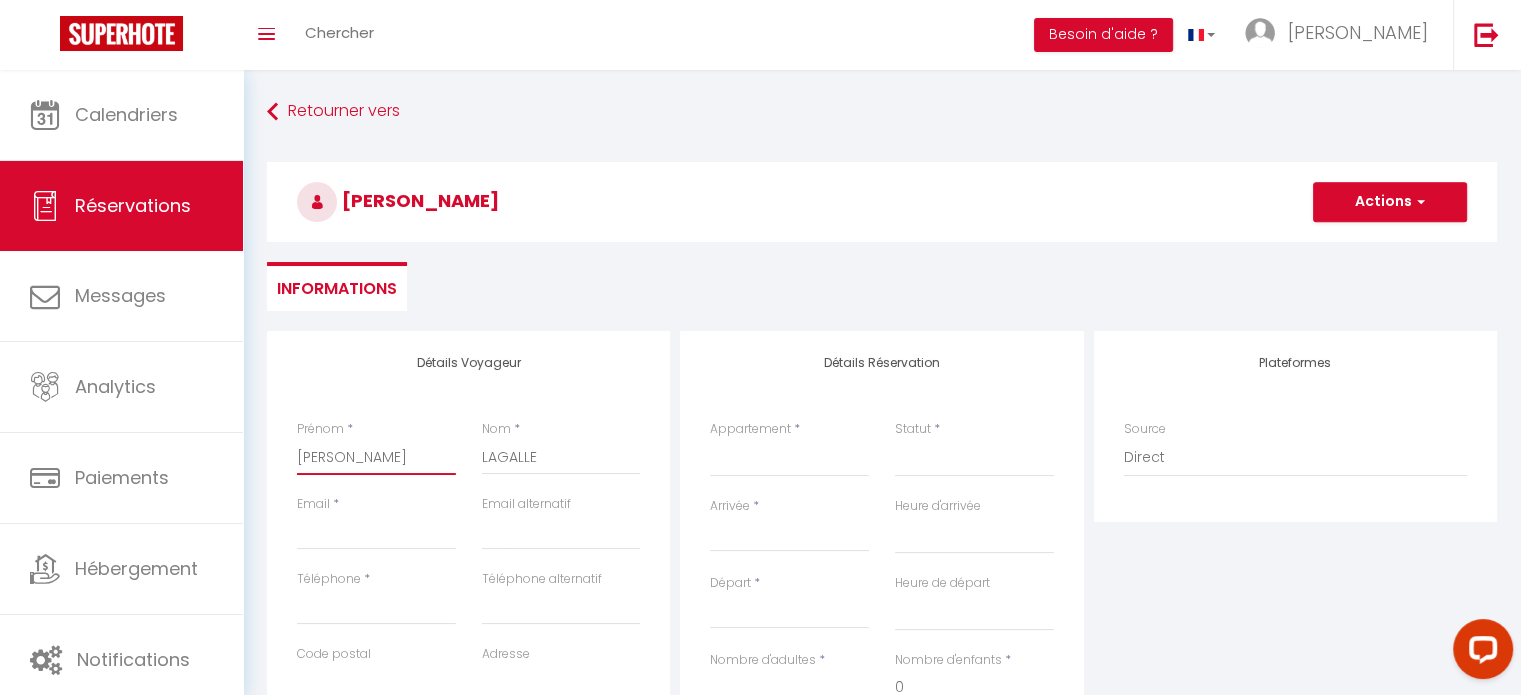 type on "[PERSON_NAME]" 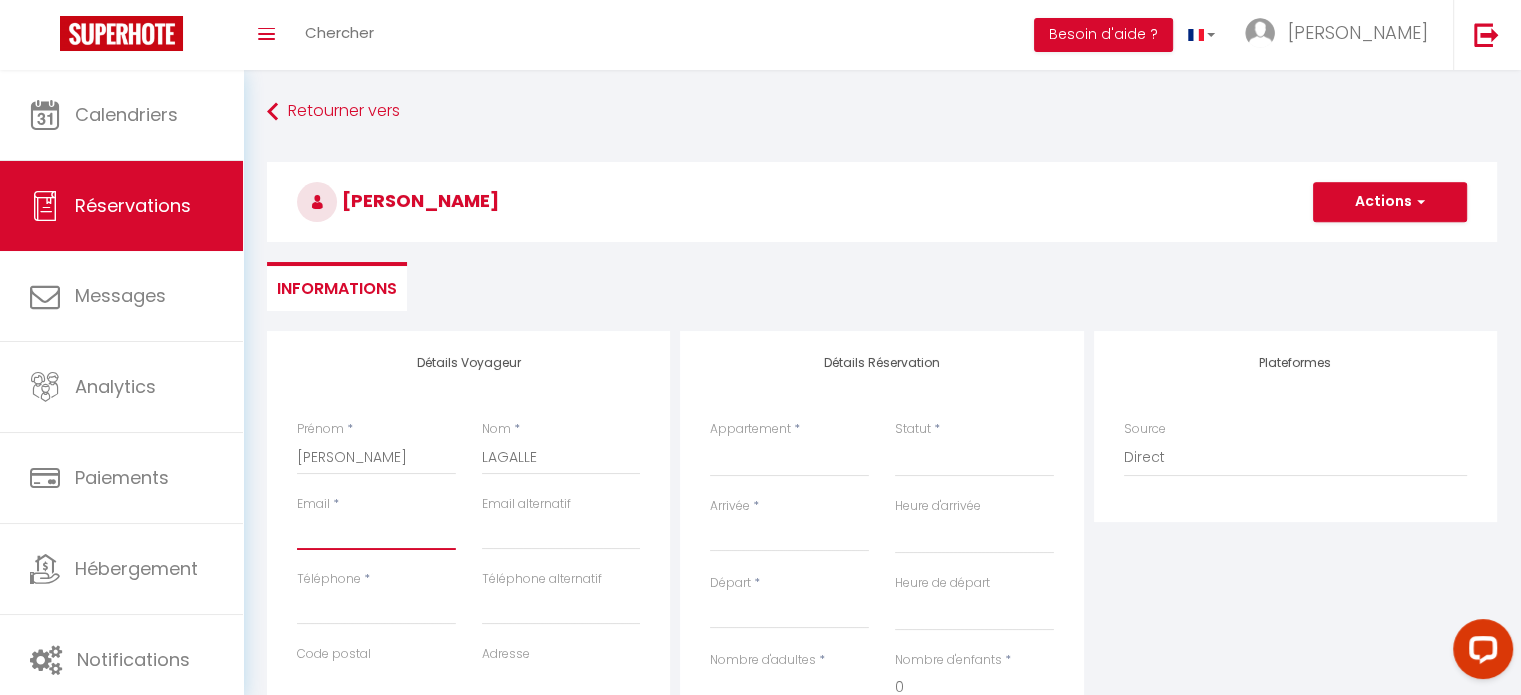 click on "Email client" at bounding box center (376, 532) 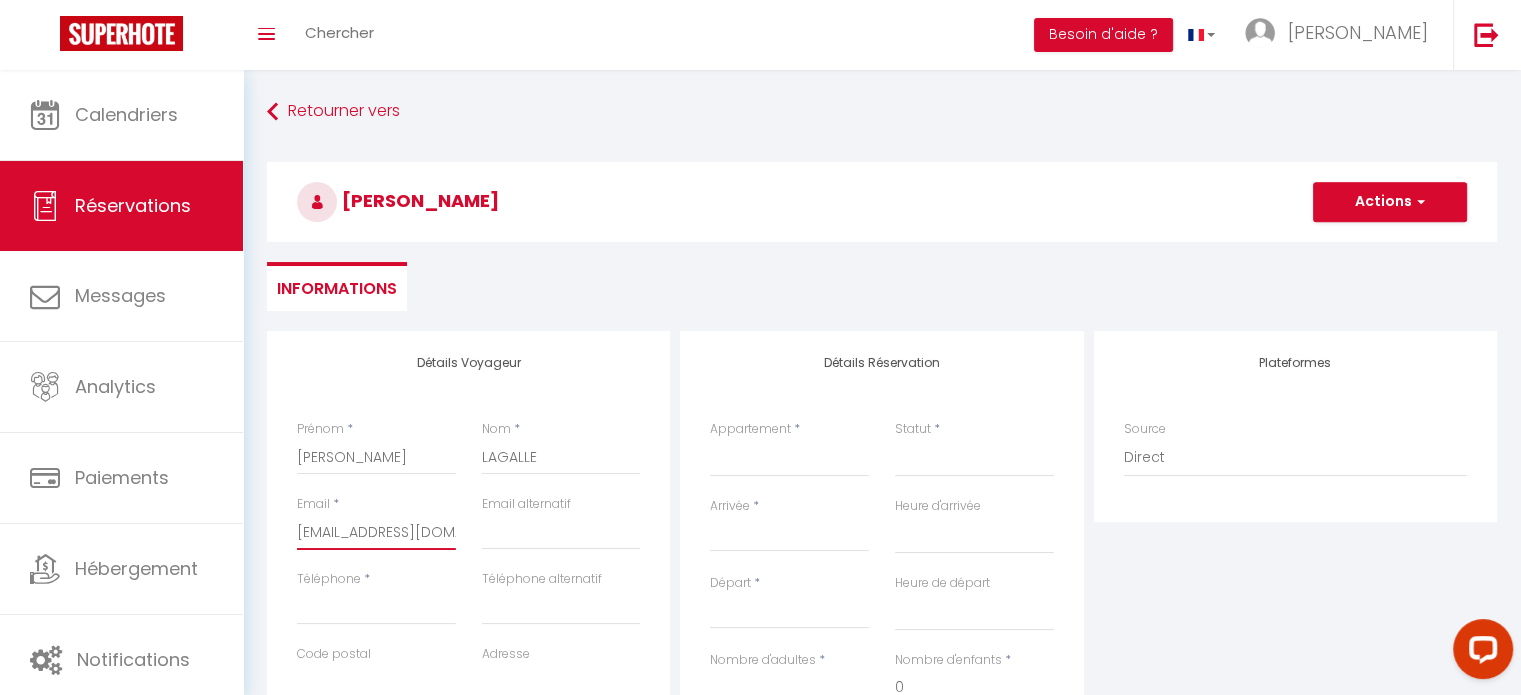 select 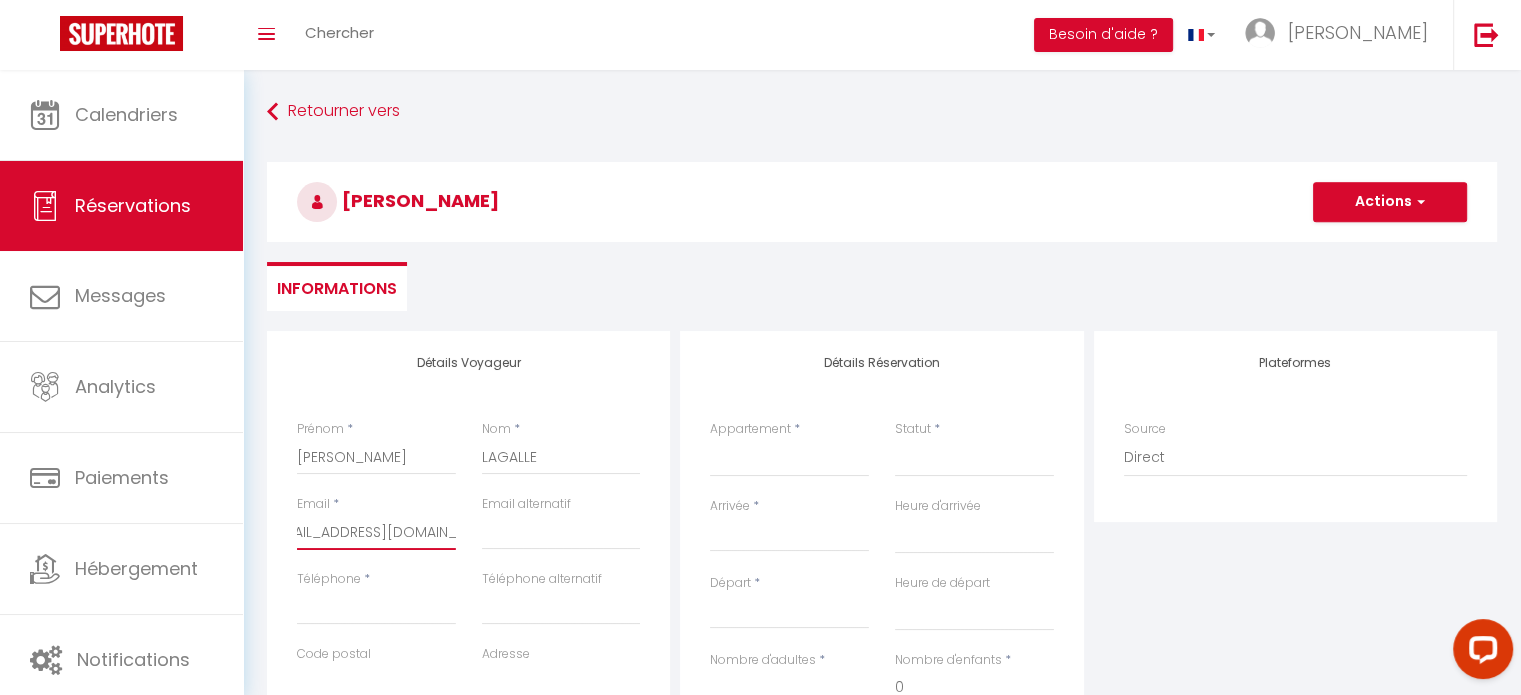 scroll, scrollTop: 0, scrollLeft: 0, axis: both 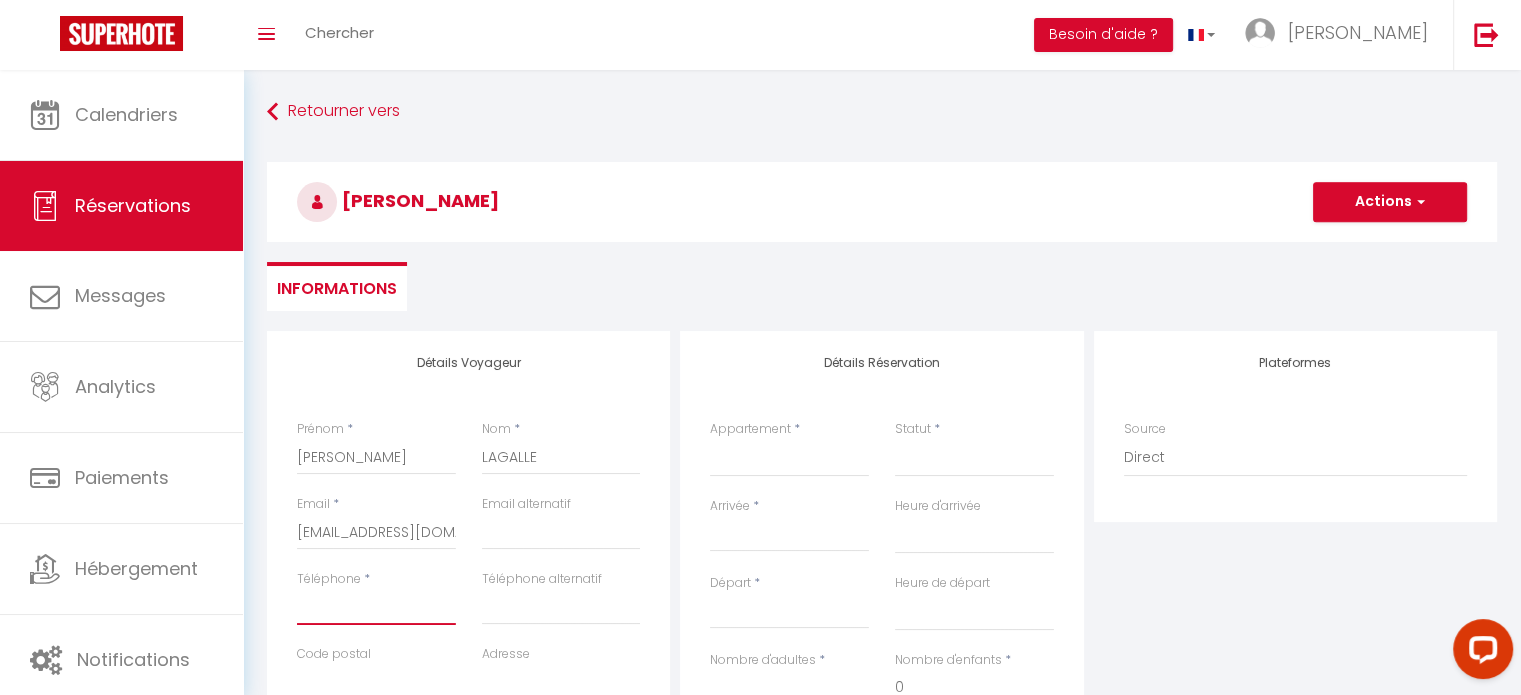 click on "Téléphone" at bounding box center (376, 607) 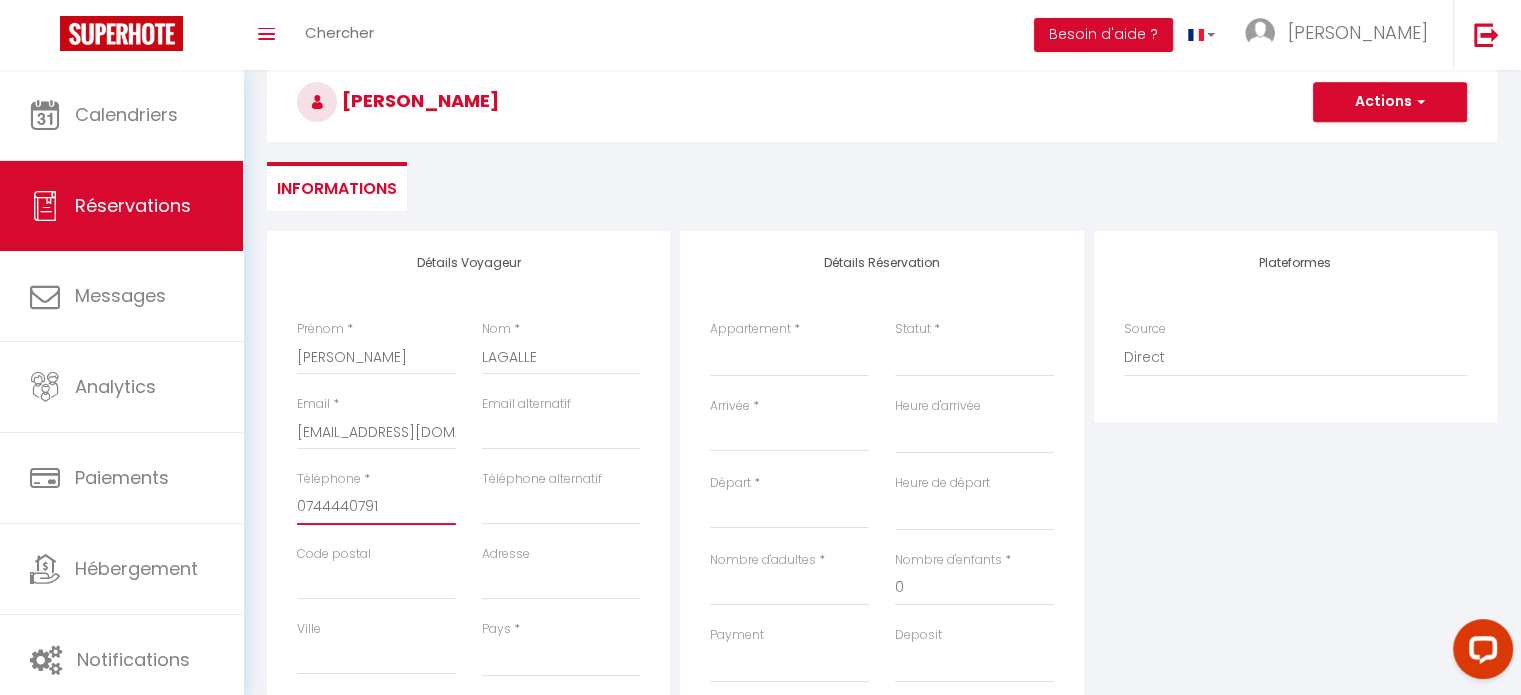 scroll, scrollTop: 200, scrollLeft: 0, axis: vertical 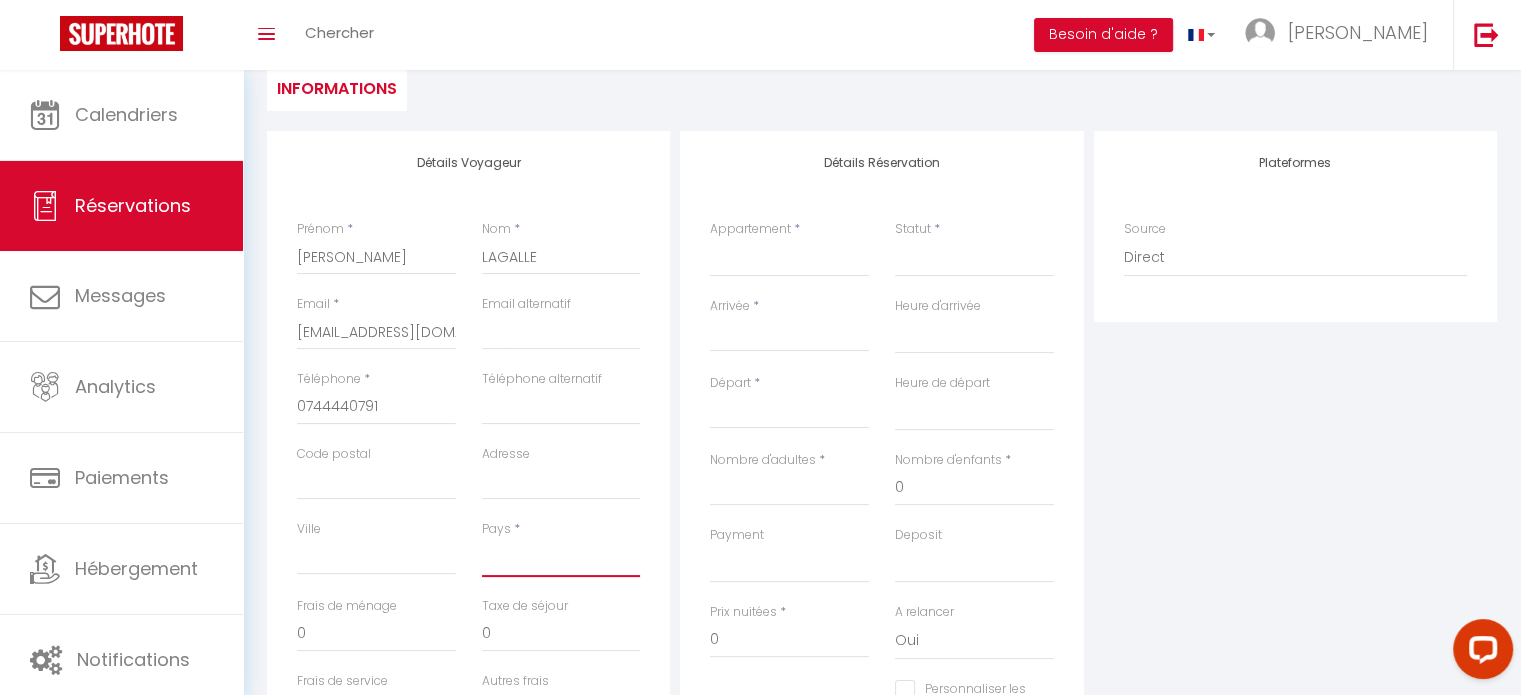 click on "[GEOGRAPHIC_DATA]
[GEOGRAPHIC_DATA]
[GEOGRAPHIC_DATA]
[GEOGRAPHIC_DATA]
[GEOGRAPHIC_DATA]
[US_STATE]
[GEOGRAPHIC_DATA]
[GEOGRAPHIC_DATA]
[GEOGRAPHIC_DATA]
[GEOGRAPHIC_DATA]
[GEOGRAPHIC_DATA]
[GEOGRAPHIC_DATA]
[GEOGRAPHIC_DATA]
[GEOGRAPHIC_DATA]
[GEOGRAPHIC_DATA]
[GEOGRAPHIC_DATA]
[GEOGRAPHIC_DATA]
[GEOGRAPHIC_DATA]
[GEOGRAPHIC_DATA]
[GEOGRAPHIC_DATA]
[GEOGRAPHIC_DATA]
[GEOGRAPHIC_DATA]
[GEOGRAPHIC_DATA]
[GEOGRAPHIC_DATA]" at bounding box center (561, 558) 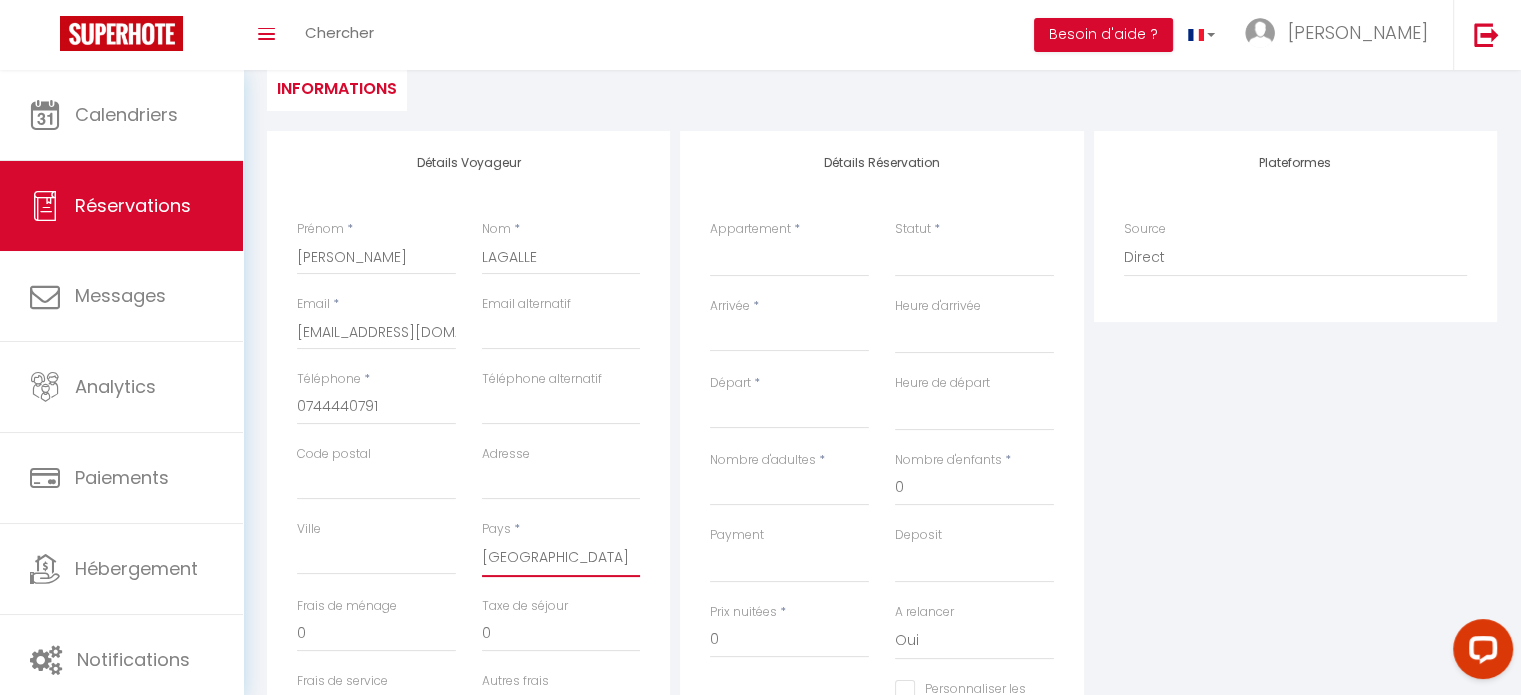 click on "[GEOGRAPHIC_DATA]
[GEOGRAPHIC_DATA]
[GEOGRAPHIC_DATA]
[GEOGRAPHIC_DATA]
[GEOGRAPHIC_DATA]
[US_STATE]
[GEOGRAPHIC_DATA]
[GEOGRAPHIC_DATA]
[GEOGRAPHIC_DATA]
[GEOGRAPHIC_DATA]
[GEOGRAPHIC_DATA]
[GEOGRAPHIC_DATA]
[GEOGRAPHIC_DATA]
[GEOGRAPHIC_DATA]
[GEOGRAPHIC_DATA]
[GEOGRAPHIC_DATA]
[GEOGRAPHIC_DATA]
[GEOGRAPHIC_DATA]
[GEOGRAPHIC_DATA]
[GEOGRAPHIC_DATA]
[GEOGRAPHIC_DATA]
[GEOGRAPHIC_DATA]
[GEOGRAPHIC_DATA]
[GEOGRAPHIC_DATA]" at bounding box center (561, 558) 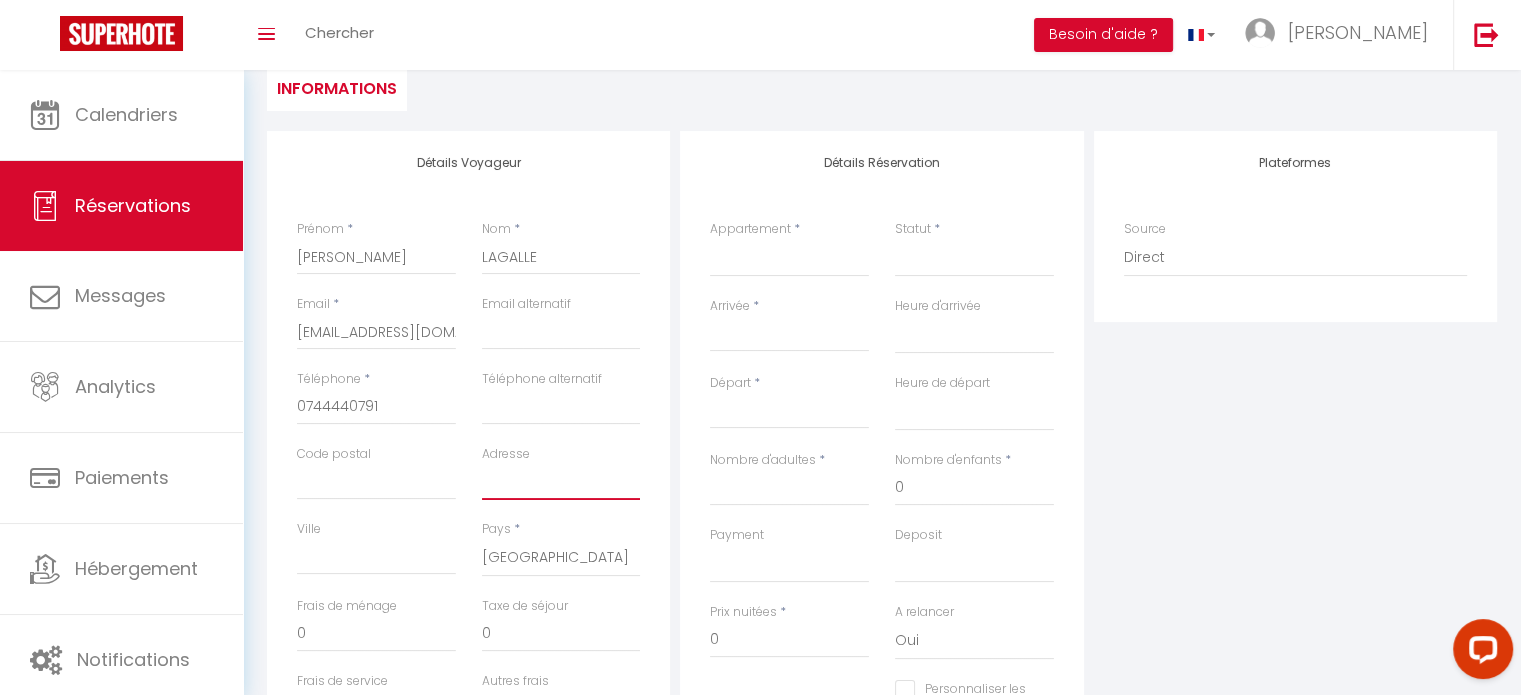 click on "Adresse" at bounding box center (561, 482) 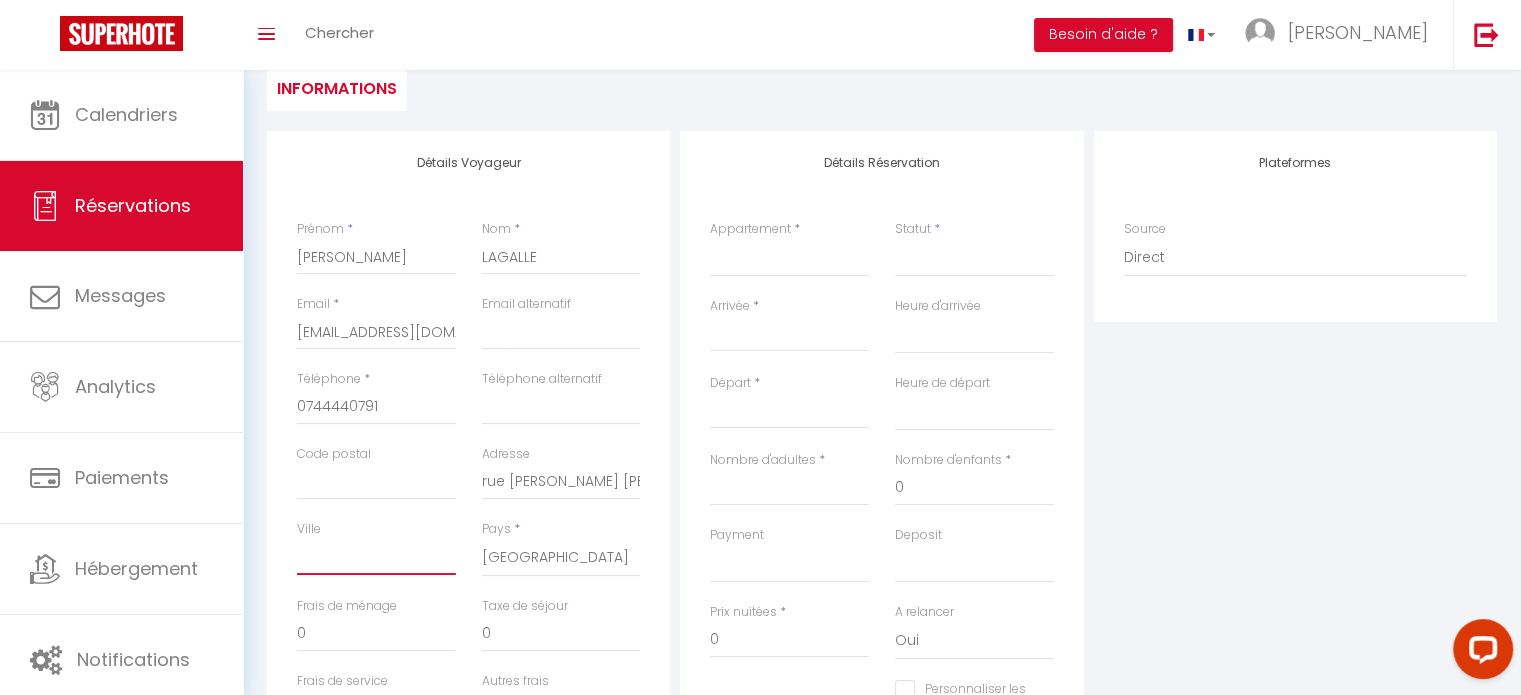 click on "Ville" at bounding box center (376, 557) 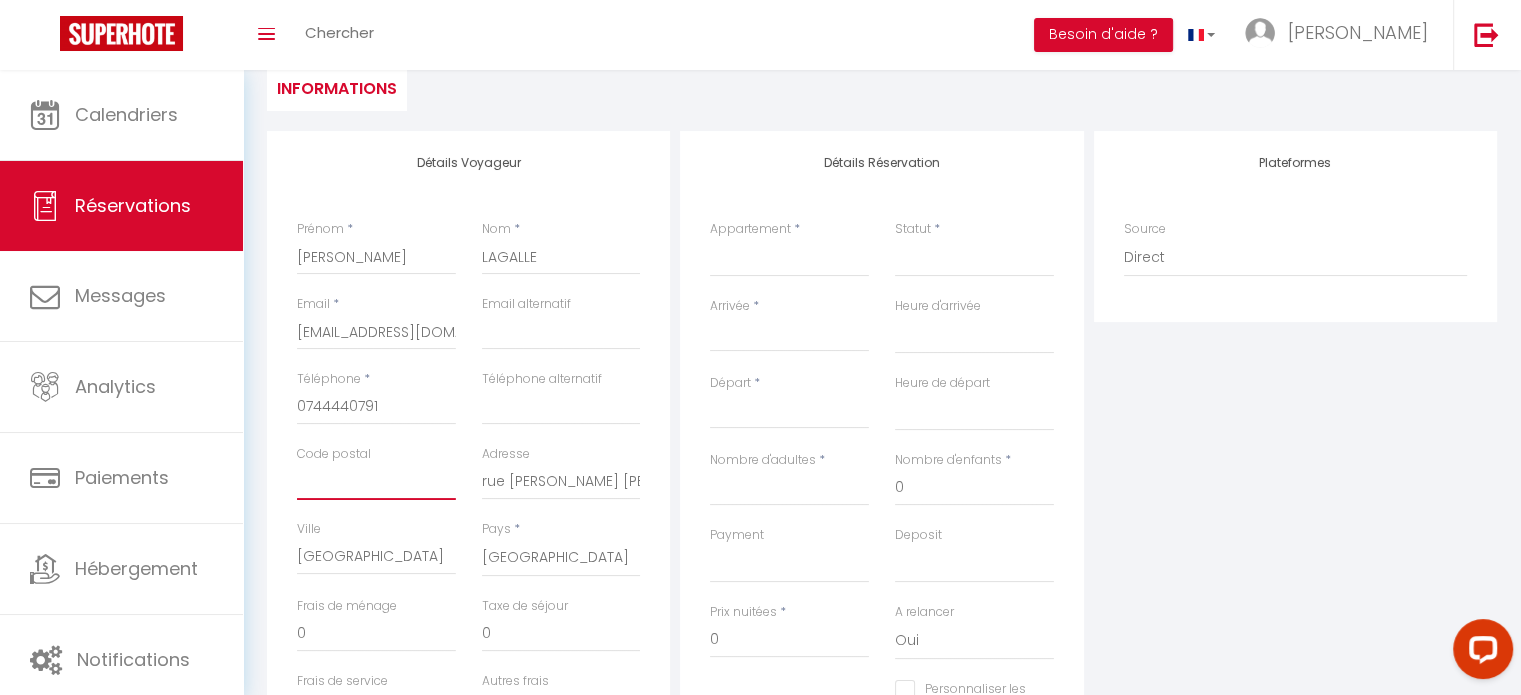 click on "Code postal" at bounding box center [376, 482] 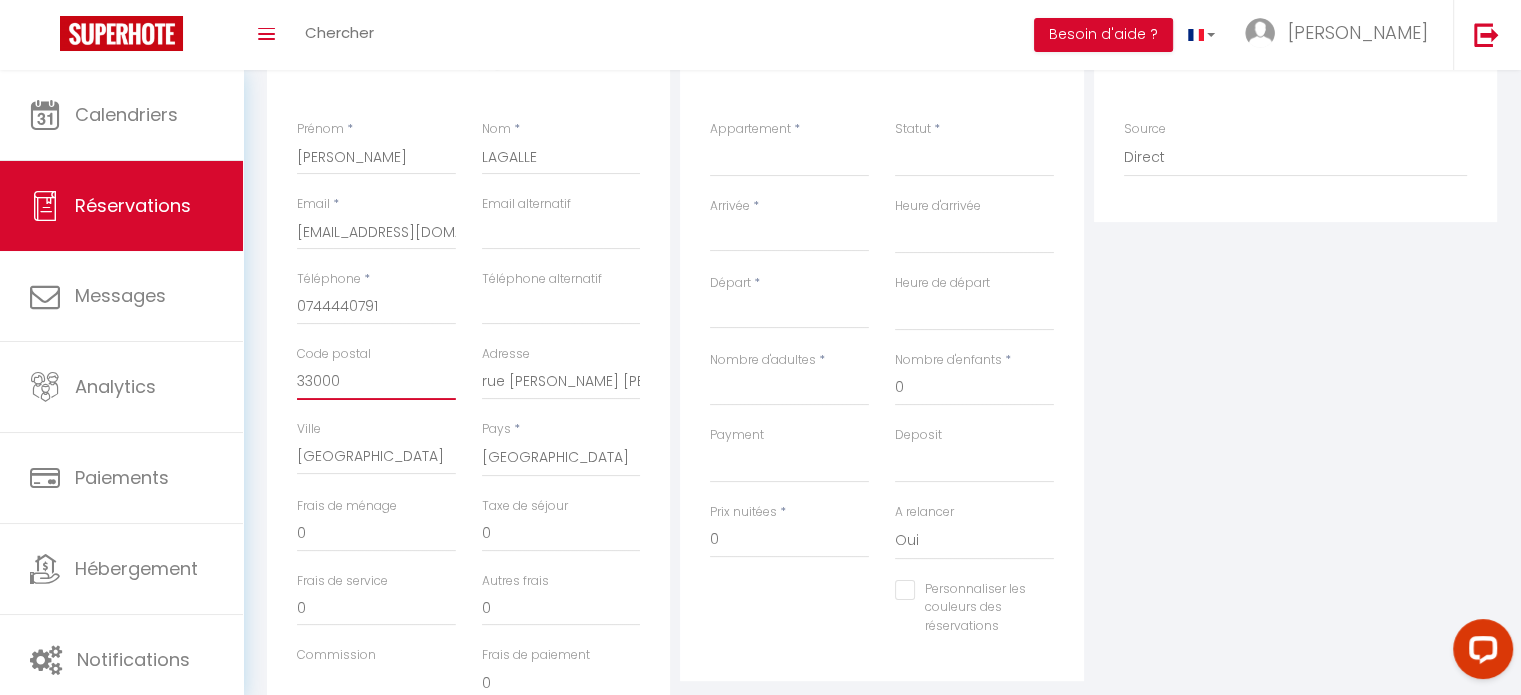 scroll, scrollTop: 100, scrollLeft: 0, axis: vertical 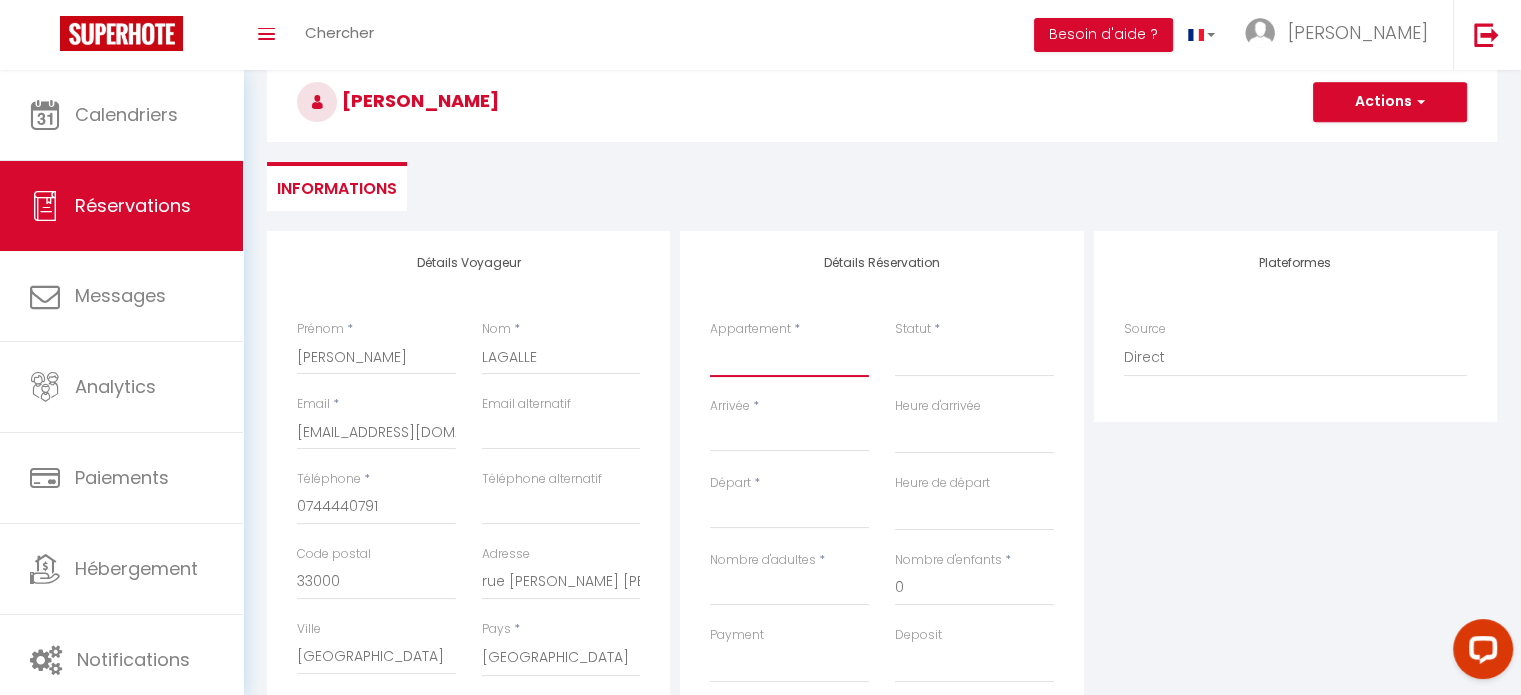 click on "Cornouaille - Grand gite Le [PERSON_NAME]" at bounding box center [789, 358] 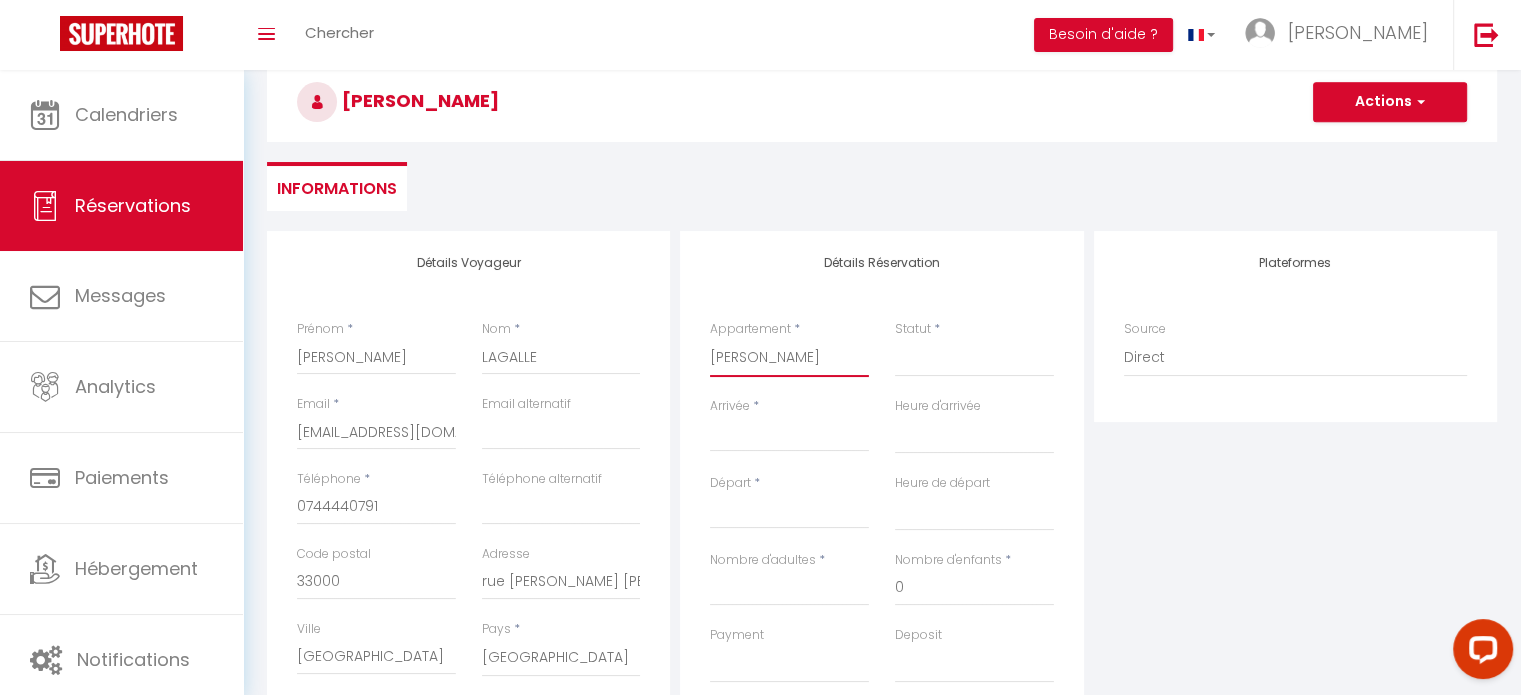 click on "Cornouaille - Grand gite Le [PERSON_NAME]" at bounding box center [789, 358] 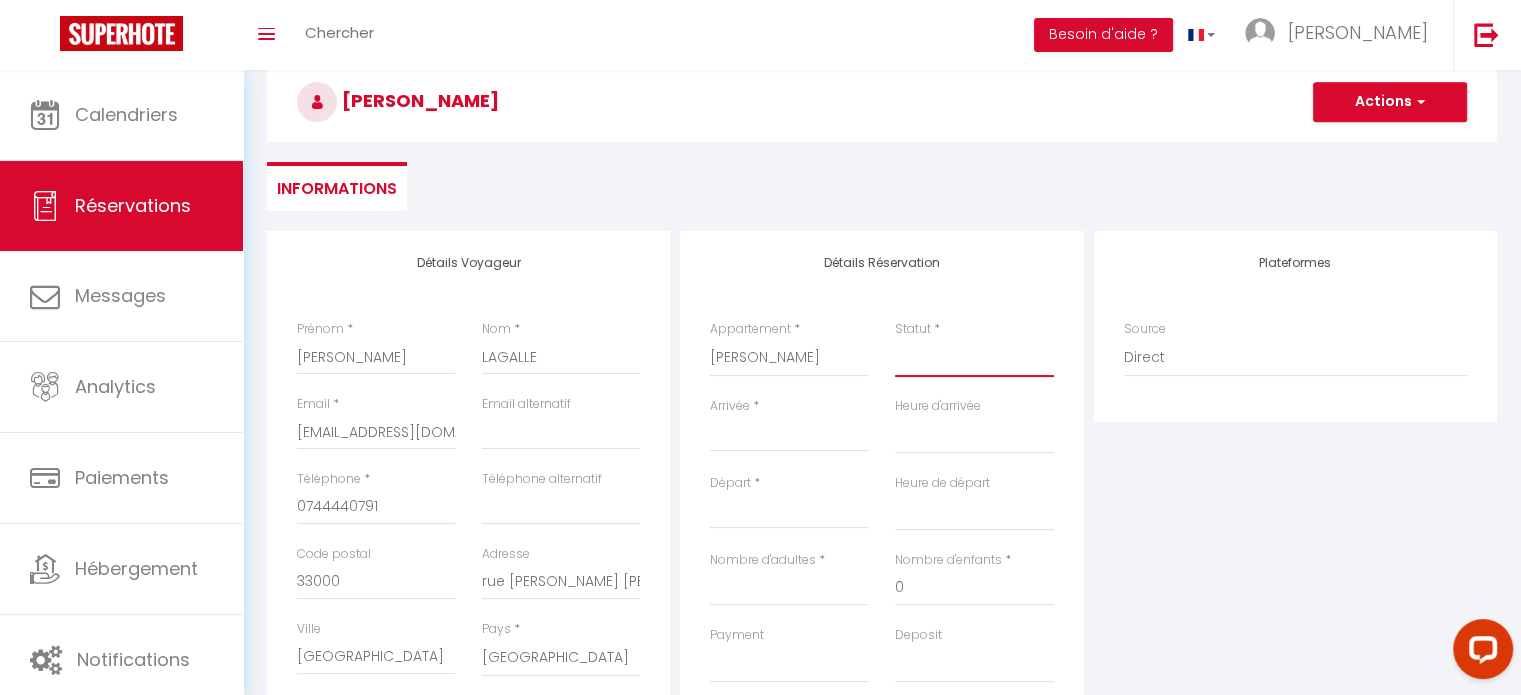 click on "Confirmé Non Confirmé [PERSON_NAME] par le voyageur No Show Request" at bounding box center [974, 358] 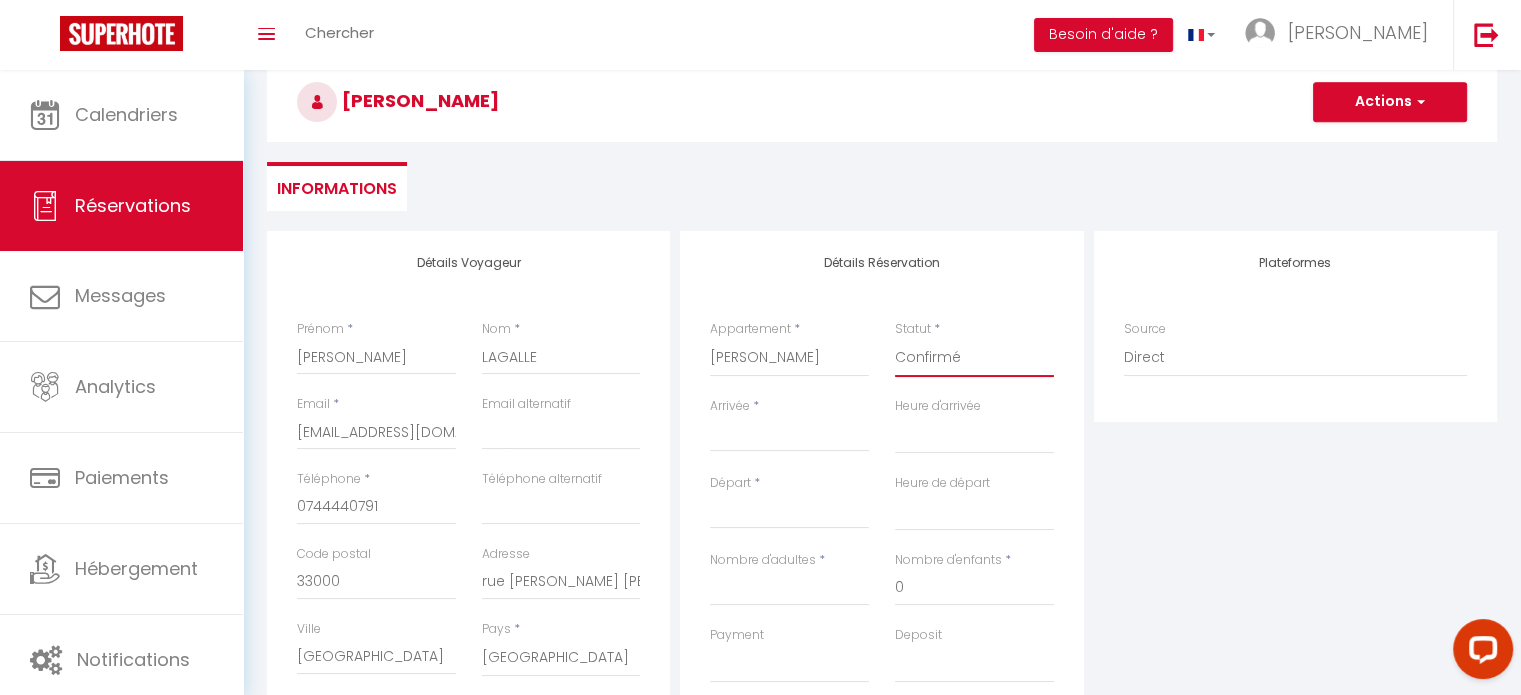 click on "Confirmé Non Confirmé [PERSON_NAME] par le voyageur No Show Request" at bounding box center [974, 358] 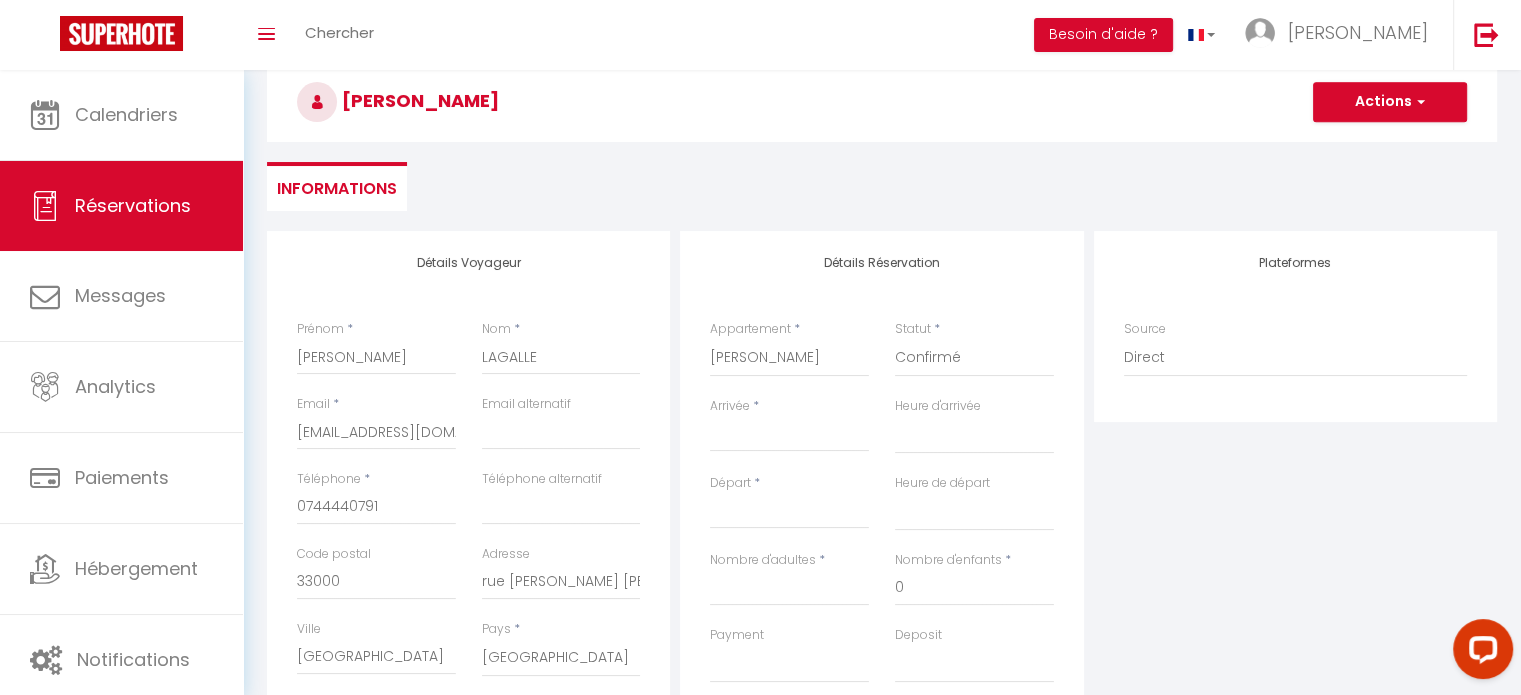 click on "Arrivée" at bounding box center [789, 436] 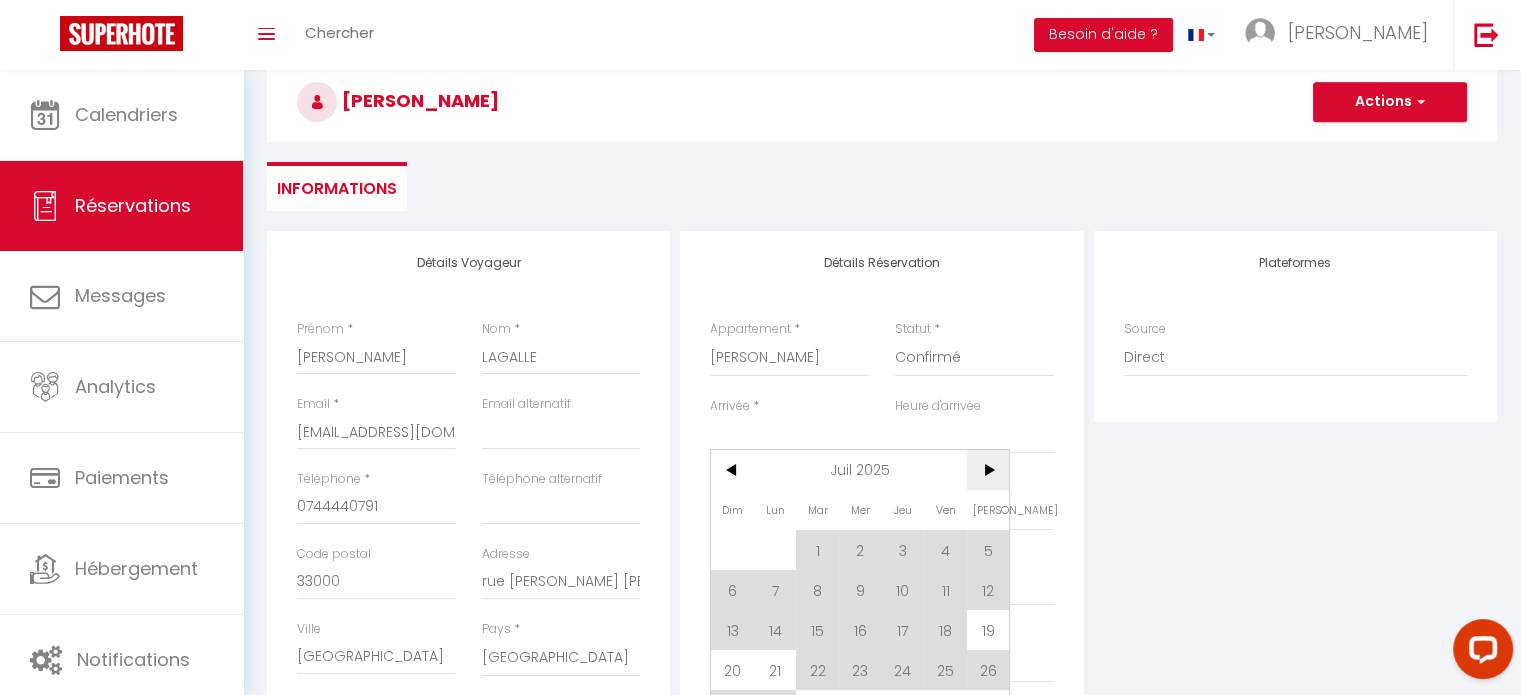click on ">" at bounding box center (988, 470) 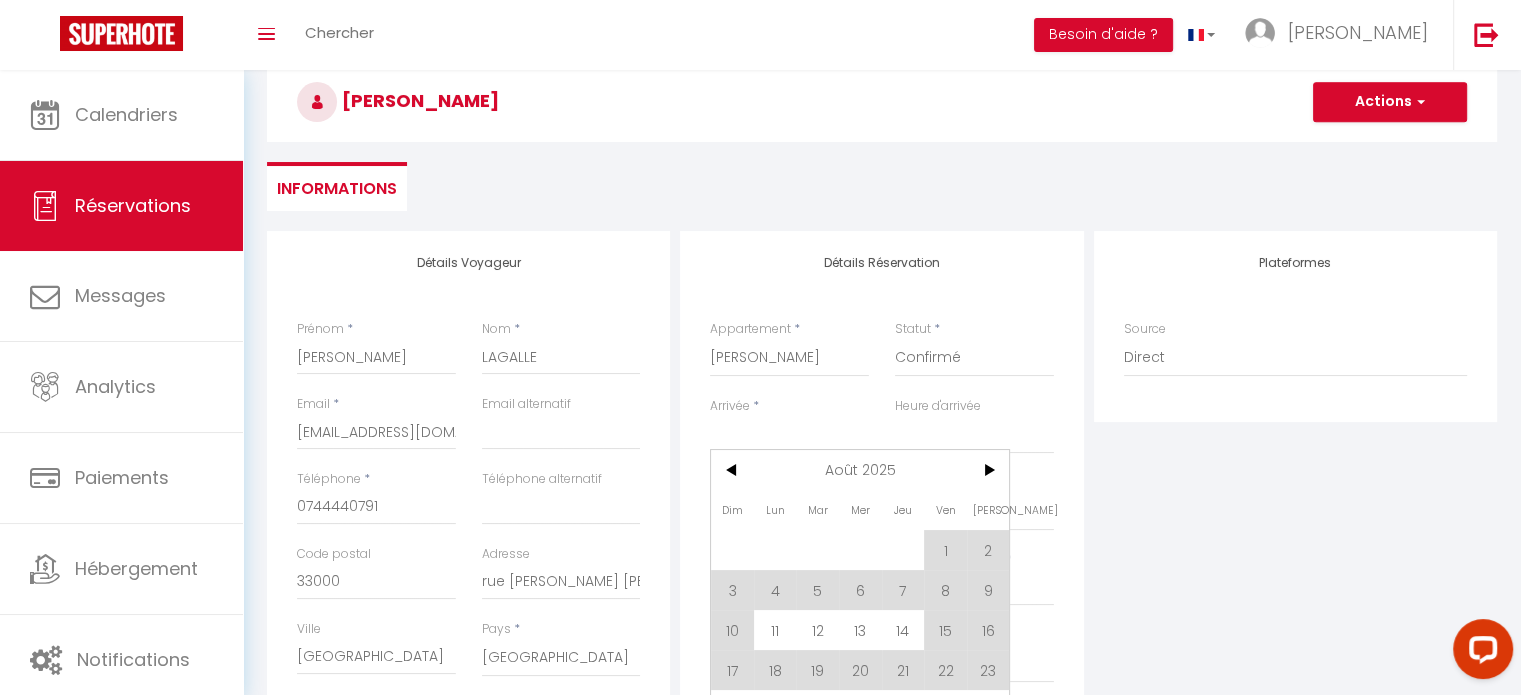 drag, startPoint x: 778, startPoint y: 628, endPoint x: 840, endPoint y: 547, distance: 102.0049 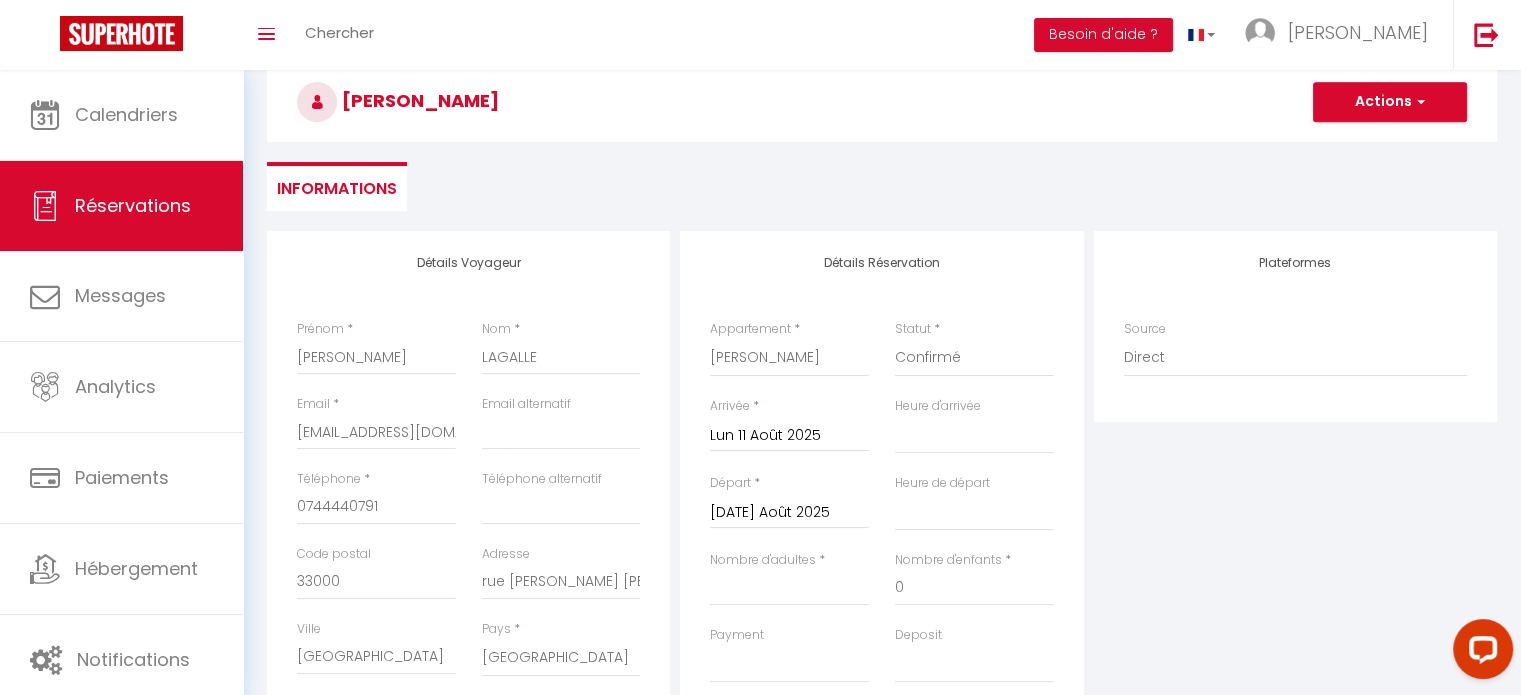 click on "[DATE] Août 2025" at bounding box center (789, 513) 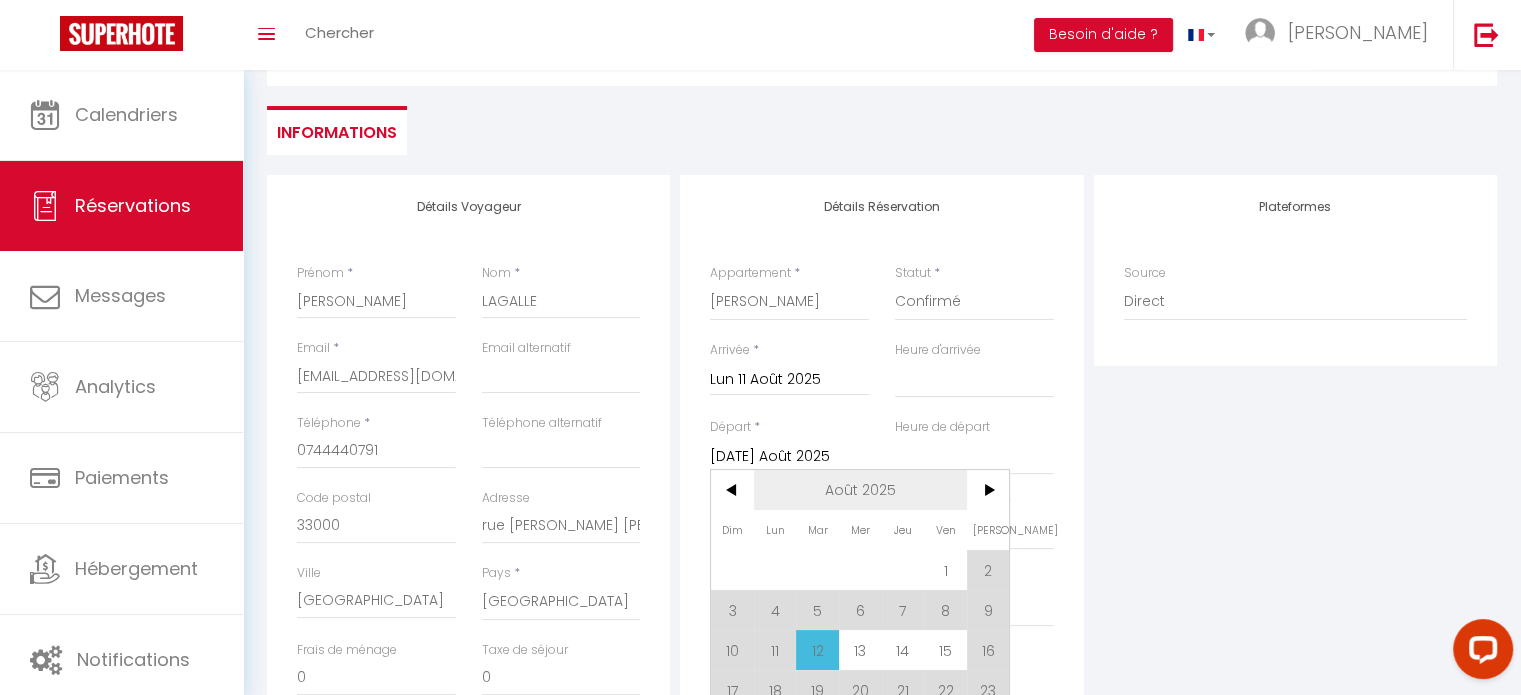 scroll, scrollTop: 200, scrollLeft: 0, axis: vertical 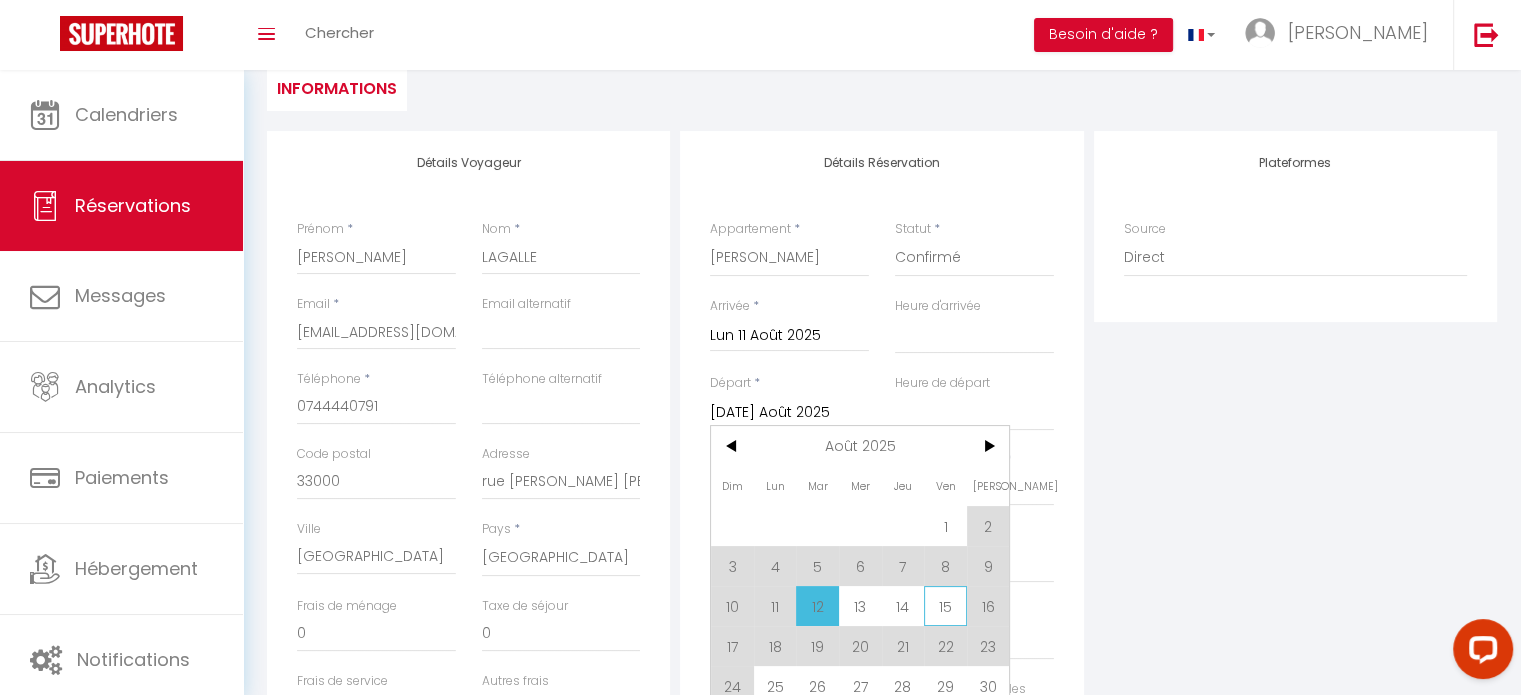 click on "15" at bounding box center (945, 606) 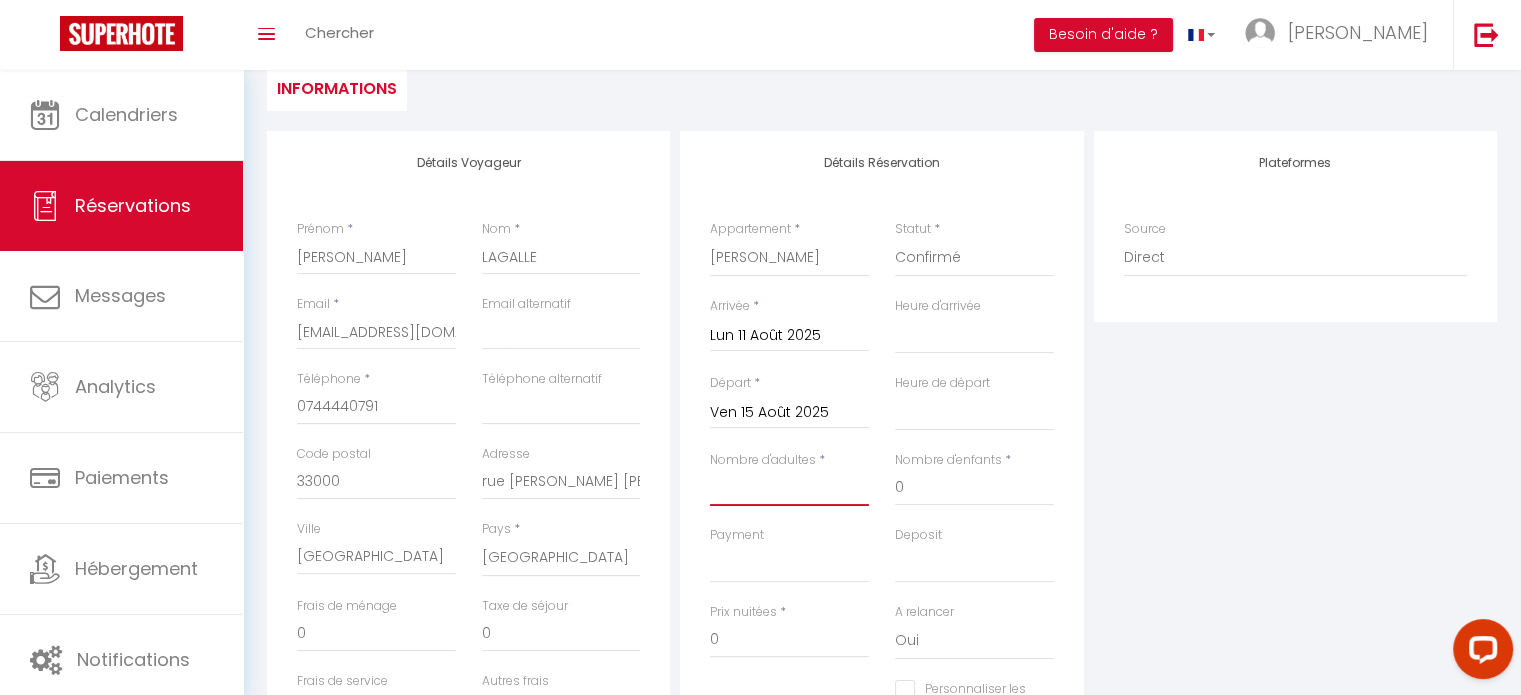 click on "Nombre d'adultes" at bounding box center [789, 488] 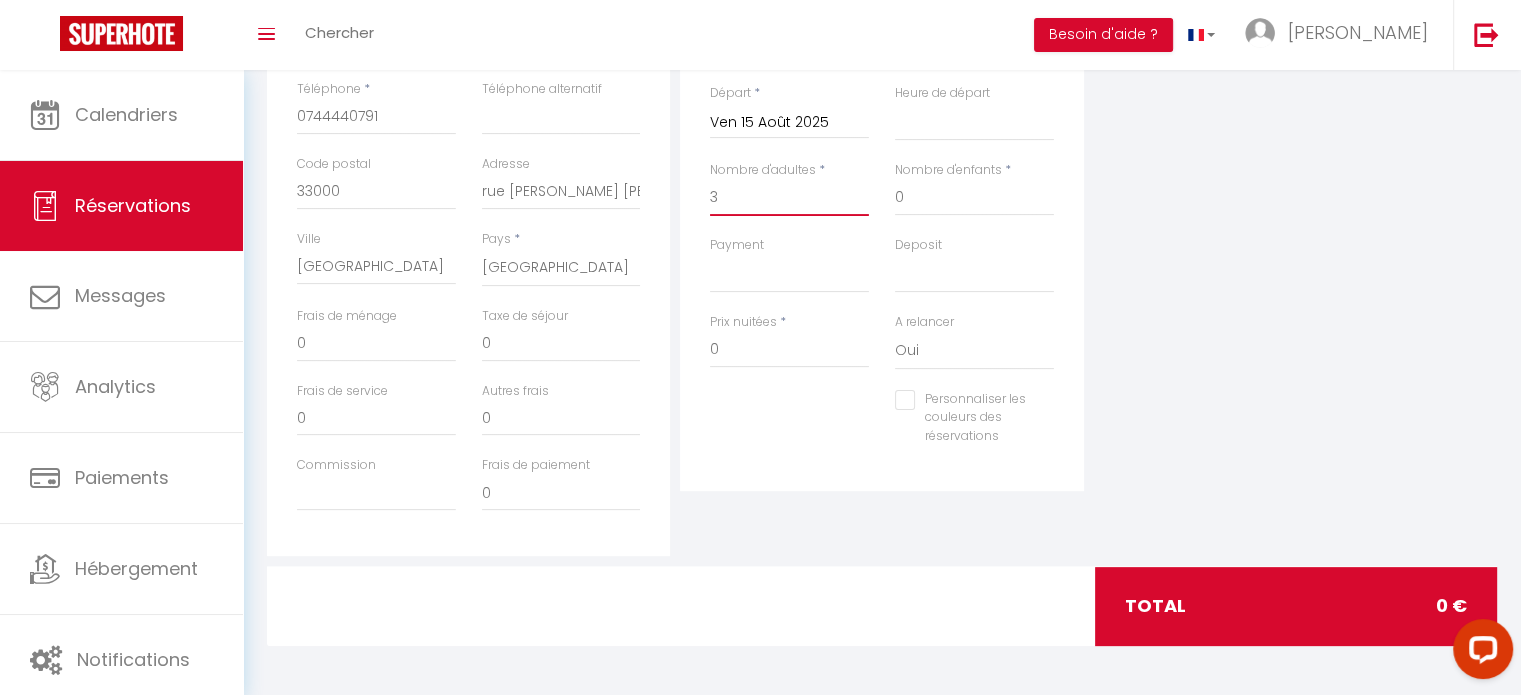 scroll, scrollTop: 90, scrollLeft: 0, axis: vertical 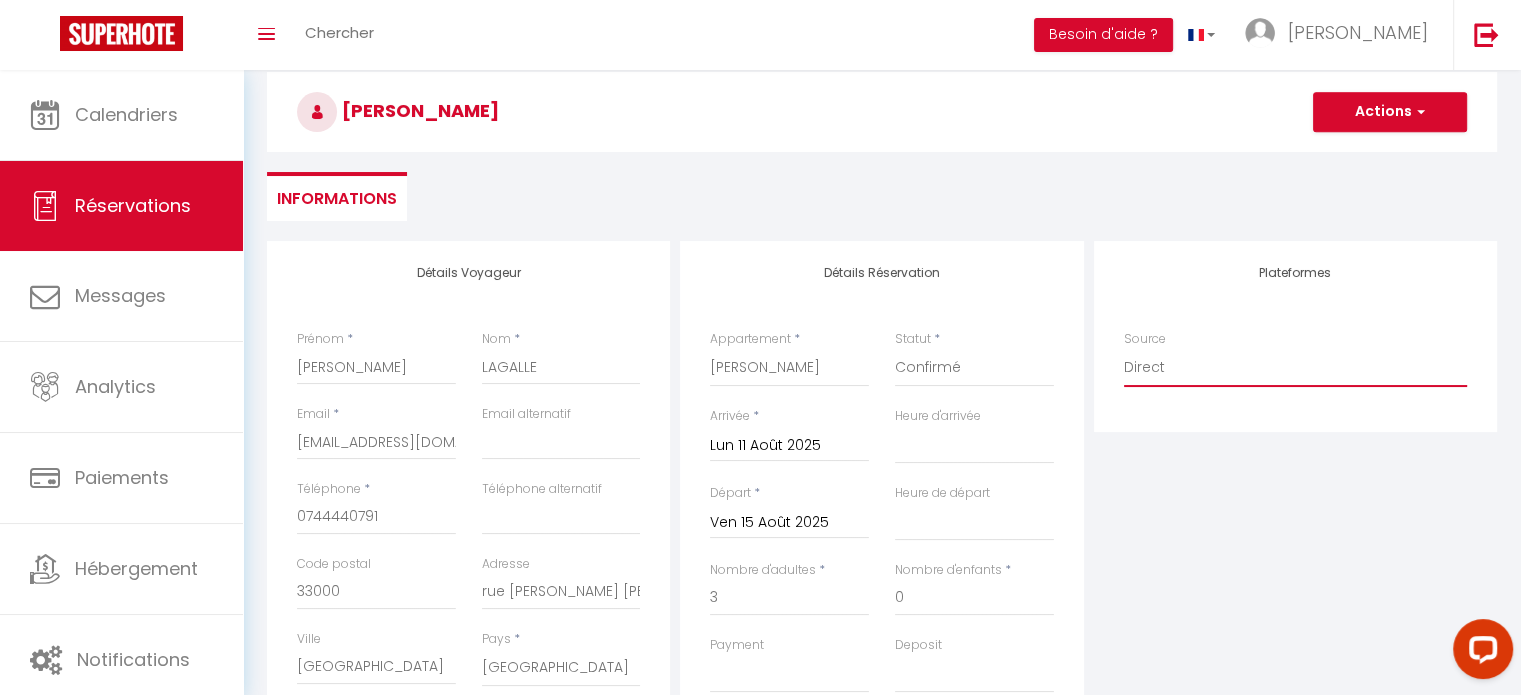click on "Direct
[DOMAIN_NAME]
[DOMAIN_NAME]
Chalet montagne
Expedia
Gite de [GEOGRAPHIC_DATA]
Homeaway
Homeaway iCal
[DOMAIN_NAME]
[DOMAIN_NAME]
[DOMAIN_NAME]
Ical" at bounding box center (1295, 368) 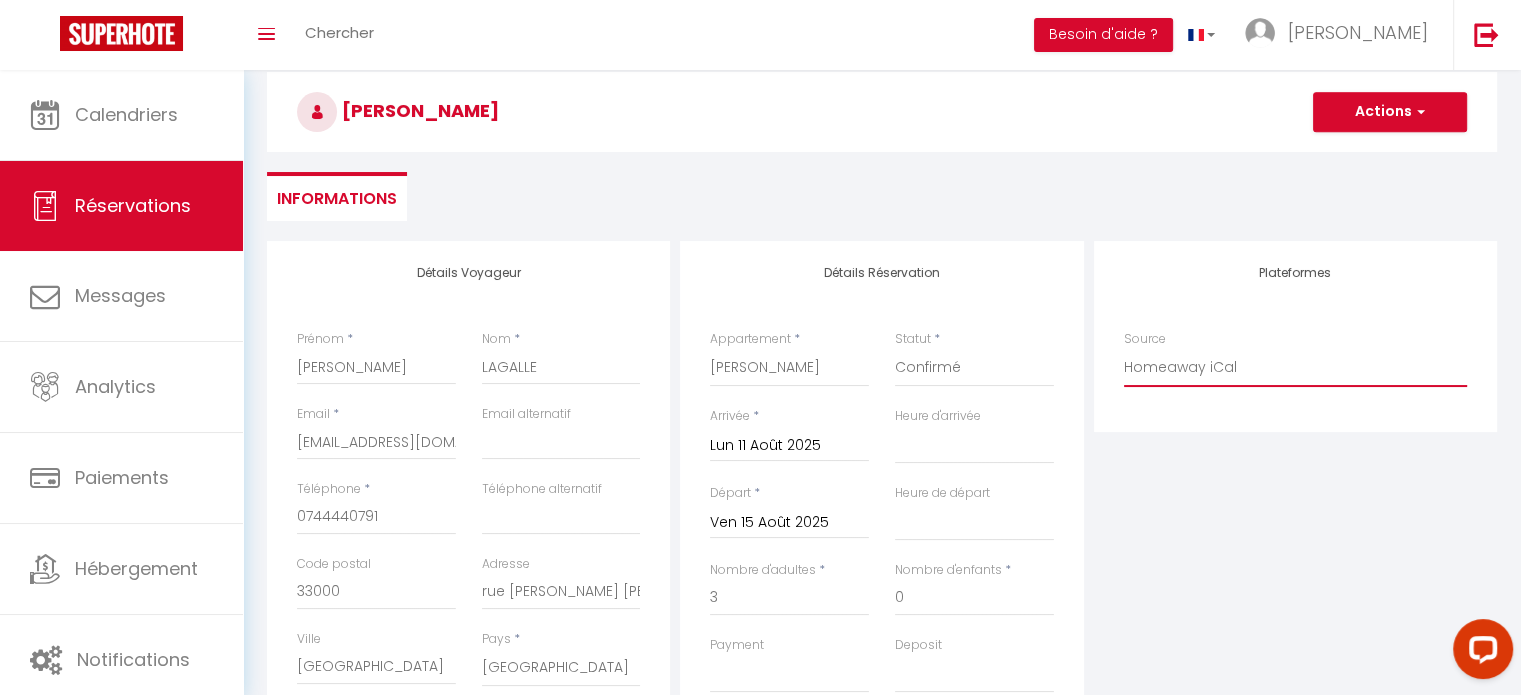 click on "Direct
[DOMAIN_NAME]
[DOMAIN_NAME]
Chalet montagne
Expedia
Gite de [GEOGRAPHIC_DATA]
Homeaway
Homeaway iCal
[DOMAIN_NAME]
[DOMAIN_NAME]
[DOMAIN_NAME]
Ical" at bounding box center (1295, 368) 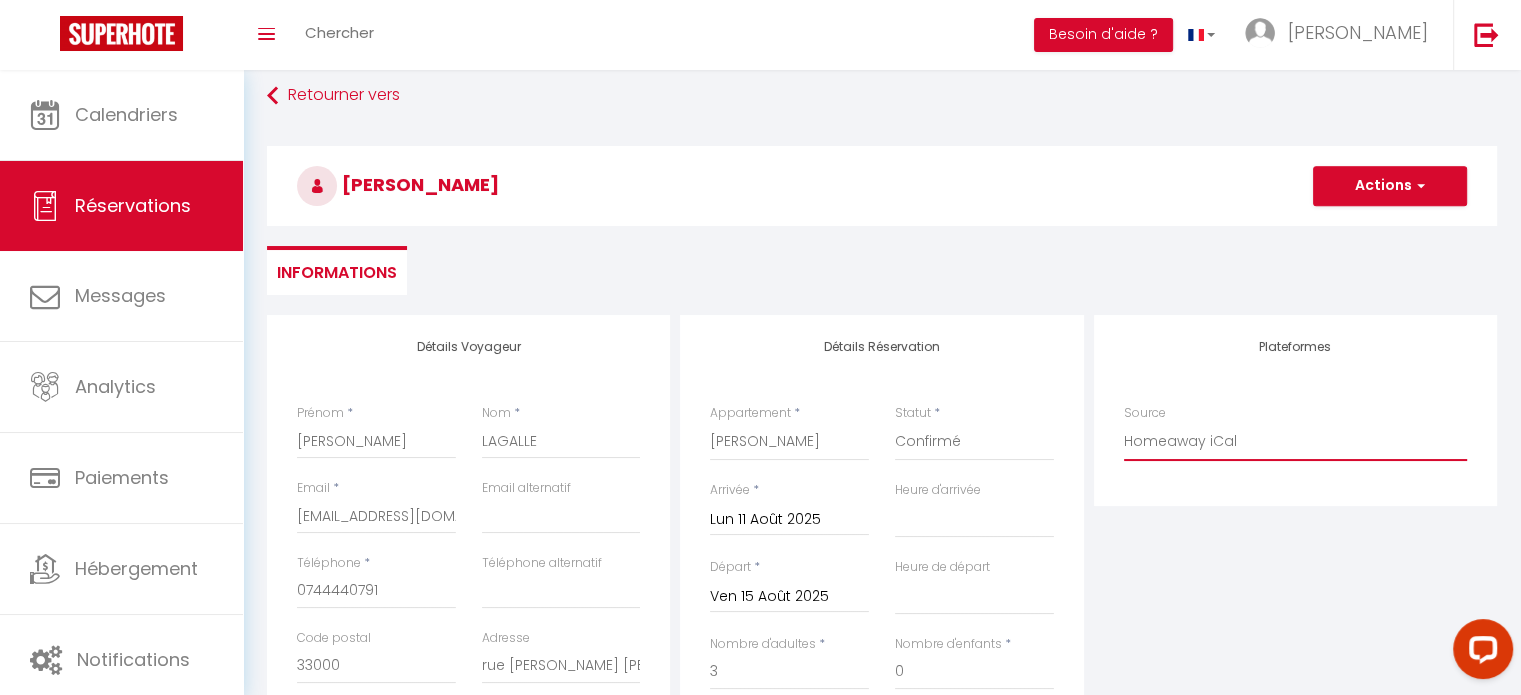 scroll, scrollTop: 0, scrollLeft: 0, axis: both 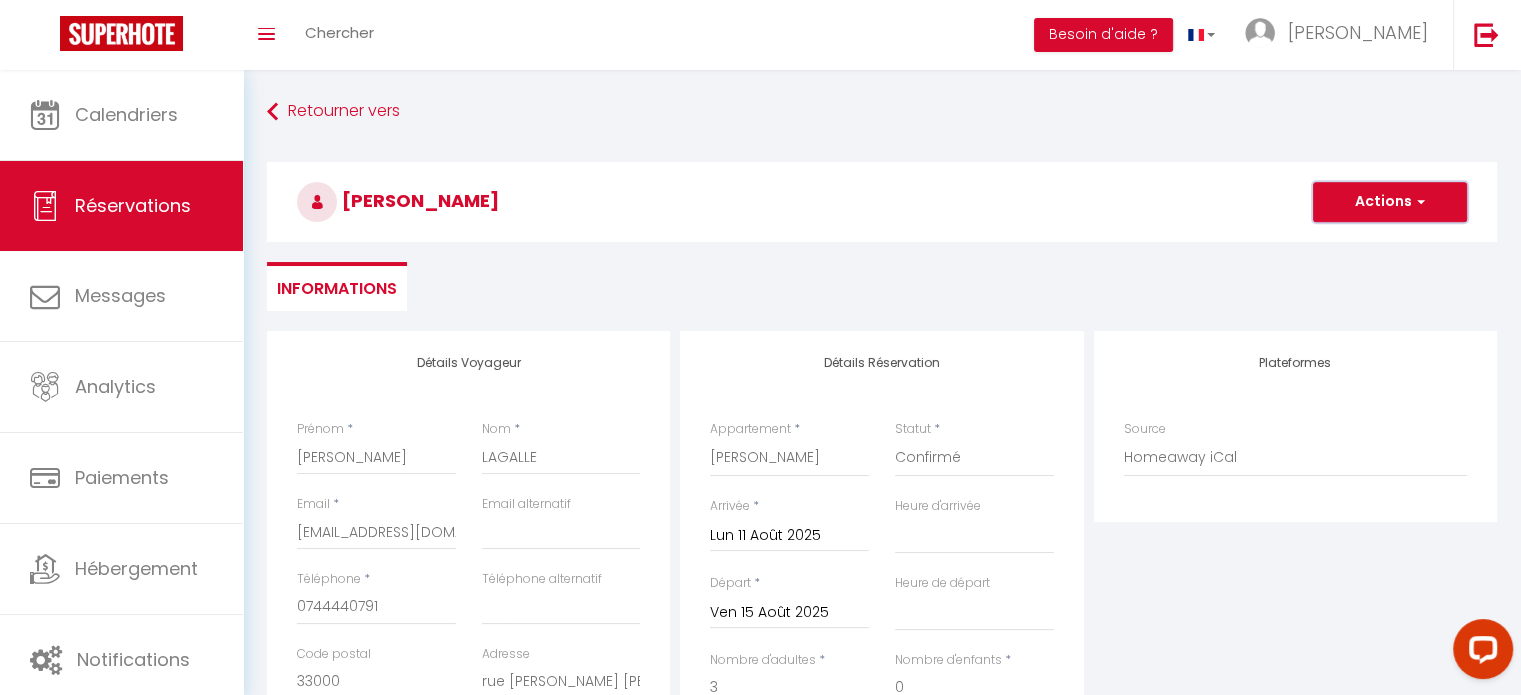 click on "Actions" at bounding box center [1390, 202] 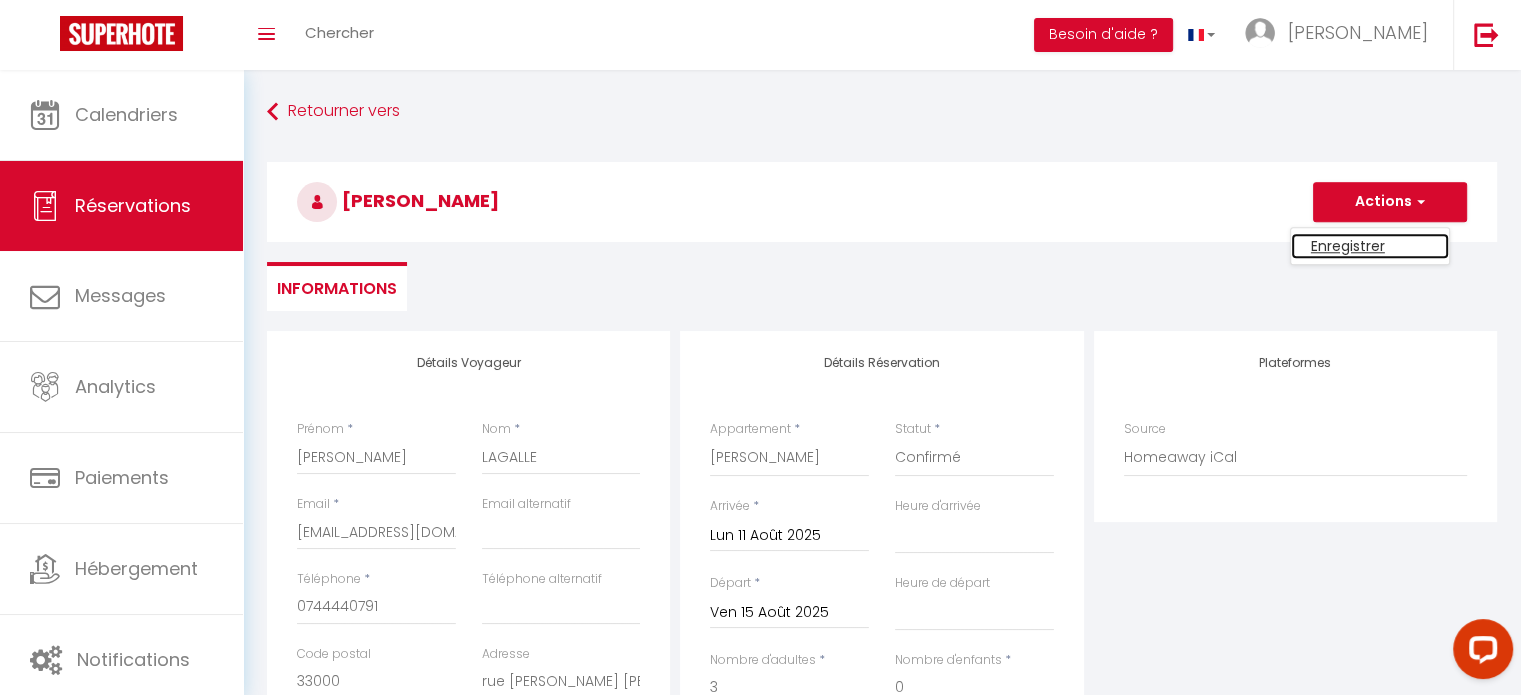 click on "Enregistrer" at bounding box center [1370, 246] 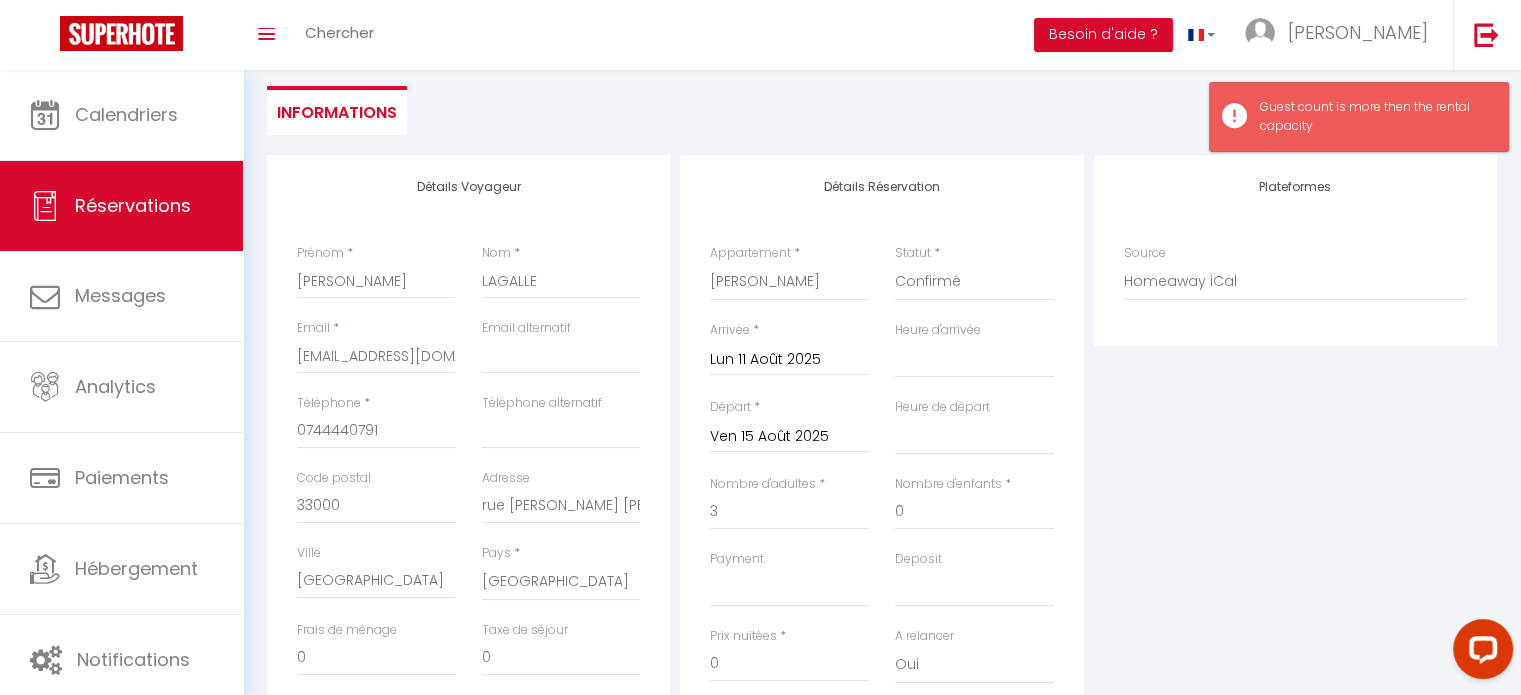 scroll, scrollTop: 200, scrollLeft: 0, axis: vertical 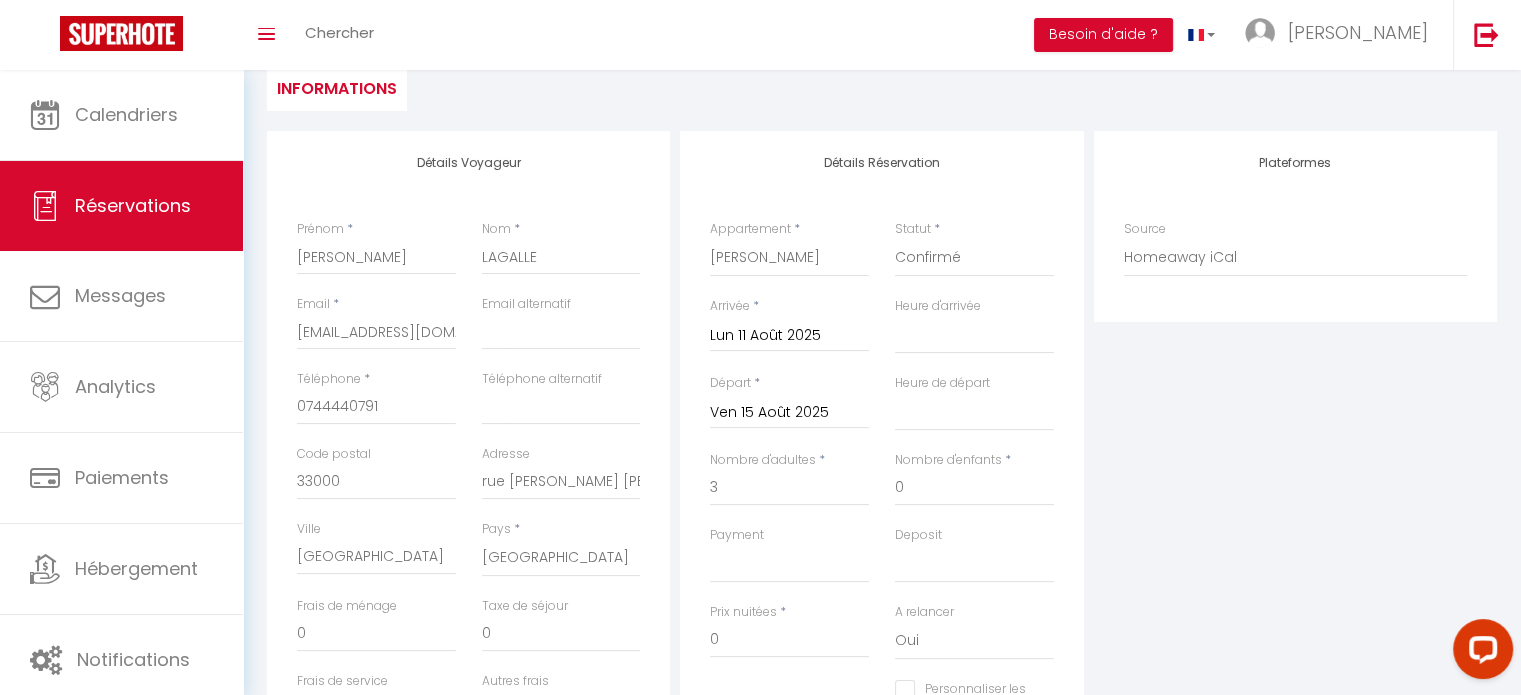 click on "Nombre d'adultes   *   3" at bounding box center [789, 488] 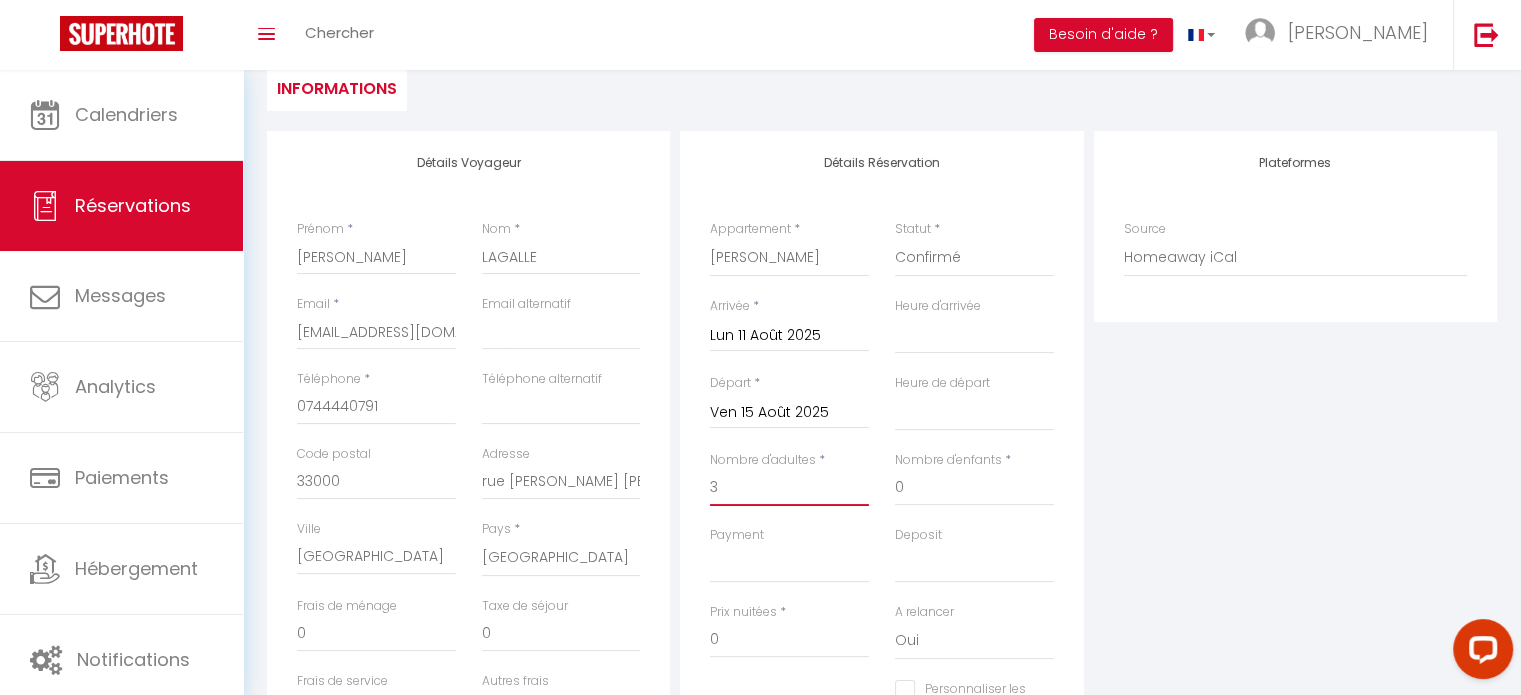 click on "3" at bounding box center (789, 488) 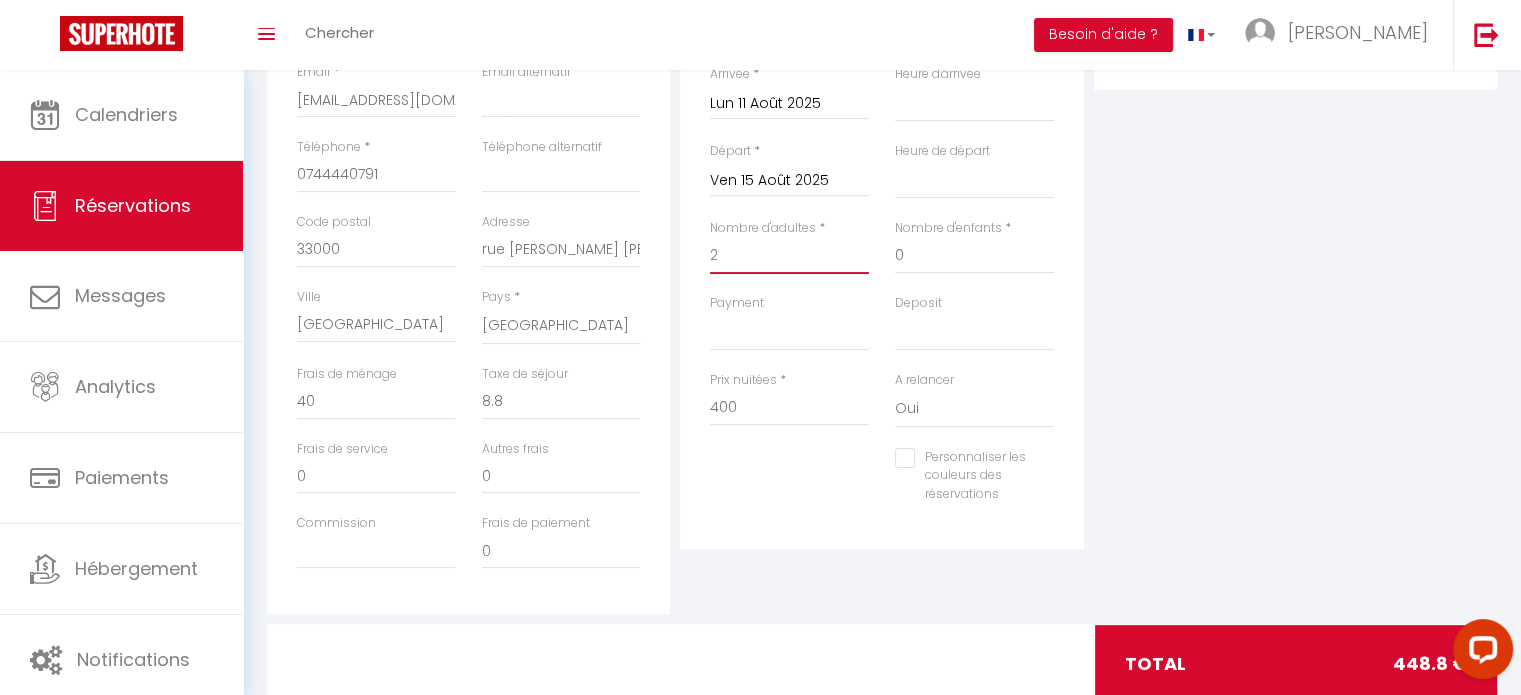 scroll, scrollTop: 490, scrollLeft: 0, axis: vertical 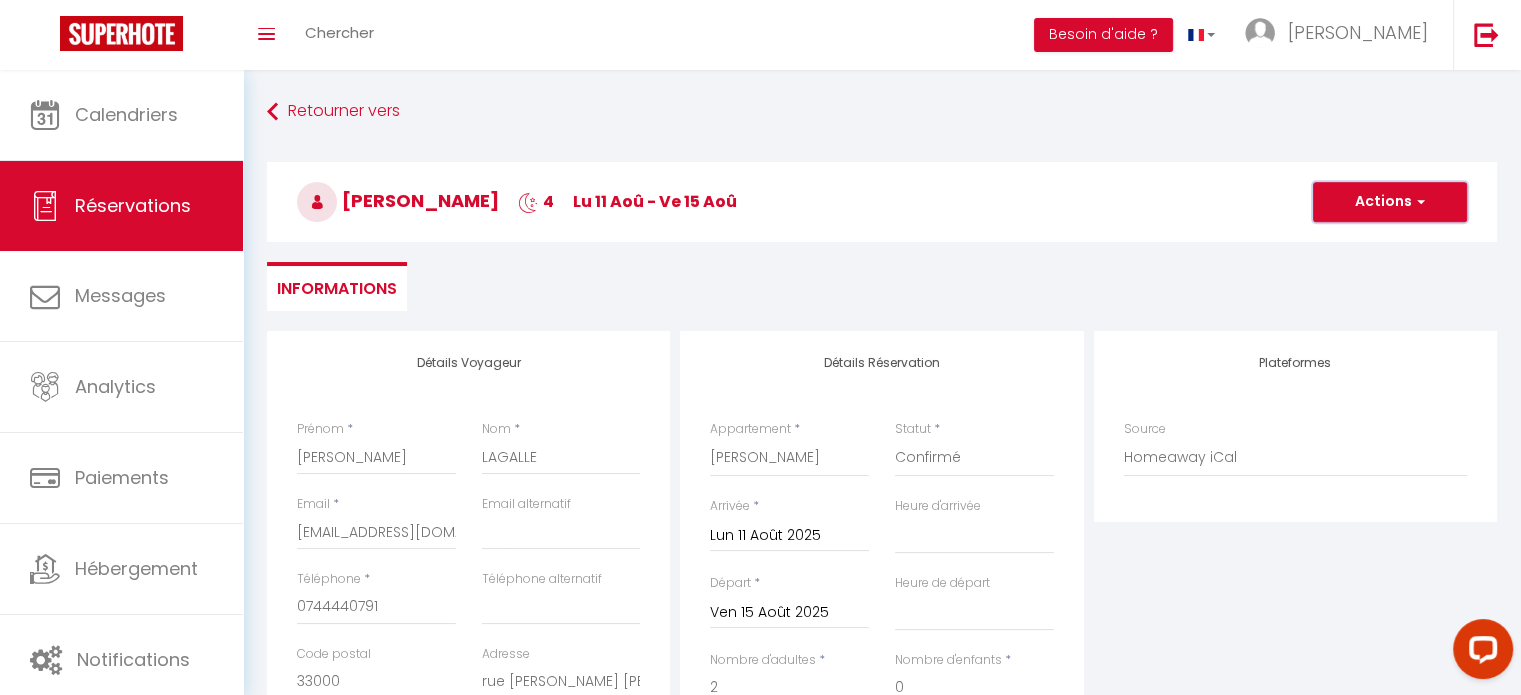click on "Actions" at bounding box center (1390, 202) 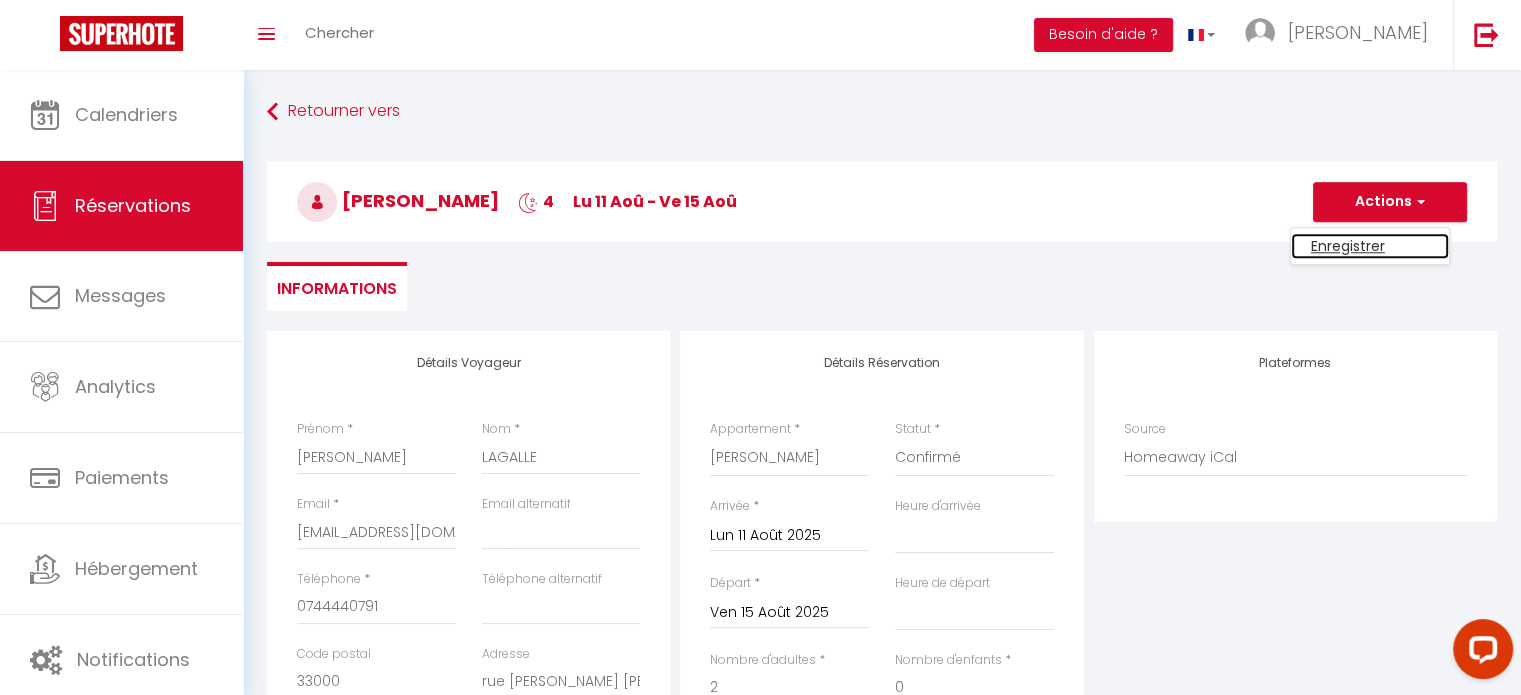 click on "Enregistrer" at bounding box center [1370, 246] 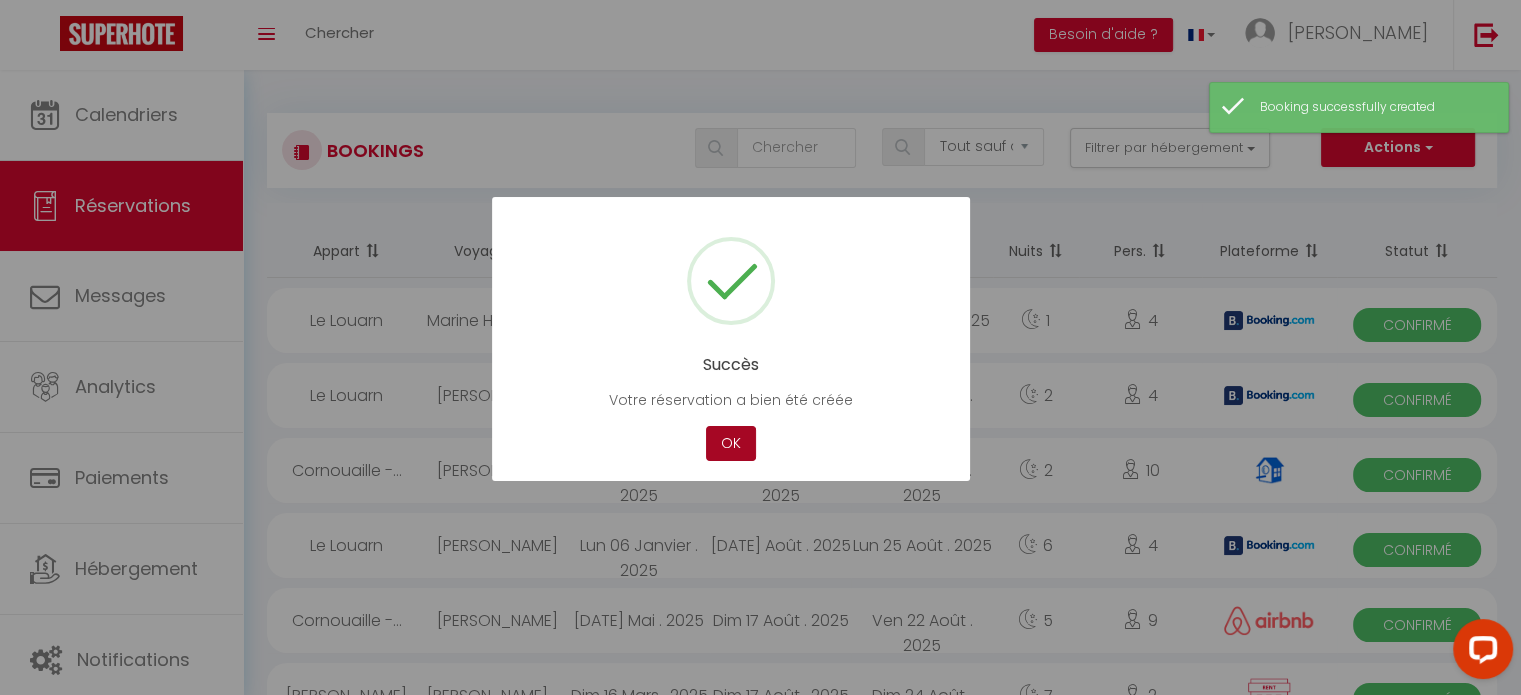 click on "OK" at bounding box center [731, 443] 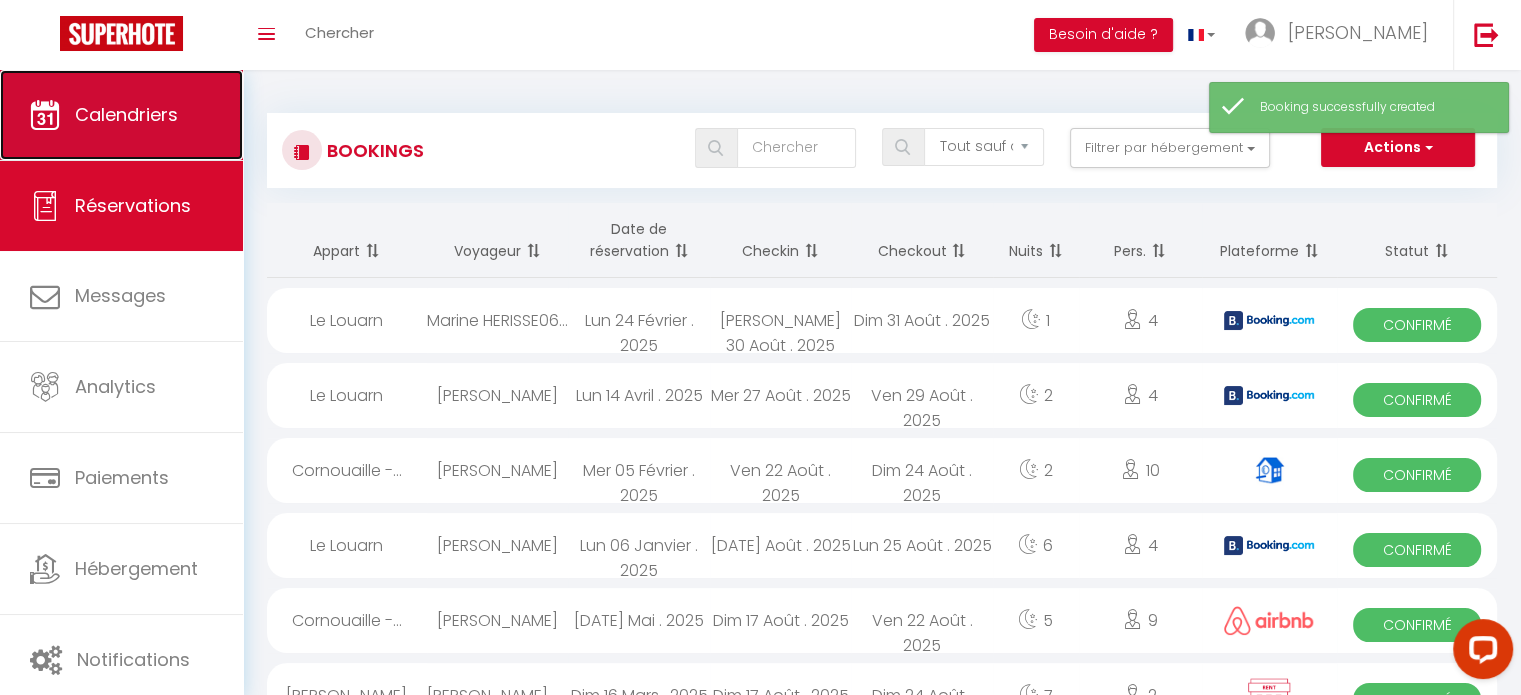 click on "Calendriers" at bounding box center (126, 114) 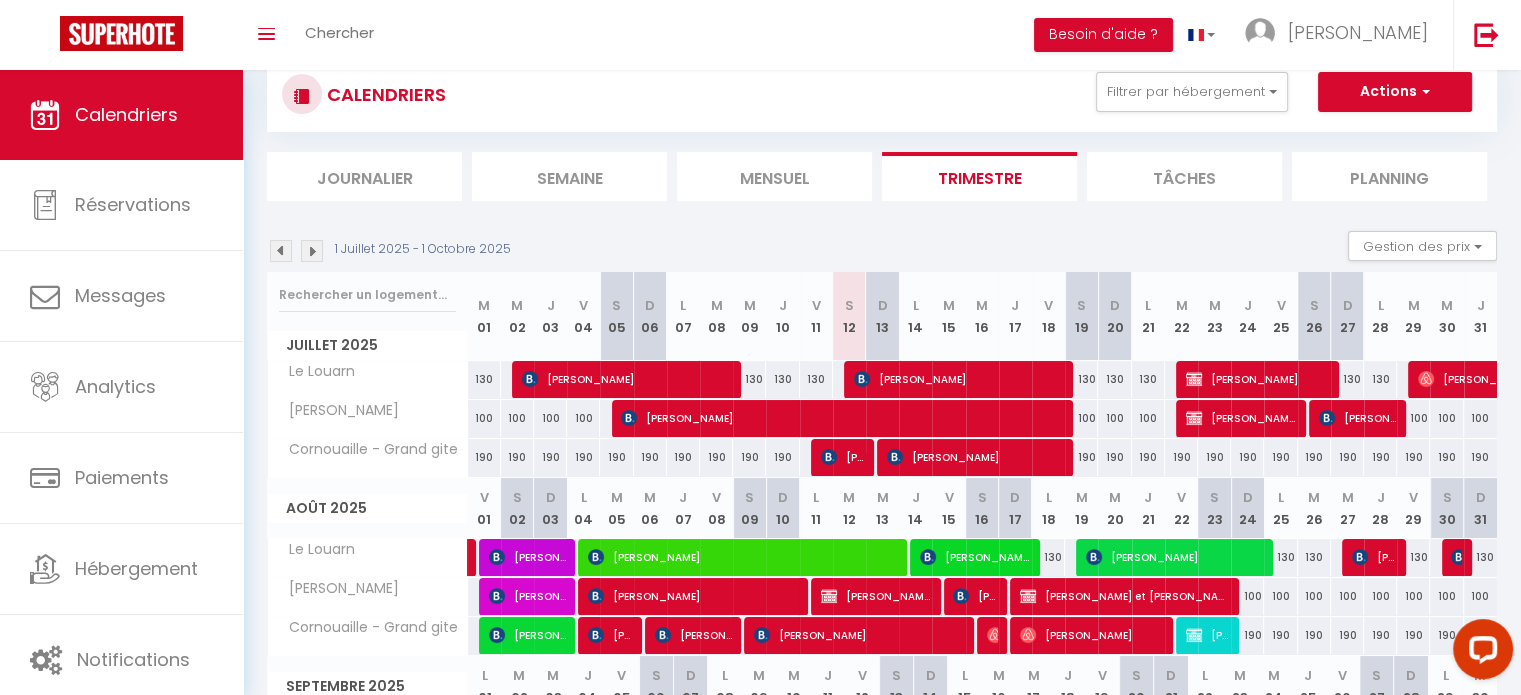 scroll, scrollTop: 100, scrollLeft: 0, axis: vertical 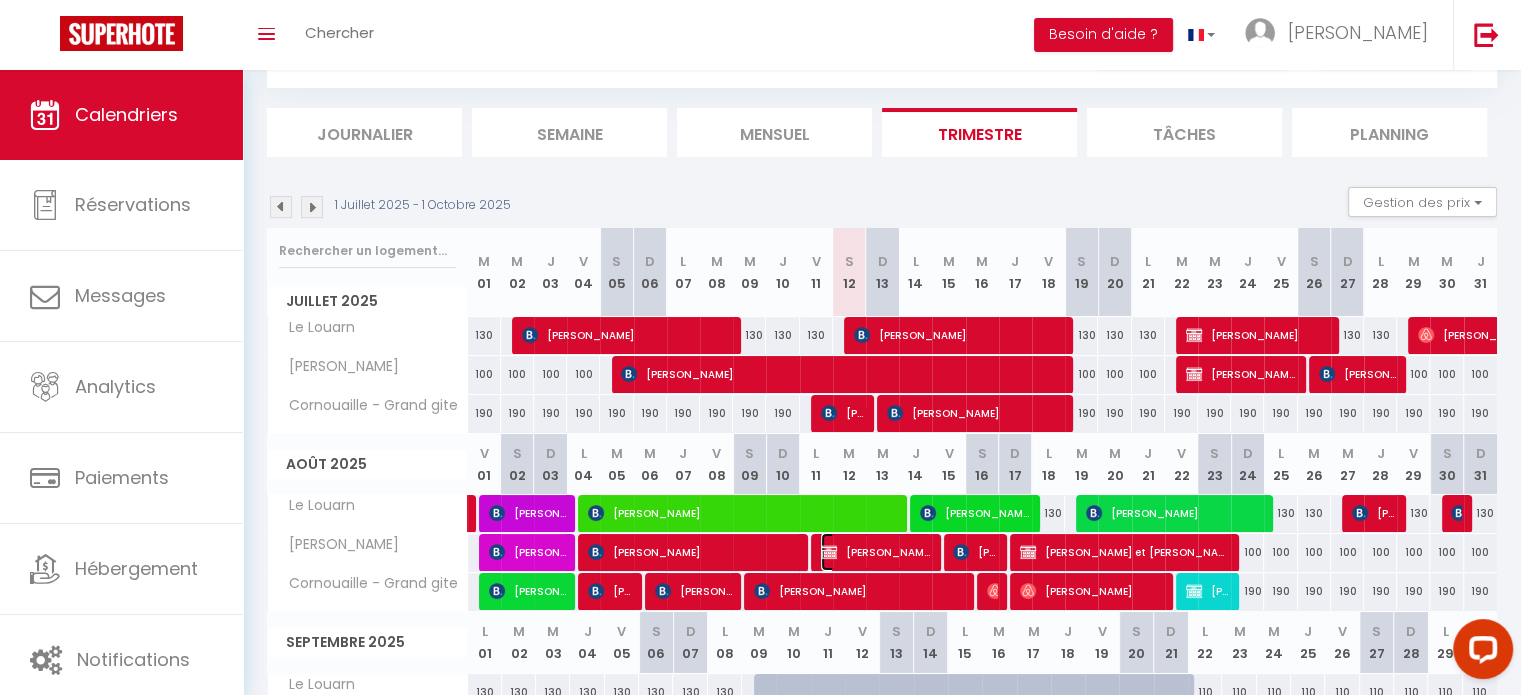 click on "[PERSON_NAME]" at bounding box center [876, 552] 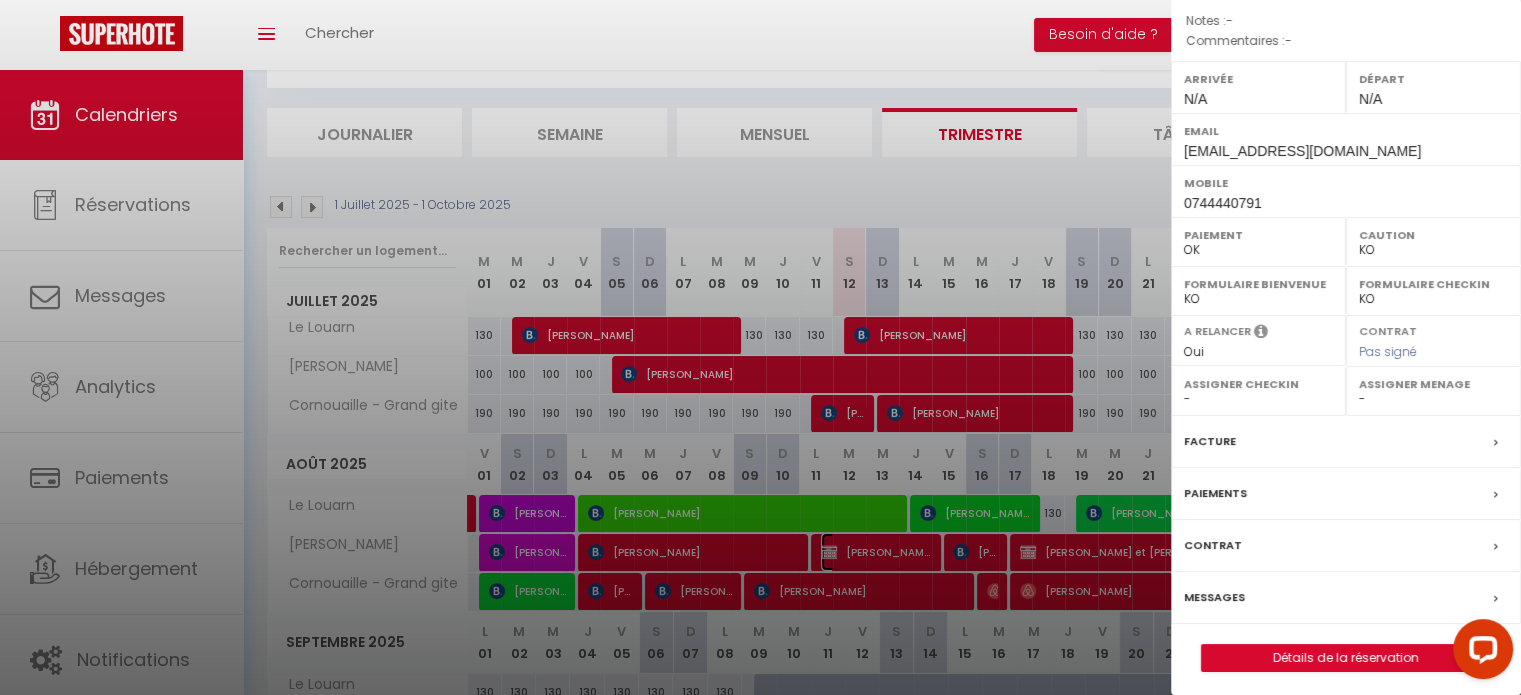 scroll, scrollTop: 233, scrollLeft: 0, axis: vertical 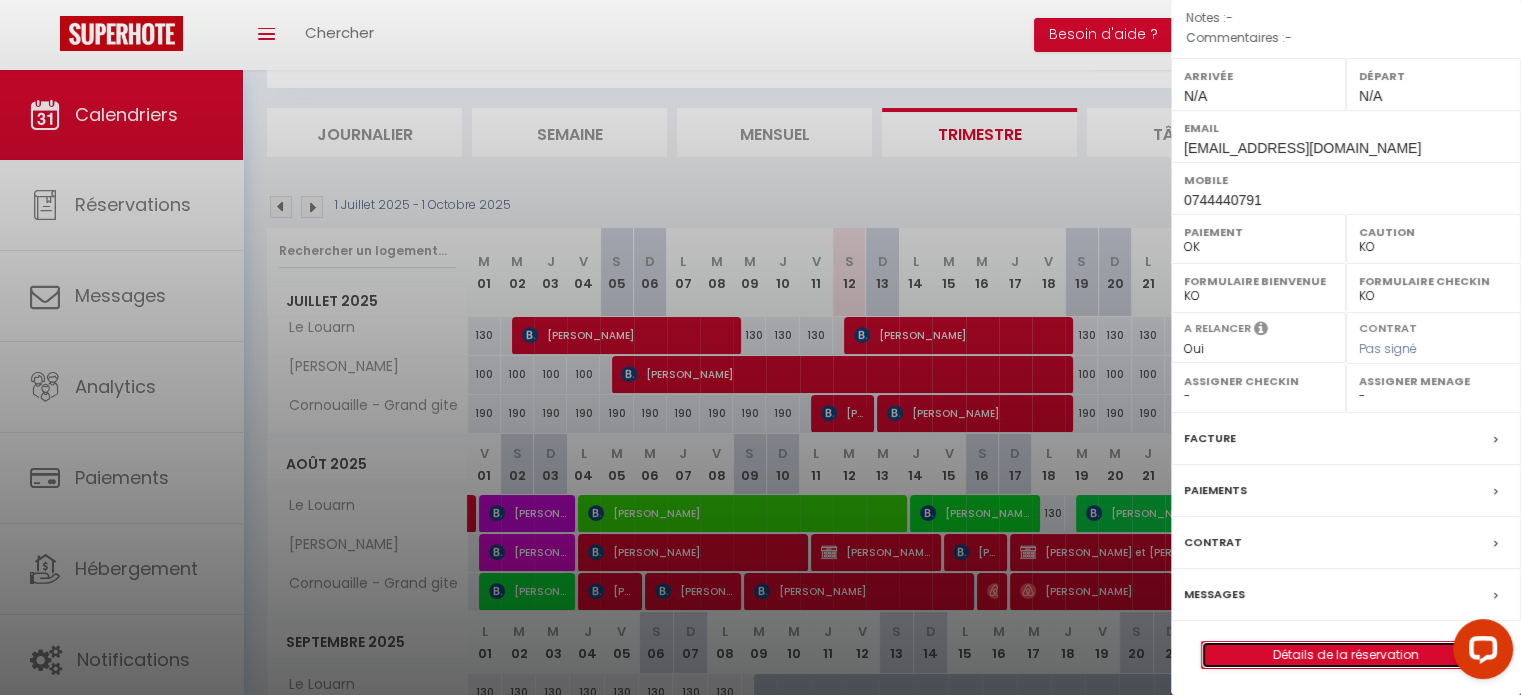 click on "Détails de la réservation" at bounding box center [1346, 655] 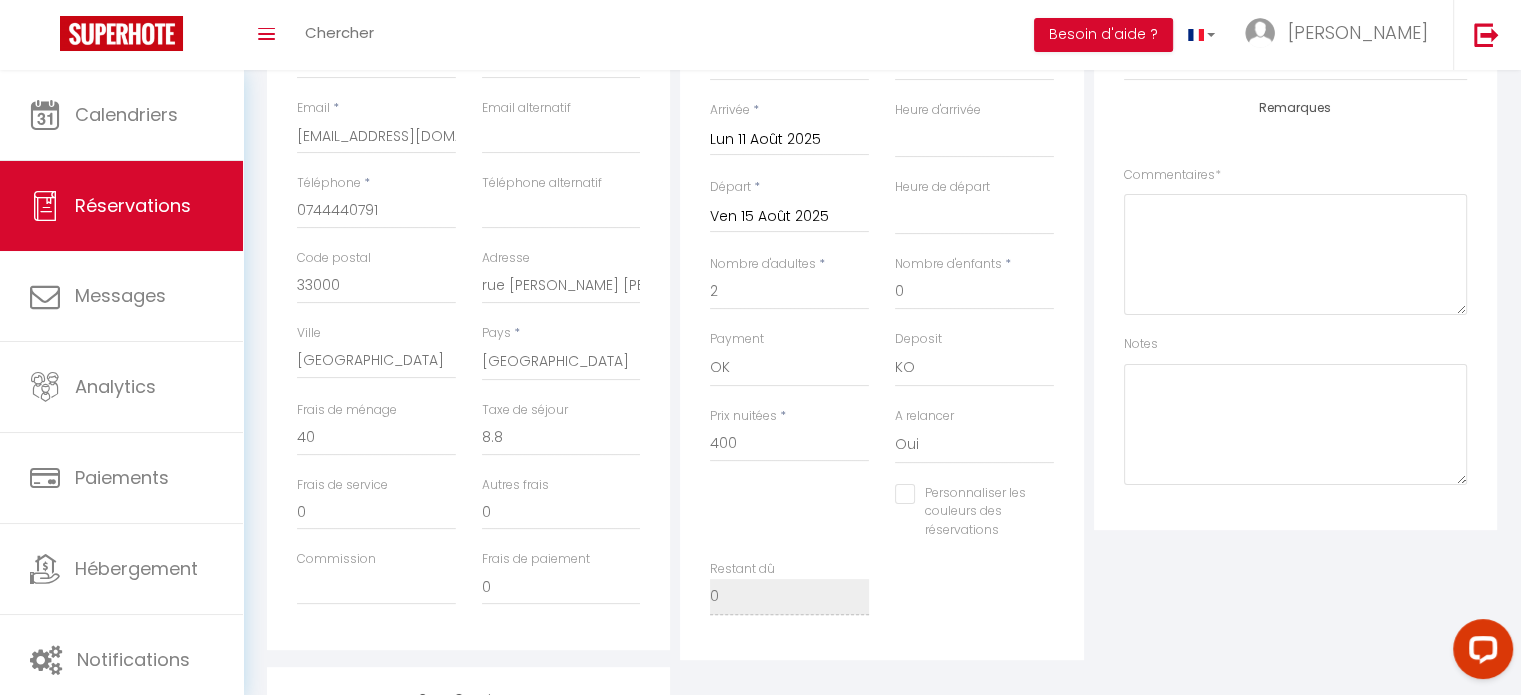 scroll, scrollTop: 500, scrollLeft: 0, axis: vertical 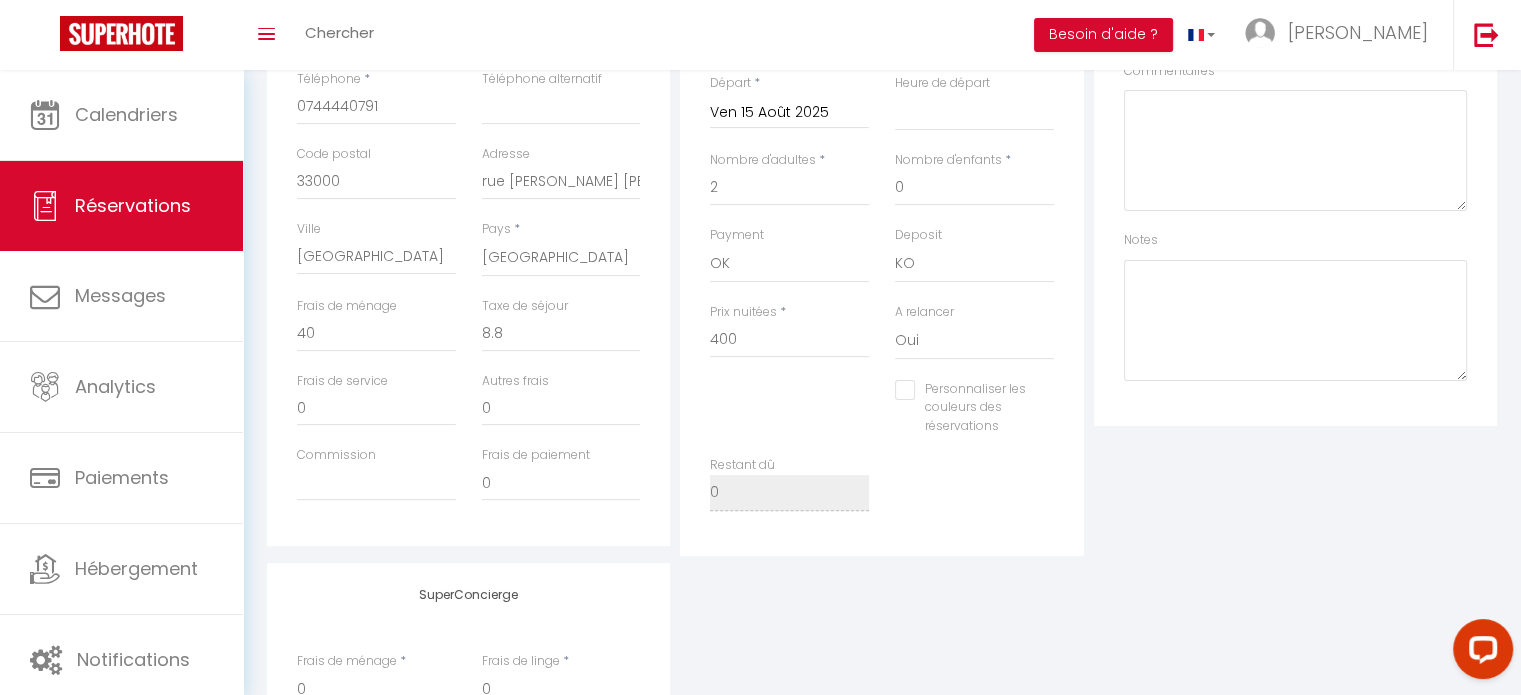 click on "Personnaliser les couleurs des réservations     #D7092E" at bounding box center (974, 418) 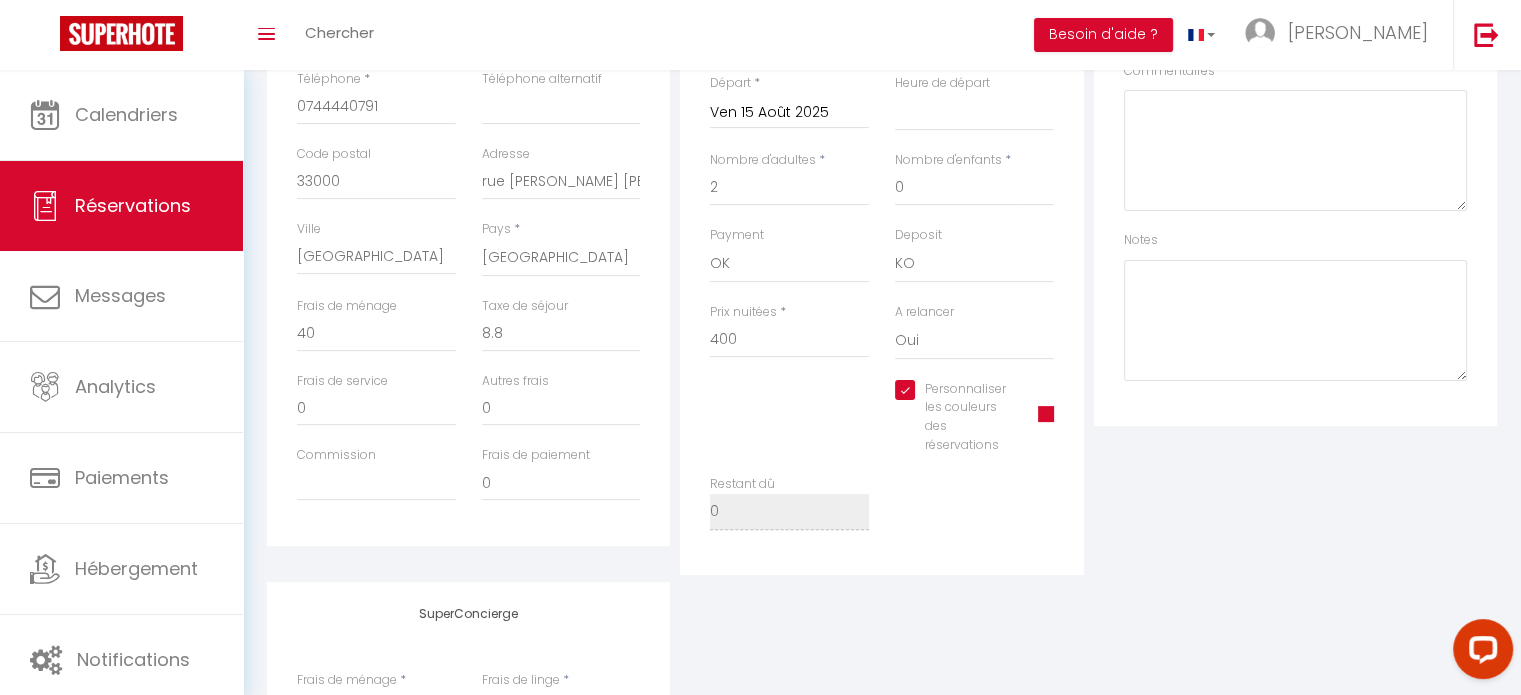click at bounding box center (1046, 414) 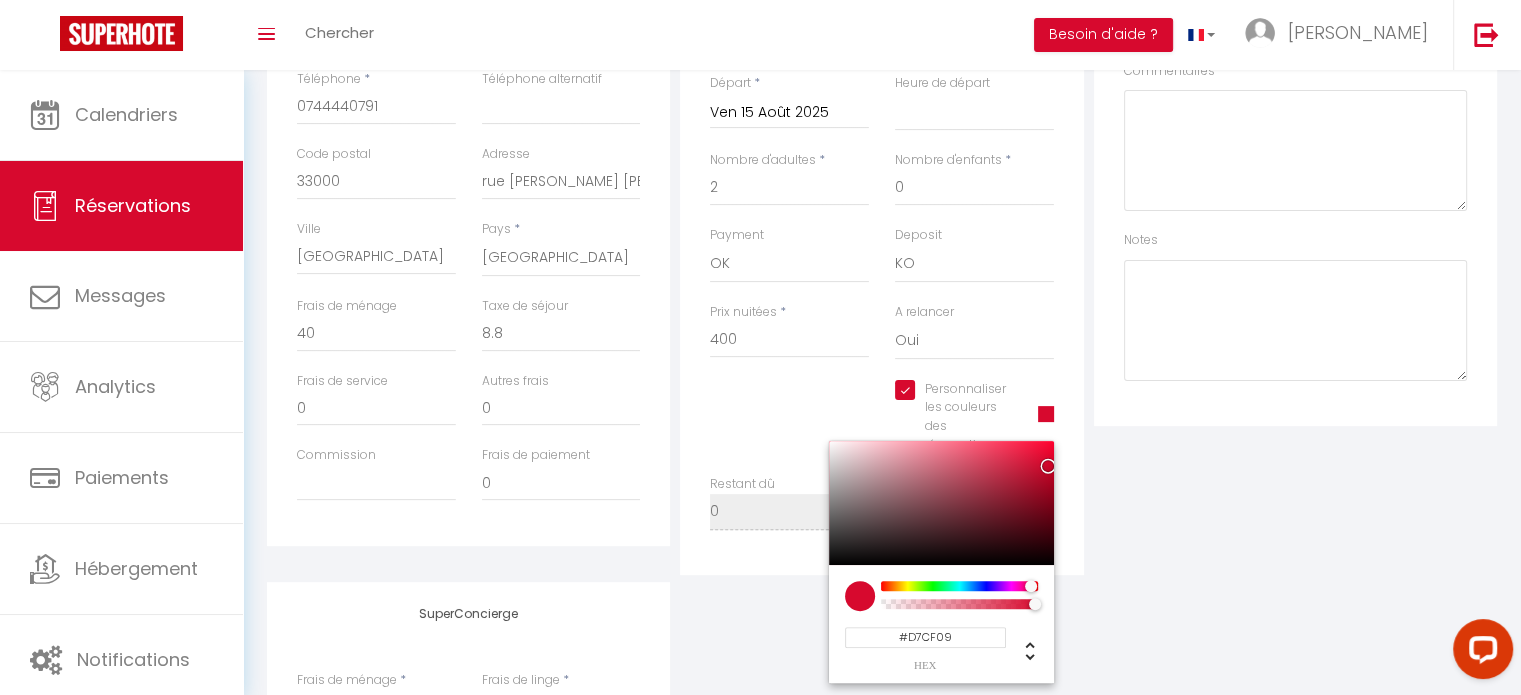 click at bounding box center (959, 586) 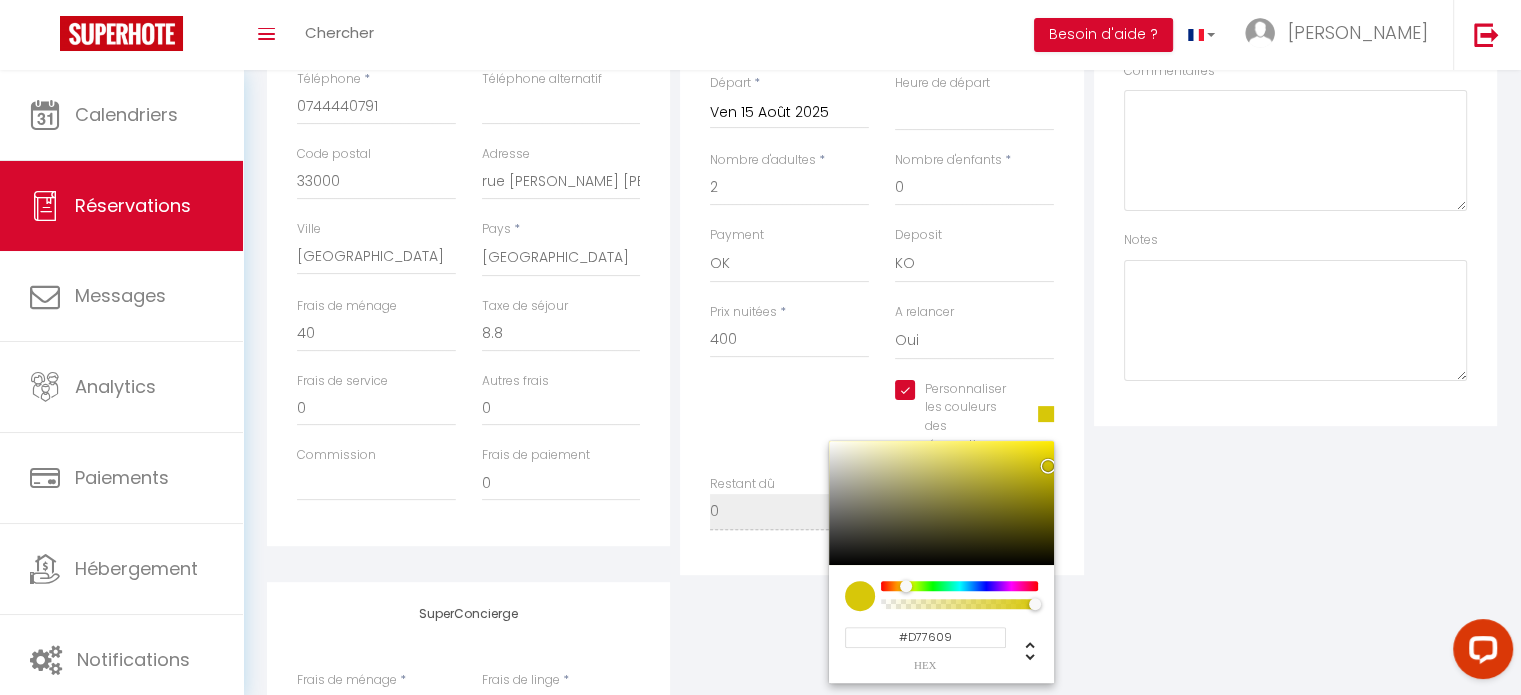 click at bounding box center [959, 586] 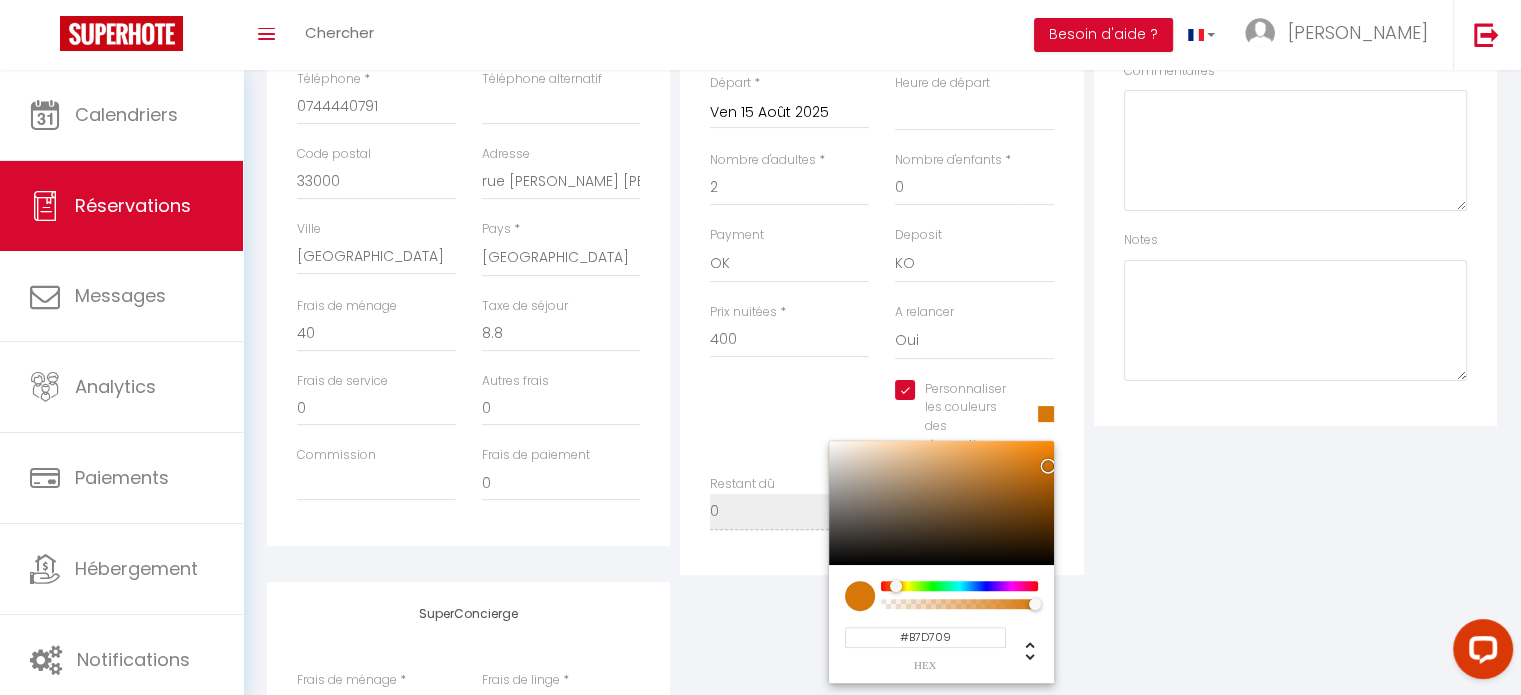 click at bounding box center (959, 586) 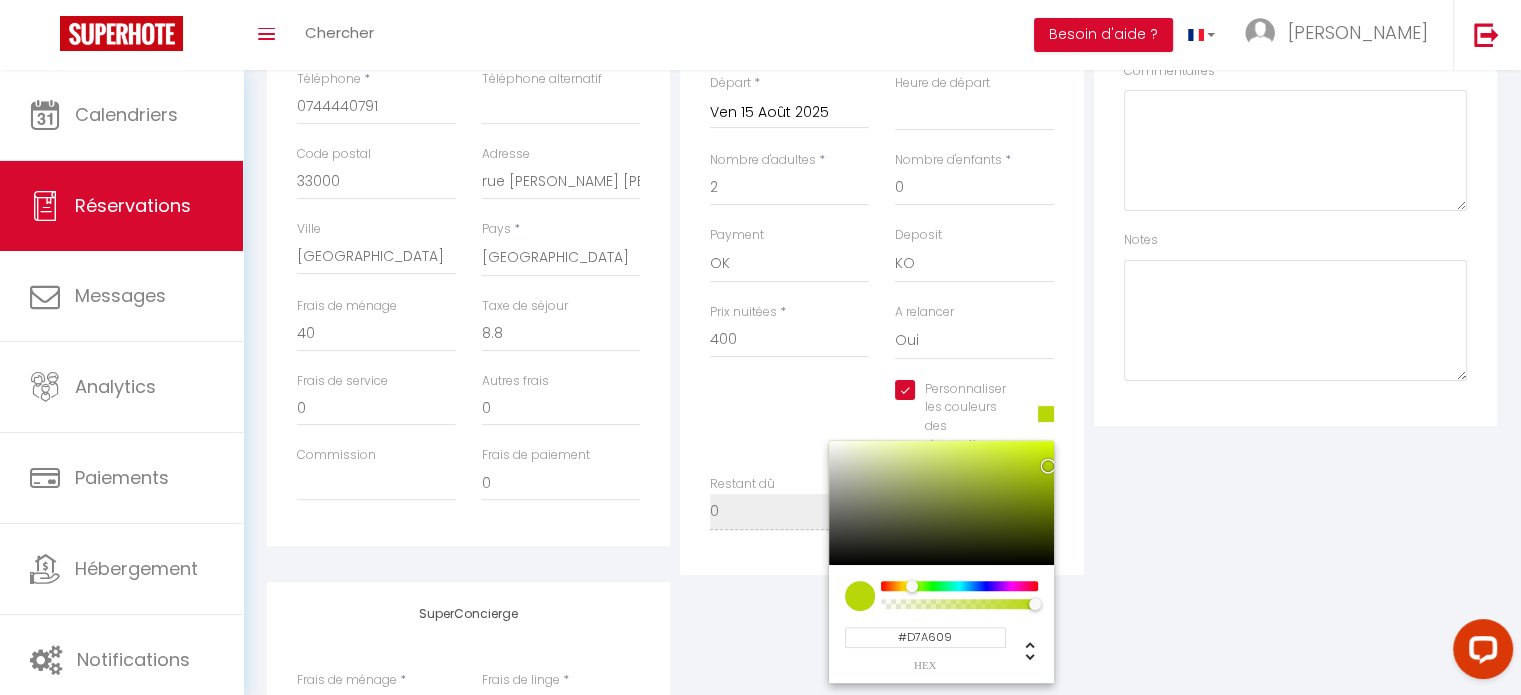 click at bounding box center (959, 586) 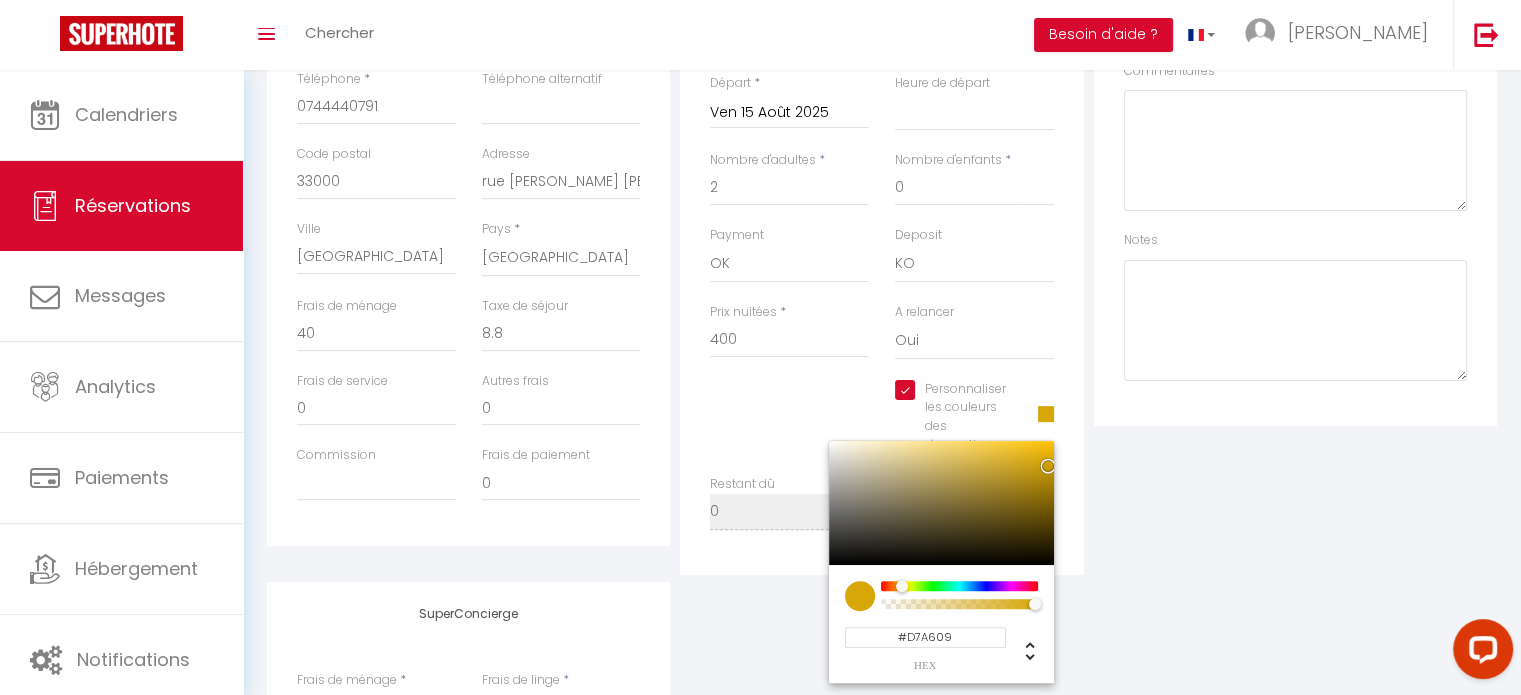 click at bounding box center [860, 596] 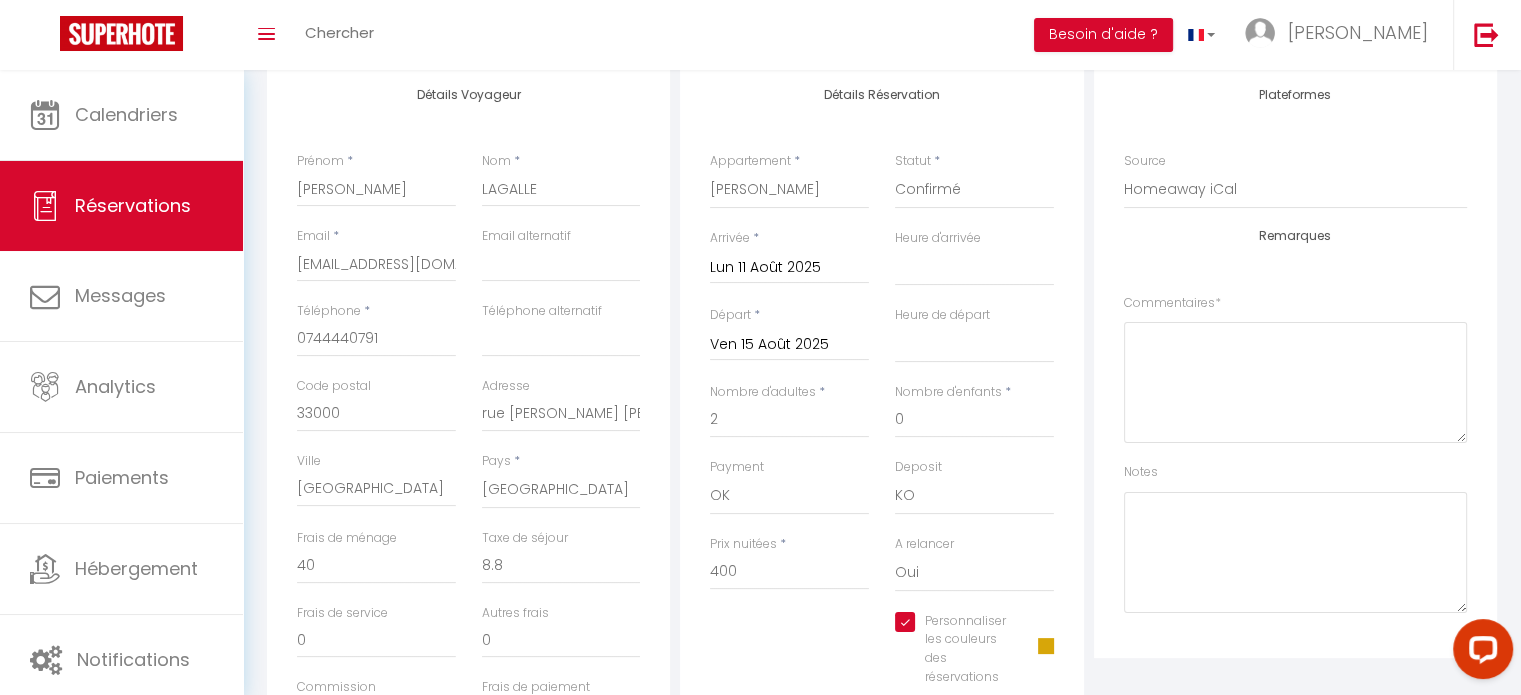 scroll, scrollTop: 0, scrollLeft: 0, axis: both 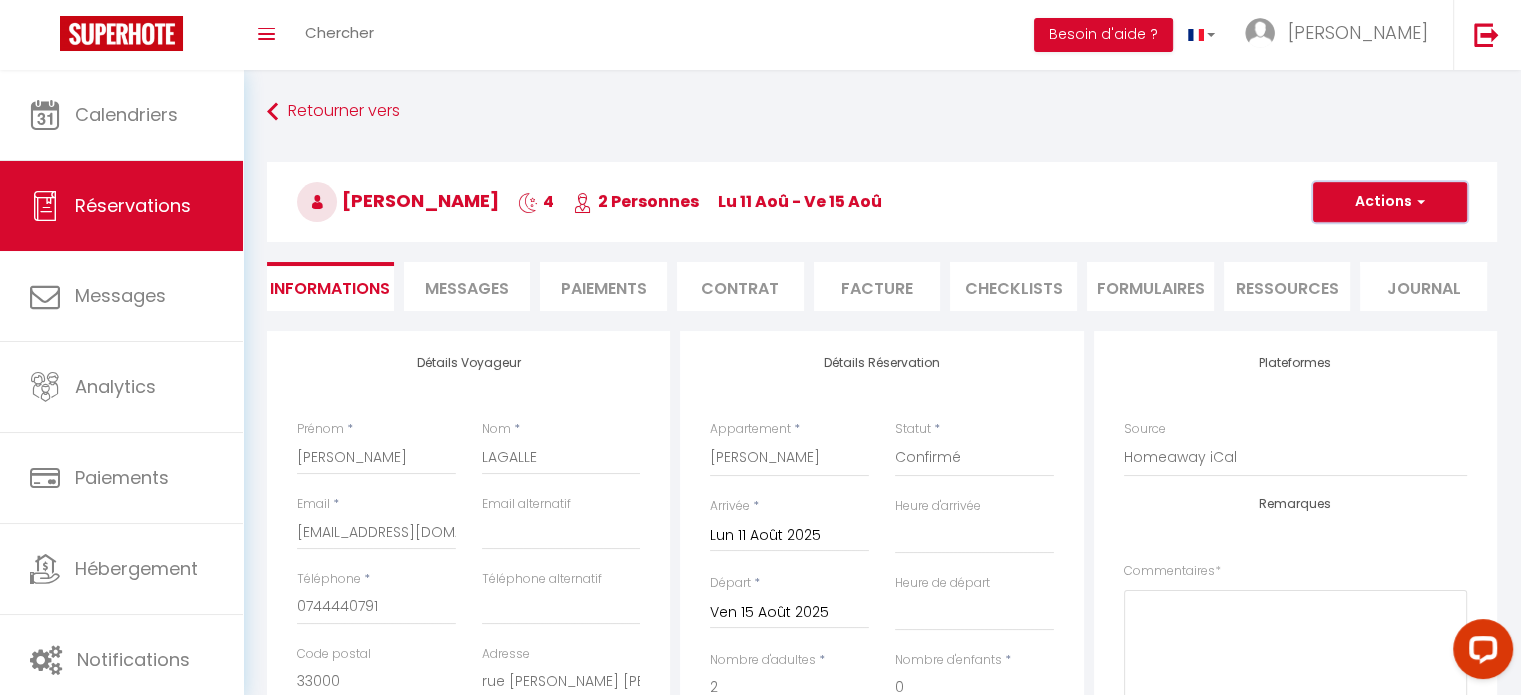 click on "Actions" at bounding box center [1390, 202] 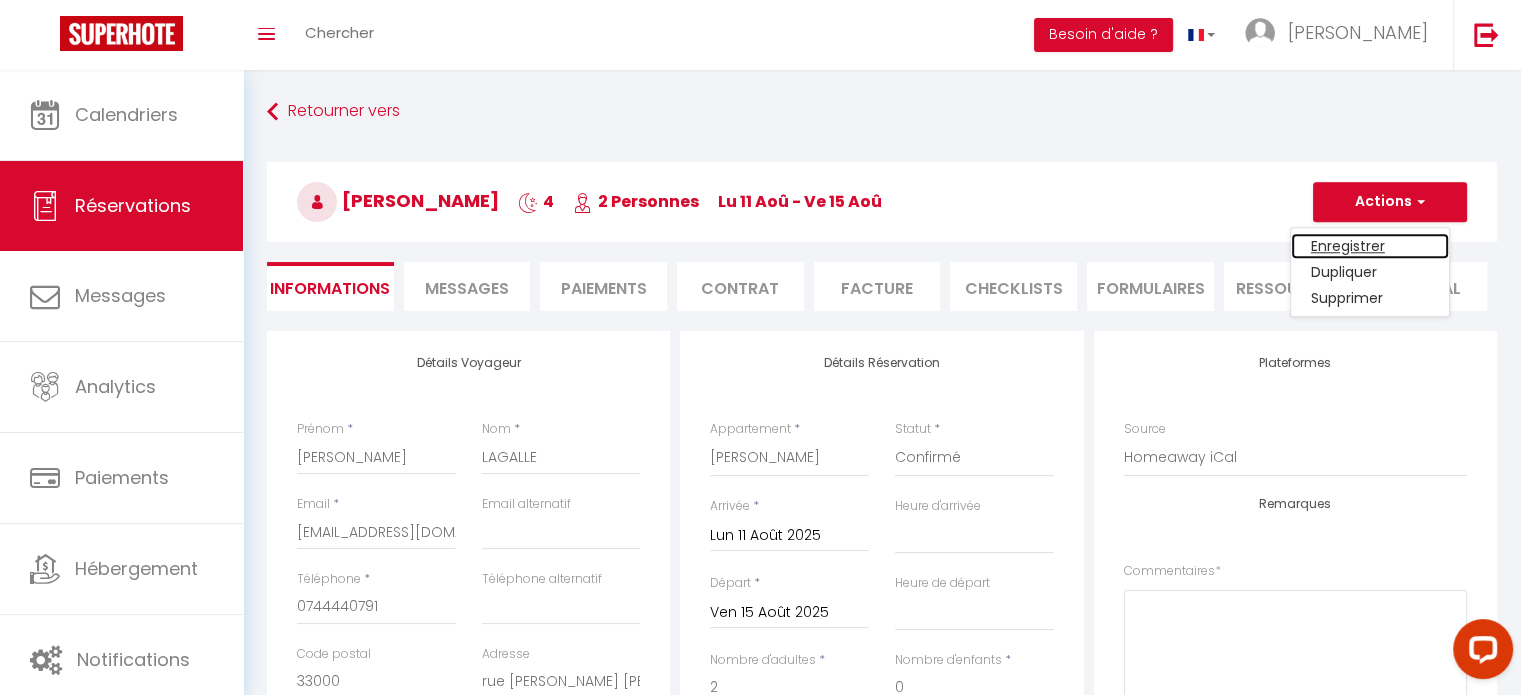 click on "Enregistrer" at bounding box center (1370, 246) 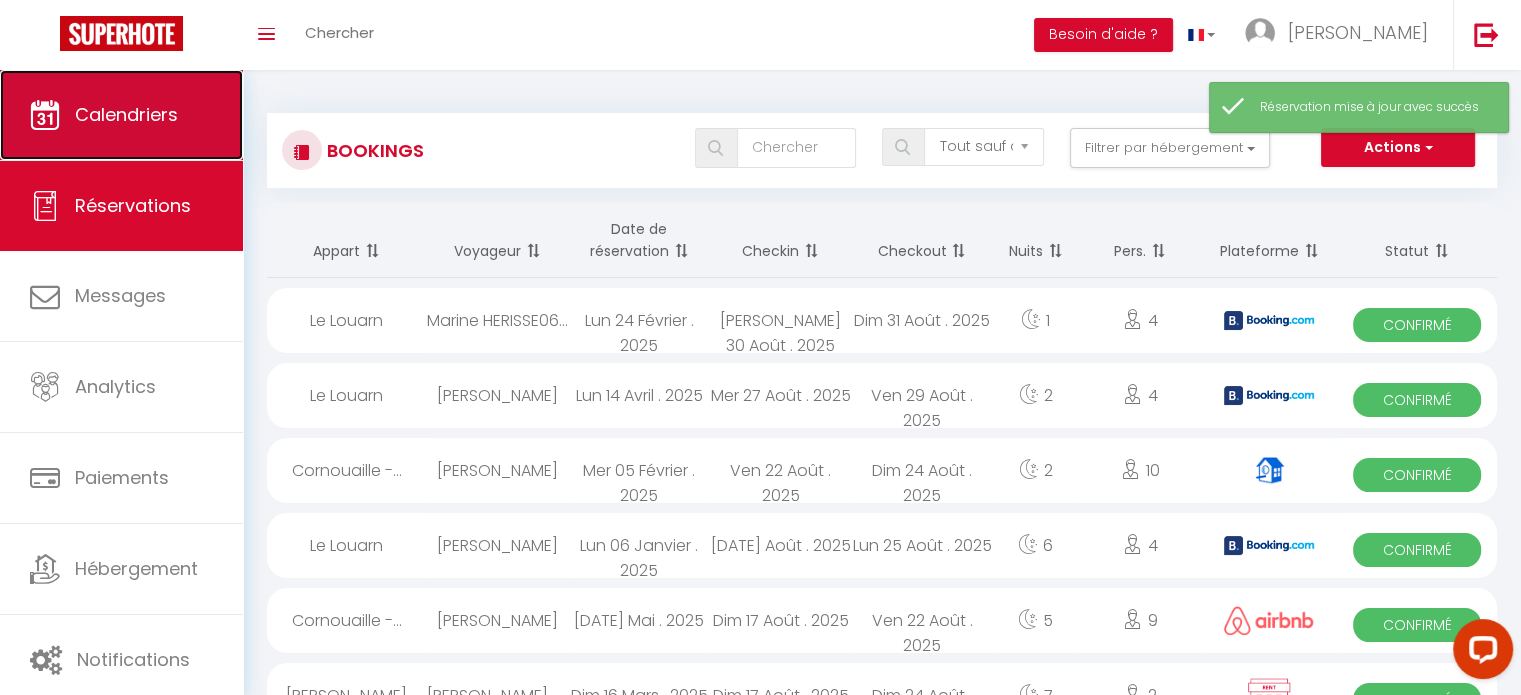 click on "Calendriers" at bounding box center (126, 114) 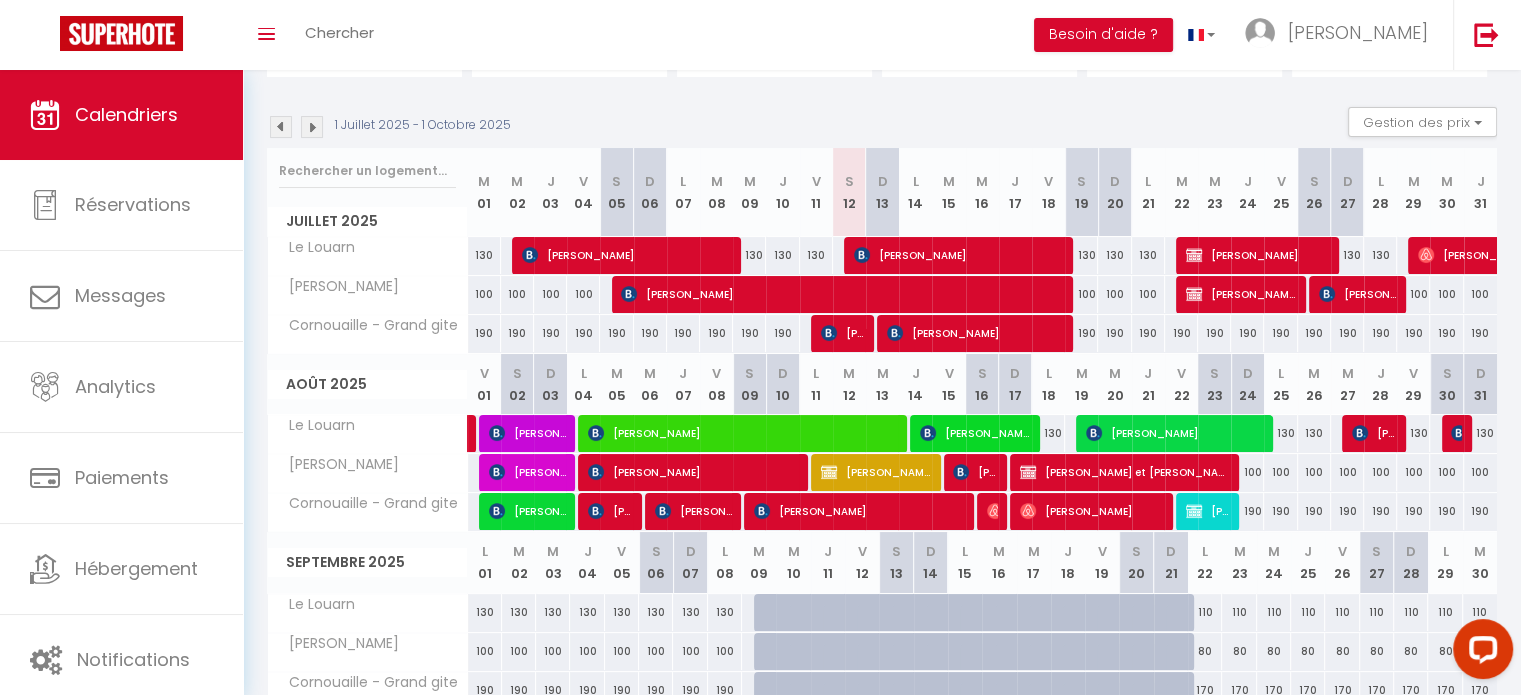 scroll, scrollTop: 275, scrollLeft: 0, axis: vertical 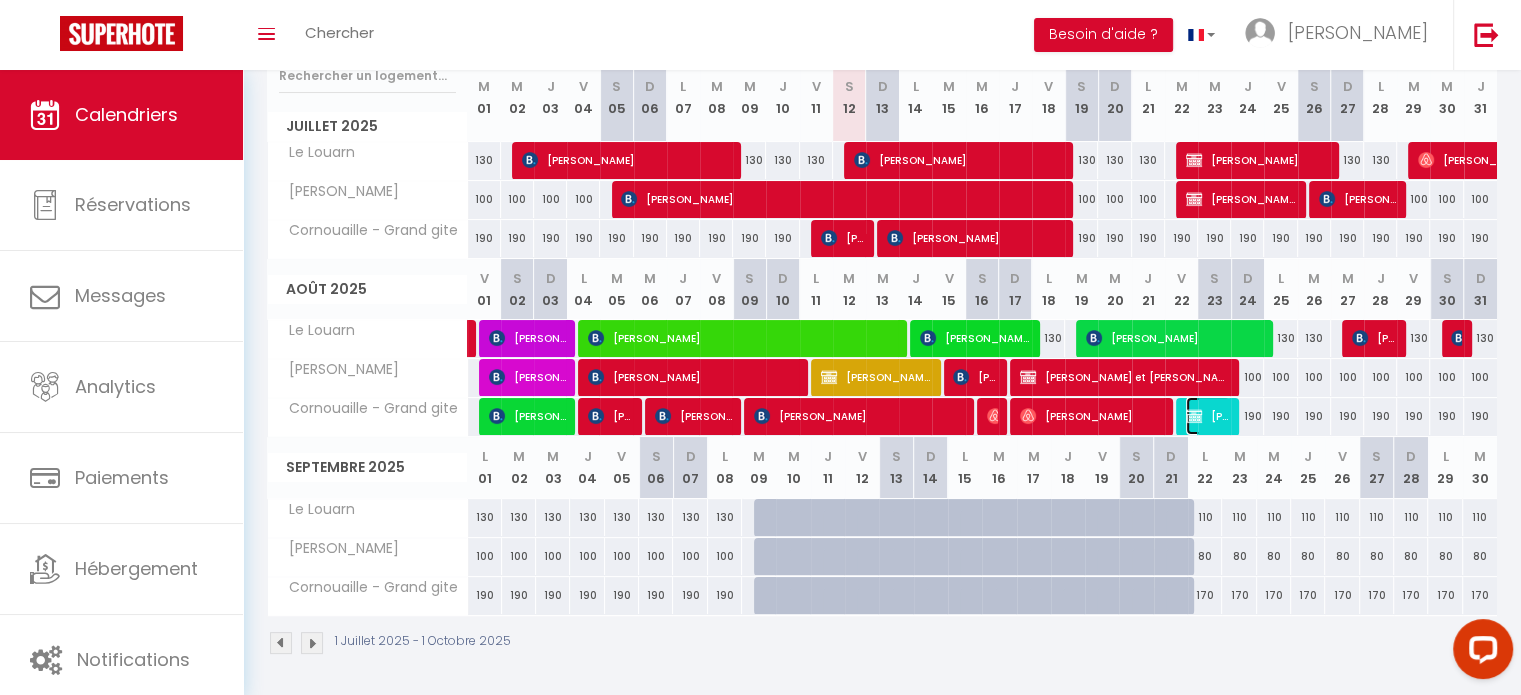 click at bounding box center [1194, 416] 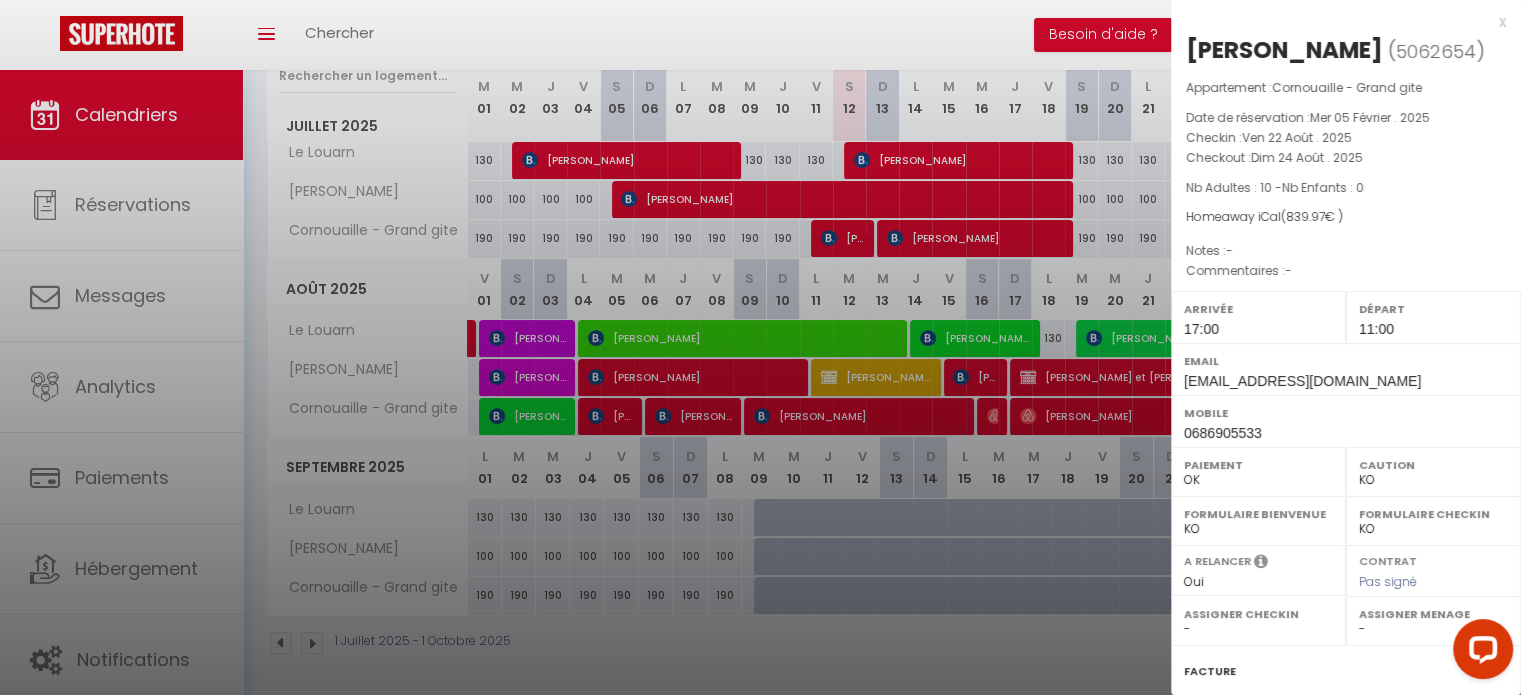 click on "x
[GEOGRAPHIC_DATA]
( 5062654 )
Appartement :
Cornouaille - Grand gite
Date de réservation :
Mer 05 Février . 2025
Checkin :
Ven 22 Août . 2025
Checkout :
Dim 24 Août . 2025
Nb Adultes : 10 -
Nb Enfants :
0
Homeaway iCal
(
839.97
€ )
Notes :
-
Commentaires :
-   Arrivée
17:00   Départ
11:00   Email
[EMAIL_ADDRESS][DOMAIN_NAME]   Mobile
0686905533     OK   KO" at bounding box center [1346, 466] 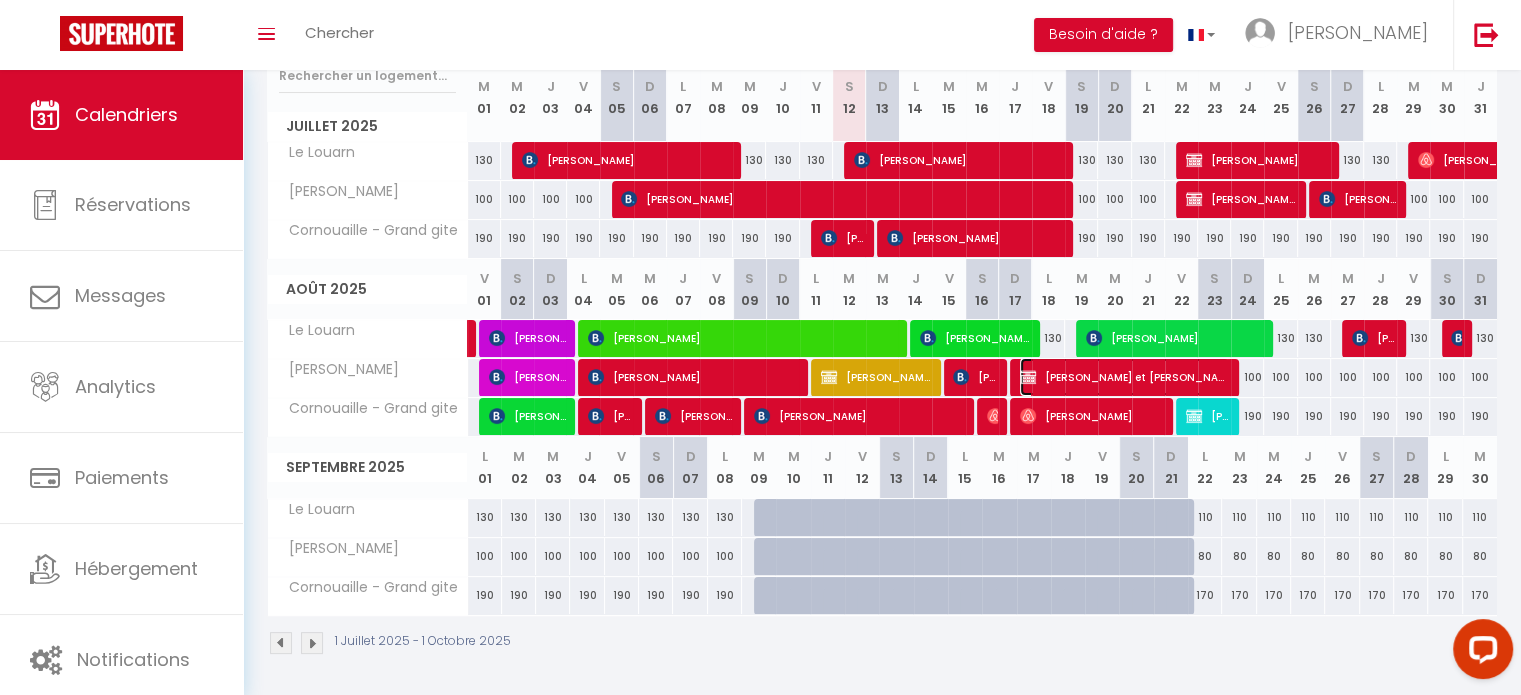 click on "[PERSON_NAME] et [PERSON_NAME]" at bounding box center (1124, 377) 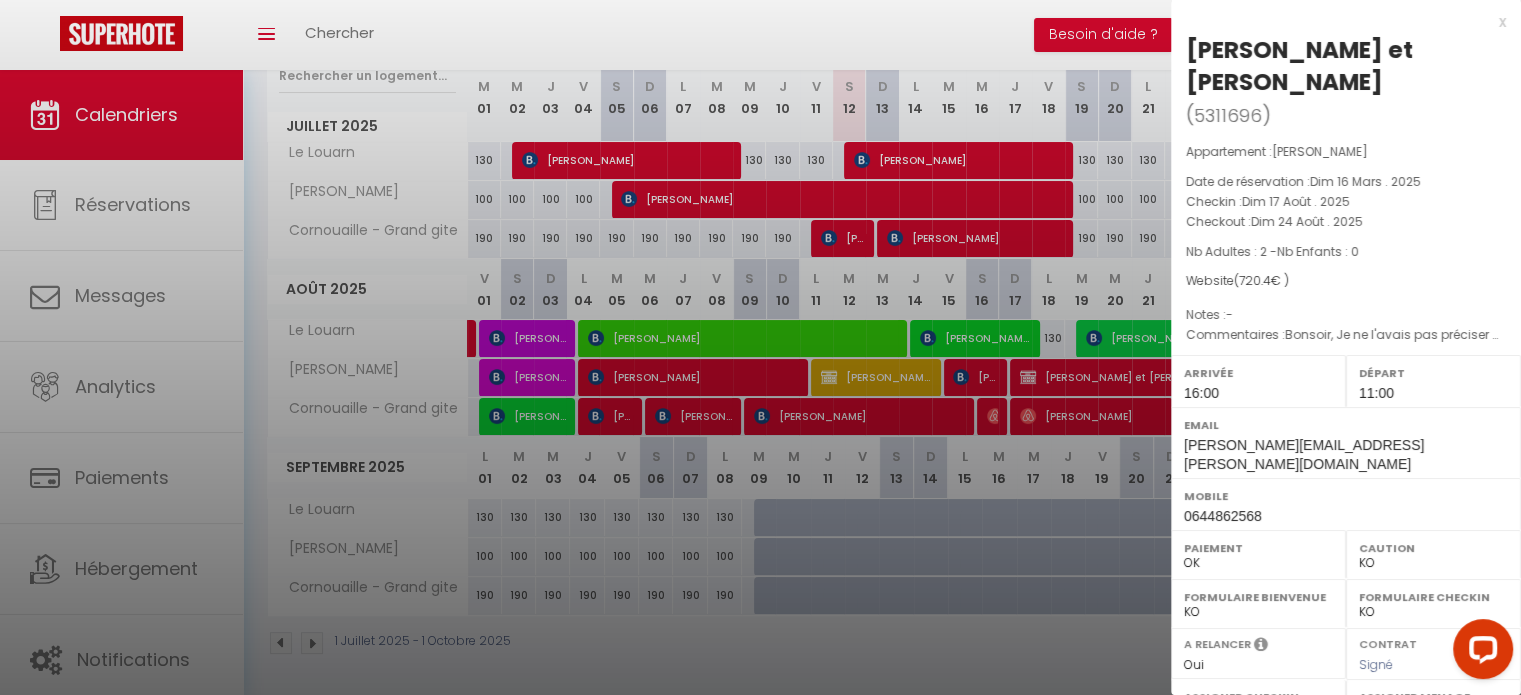 click on "x" at bounding box center [1338, 22] 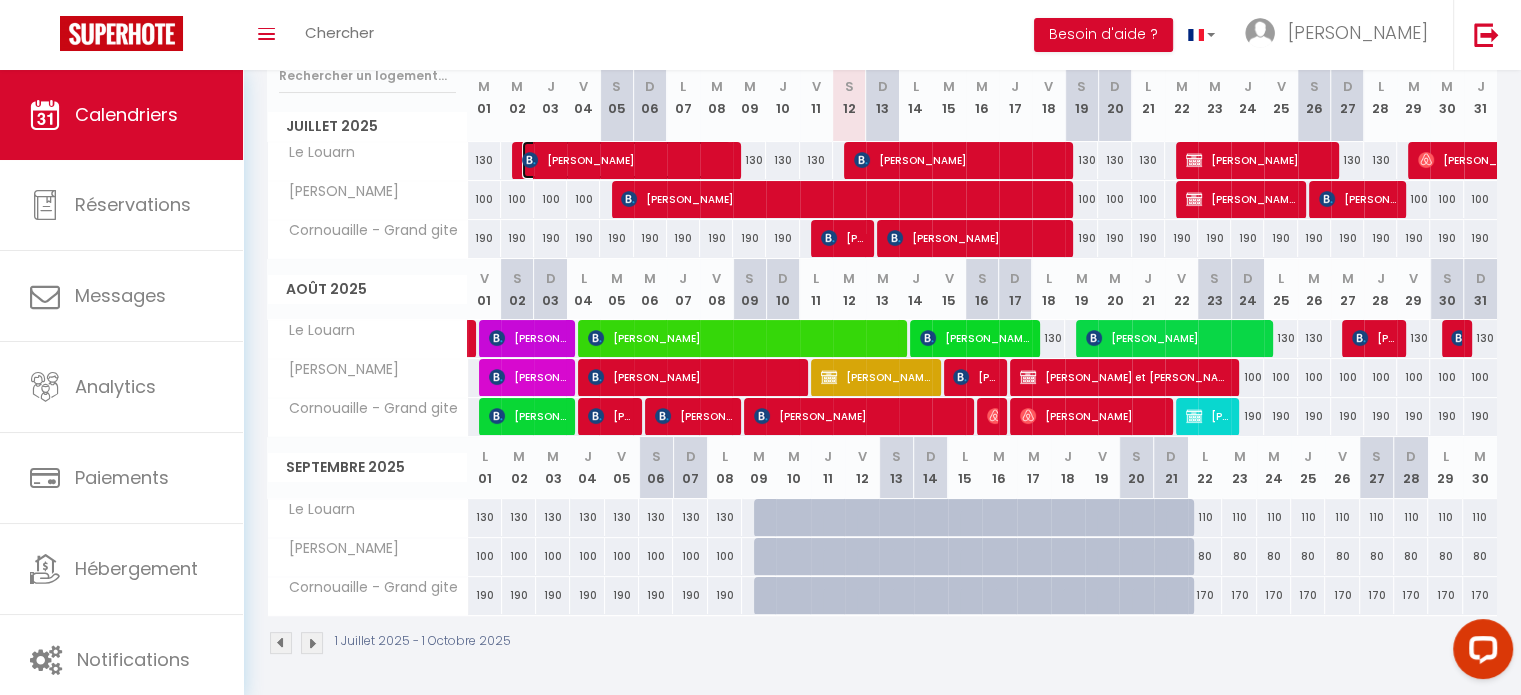 click on "[PERSON_NAME]" at bounding box center [626, 160] 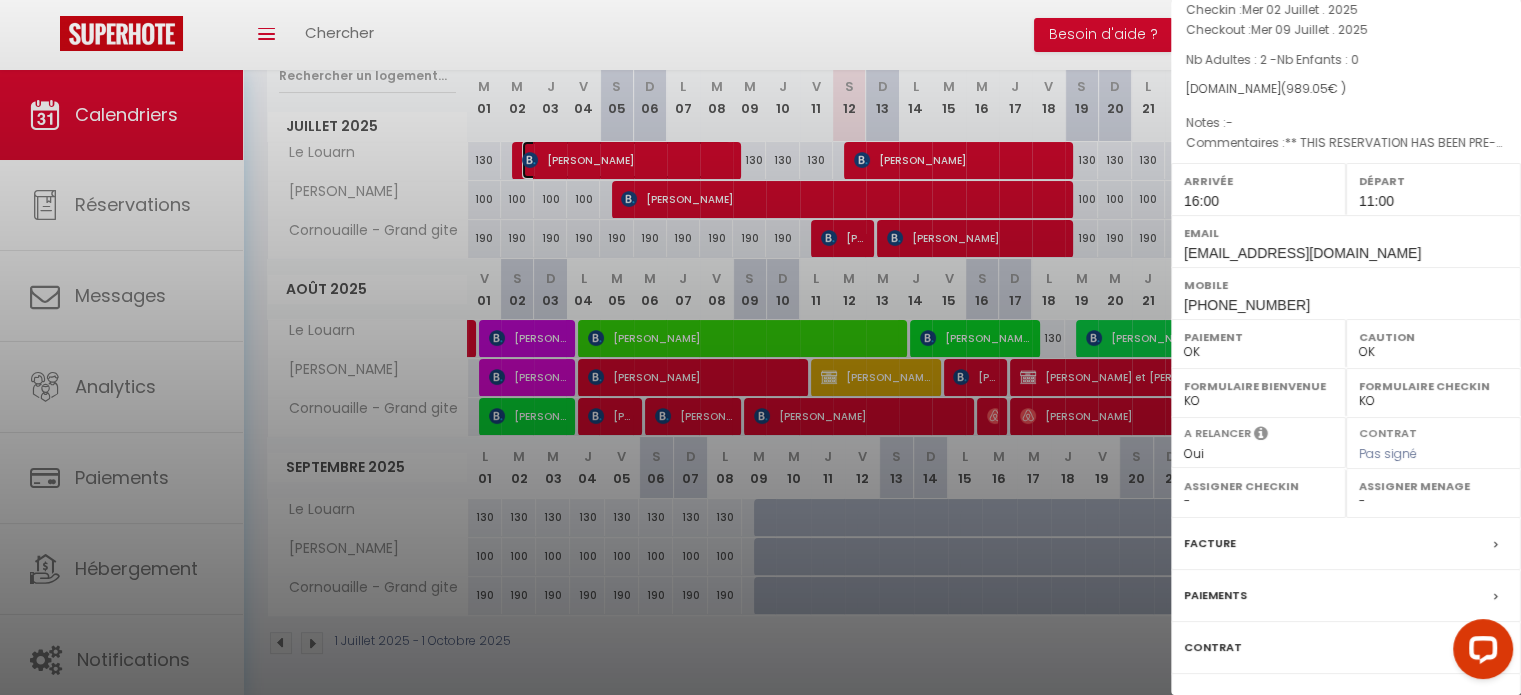 scroll, scrollTop: 265, scrollLeft: 0, axis: vertical 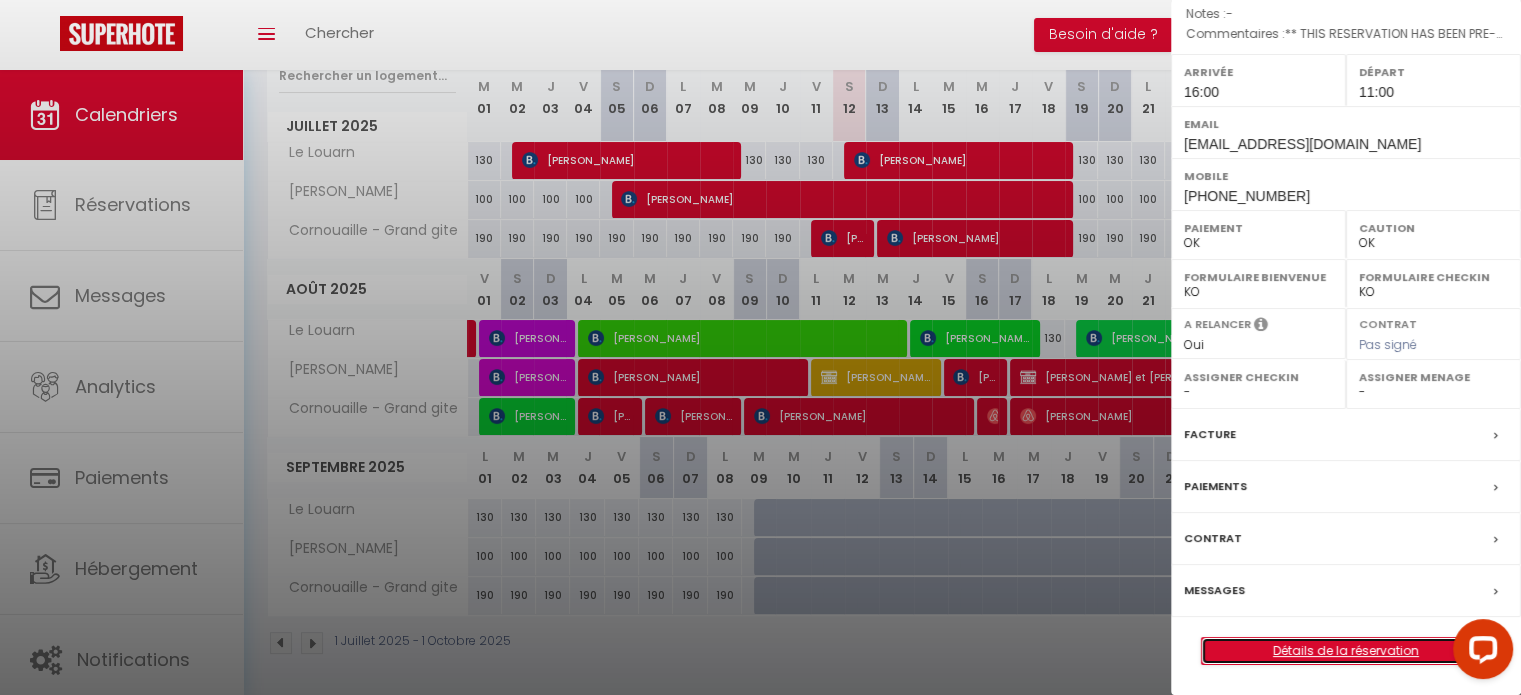 click on "Détails de la réservation" at bounding box center (1346, 651) 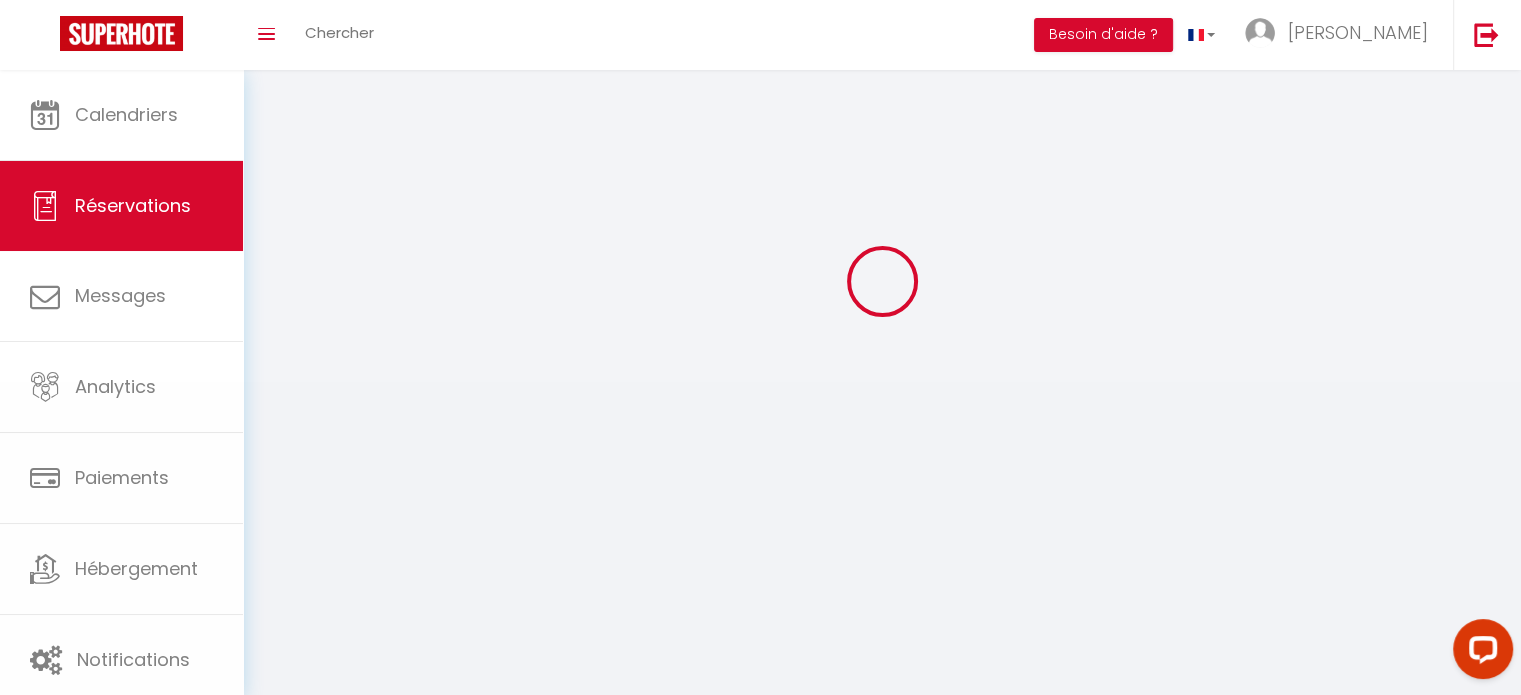 scroll, scrollTop: 0, scrollLeft: 0, axis: both 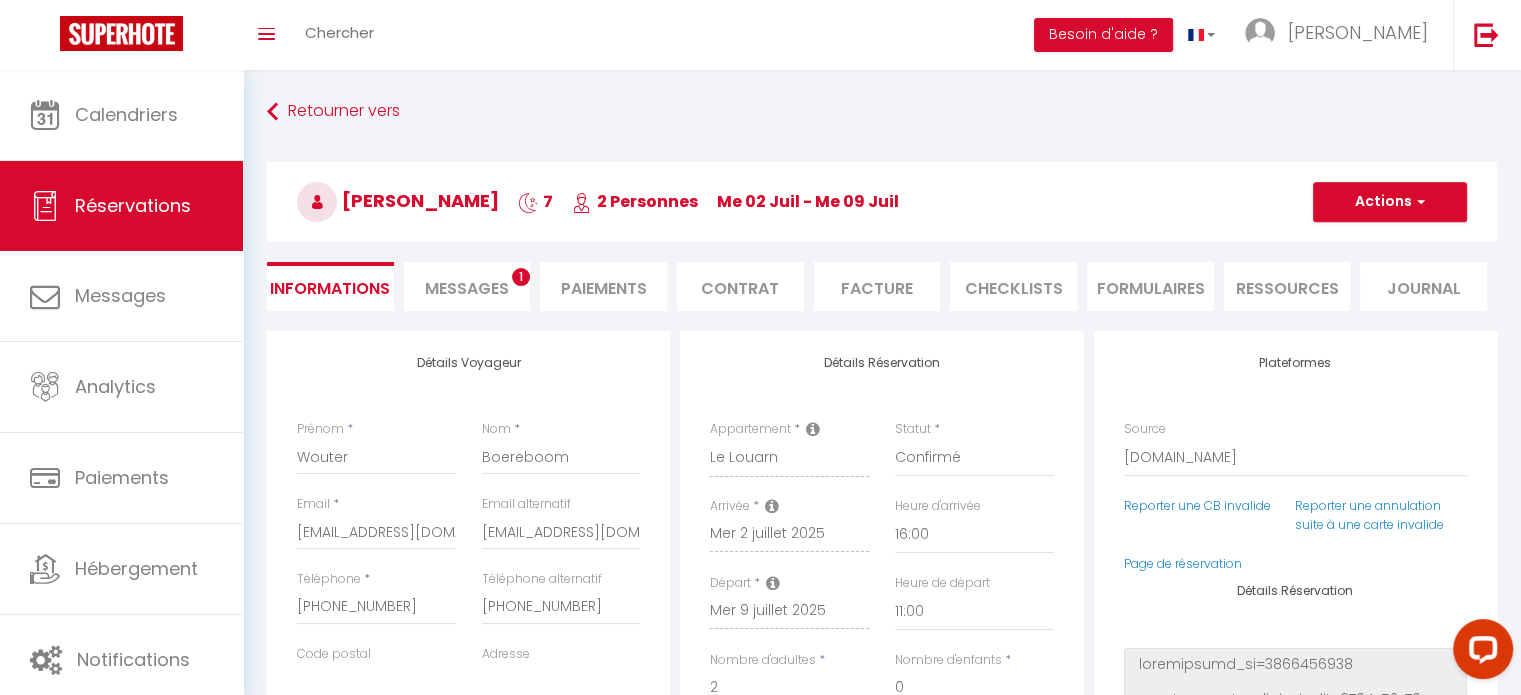 click on "Messages" at bounding box center [467, 288] 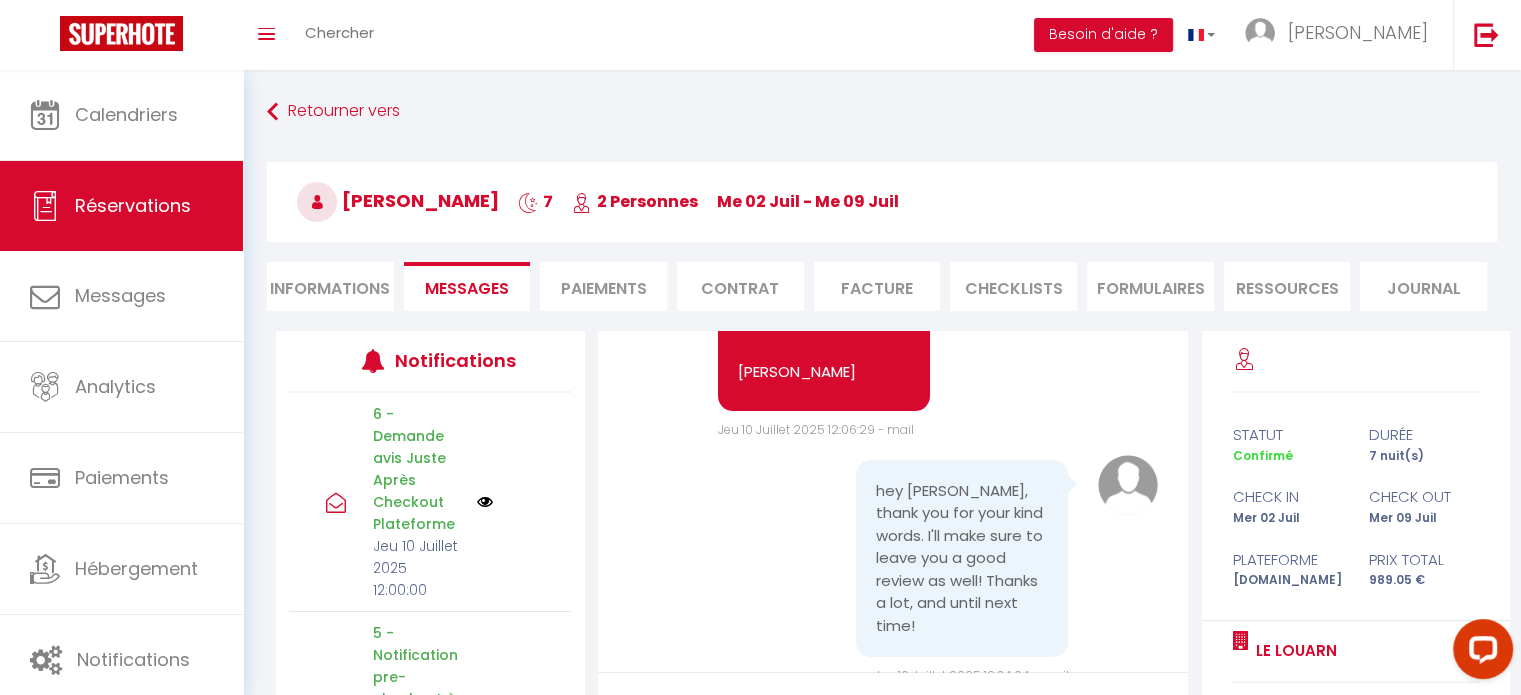 scroll, scrollTop: 7988, scrollLeft: 0, axis: vertical 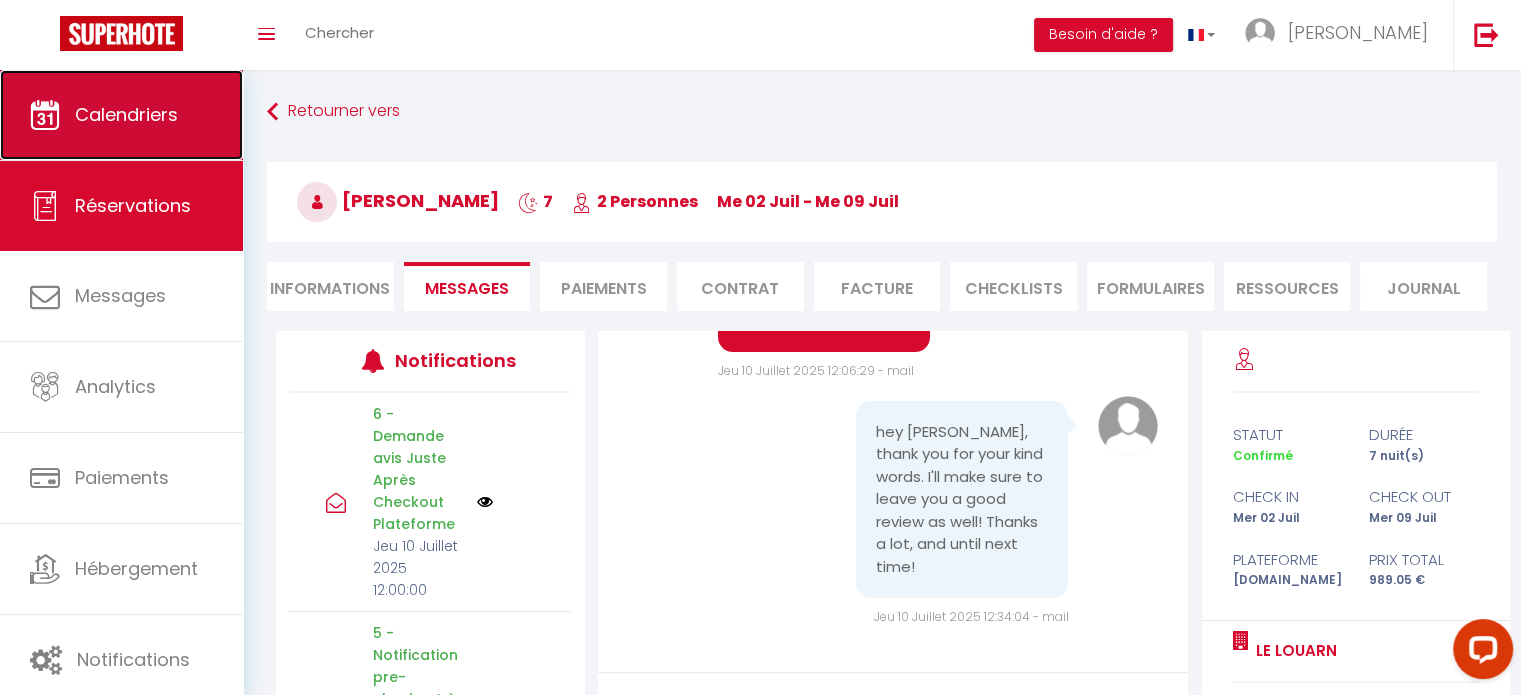 click on "Calendriers" at bounding box center (126, 114) 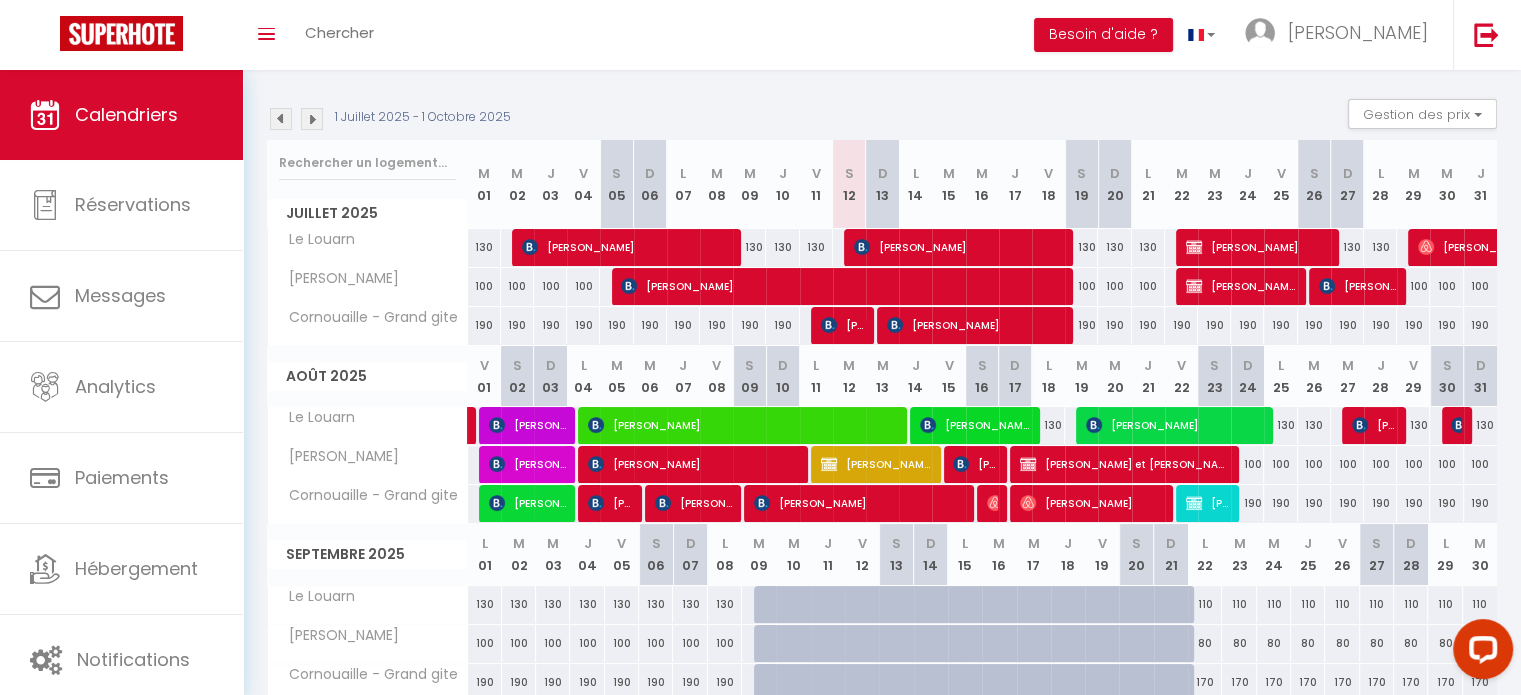 scroll, scrollTop: 200, scrollLeft: 0, axis: vertical 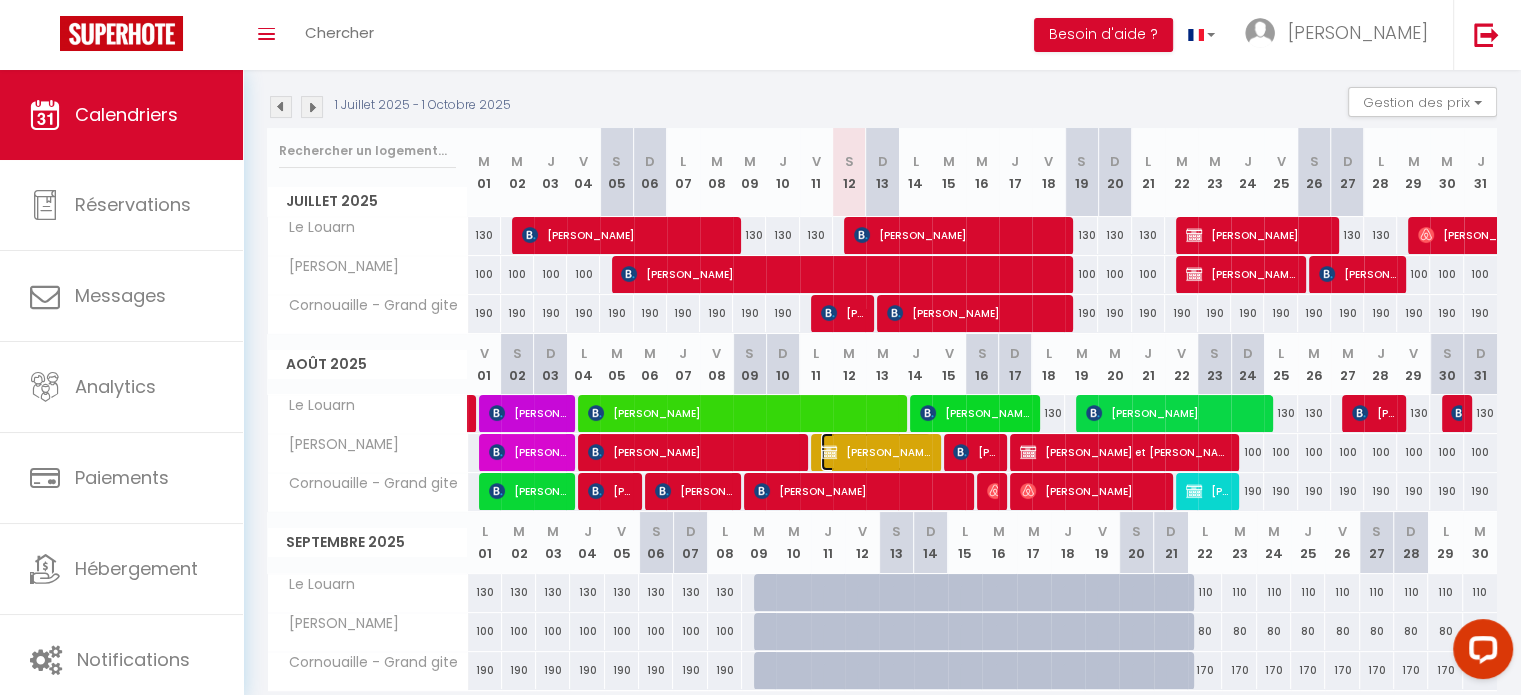 click on "[PERSON_NAME]" at bounding box center [876, 452] 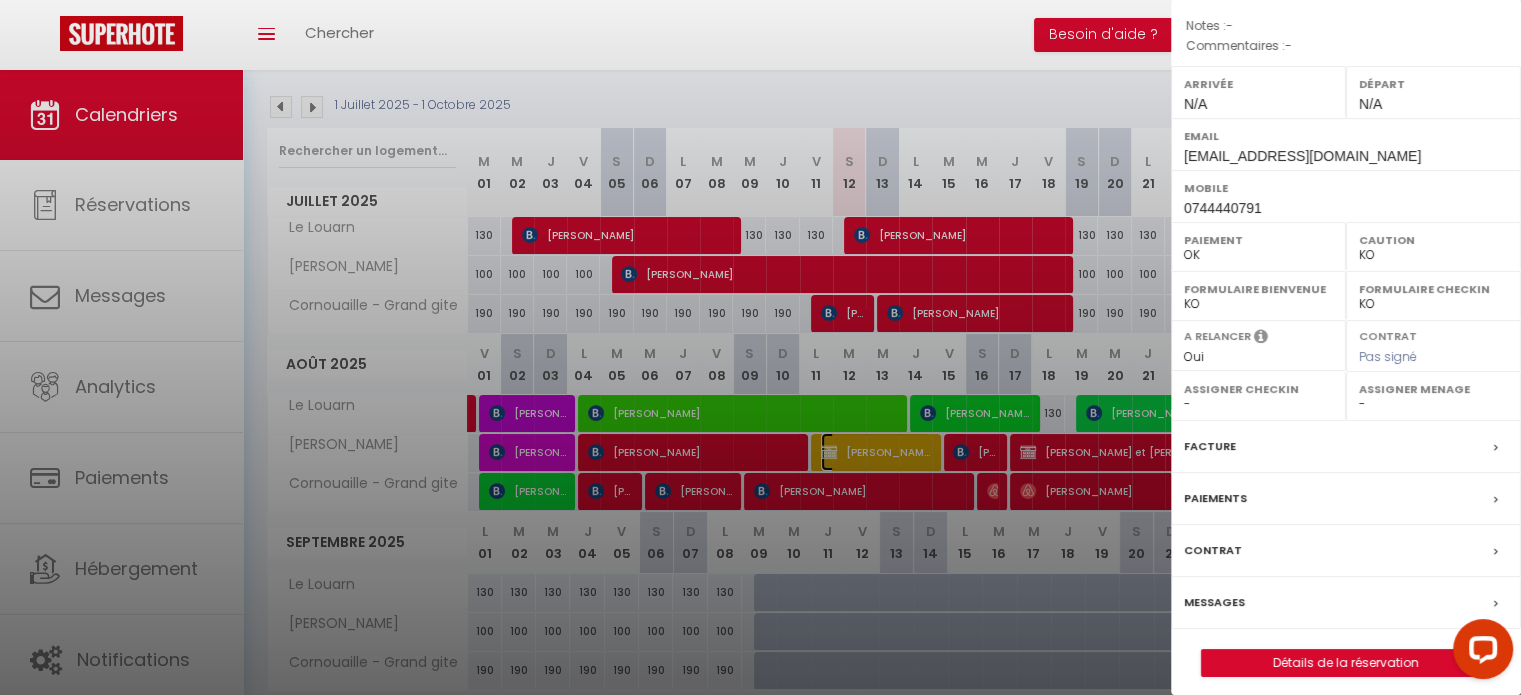 scroll, scrollTop: 233, scrollLeft: 0, axis: vertical 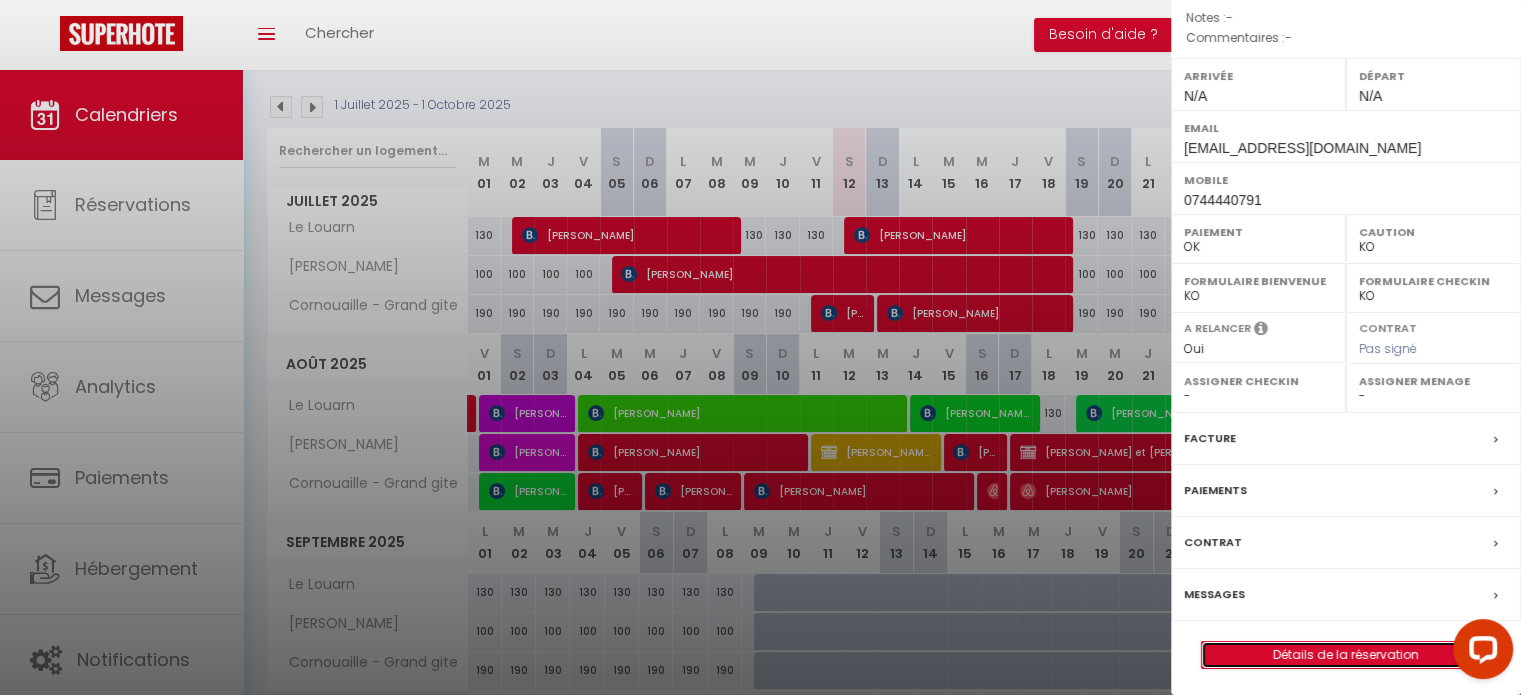 click on "Détails de la réservation" at bounding box center (1346, 655) 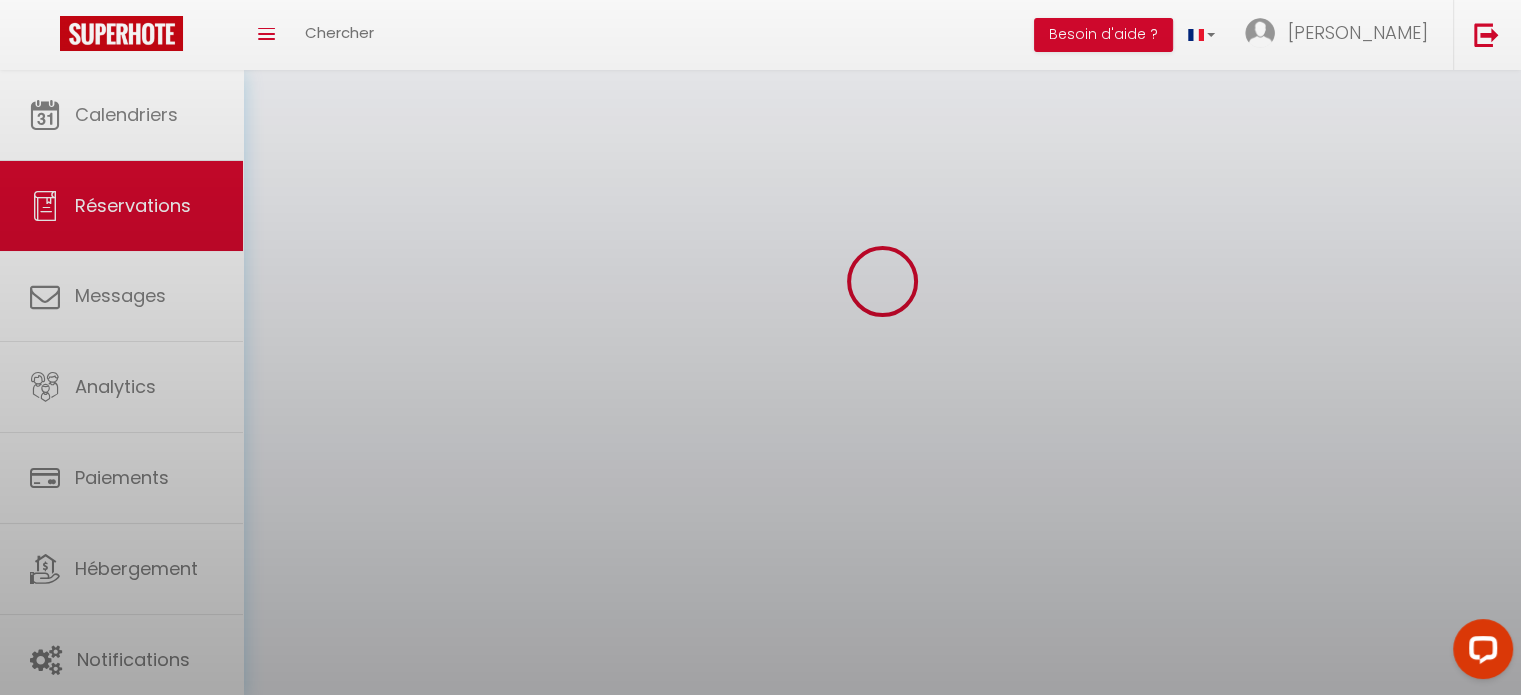 scroll, scrollTop: 0, scrollLeft: 0, axis: both 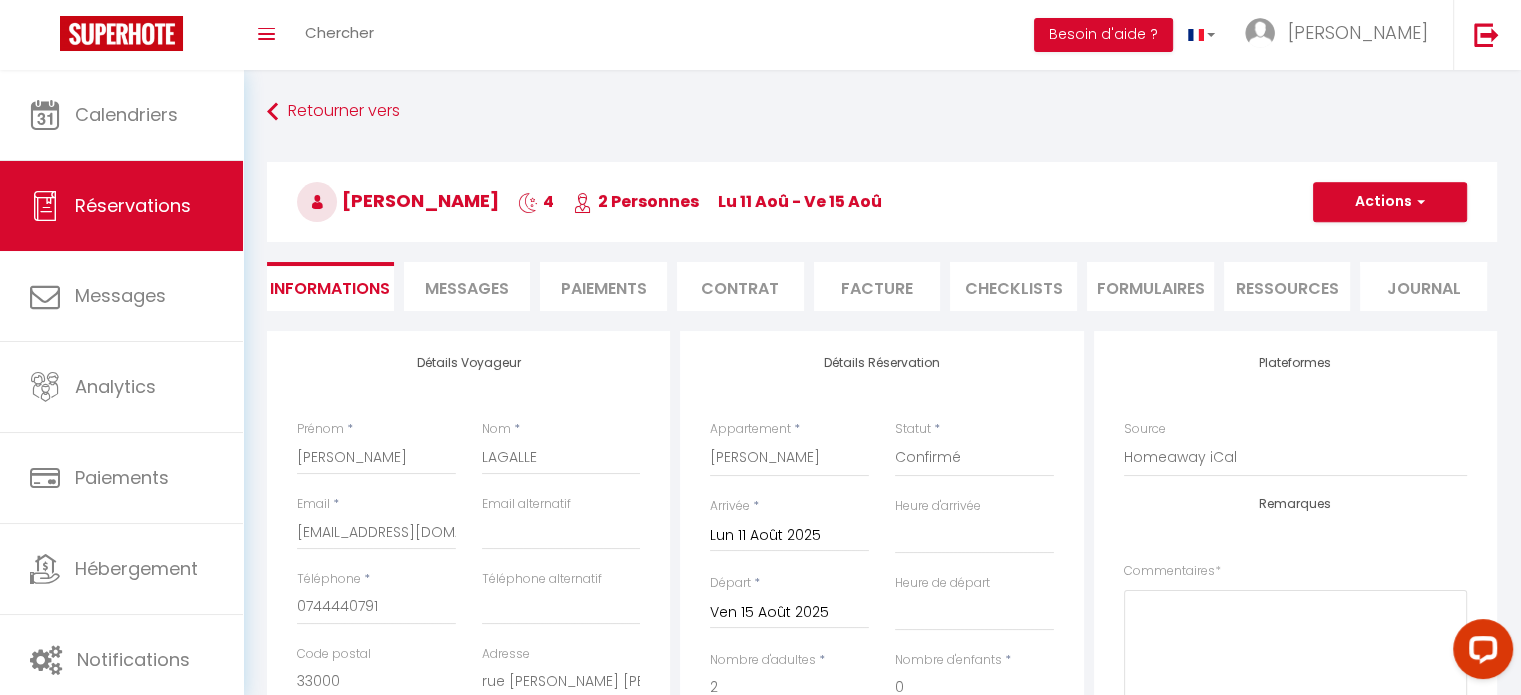 click on "Messages" at bounding box center [467, 288] 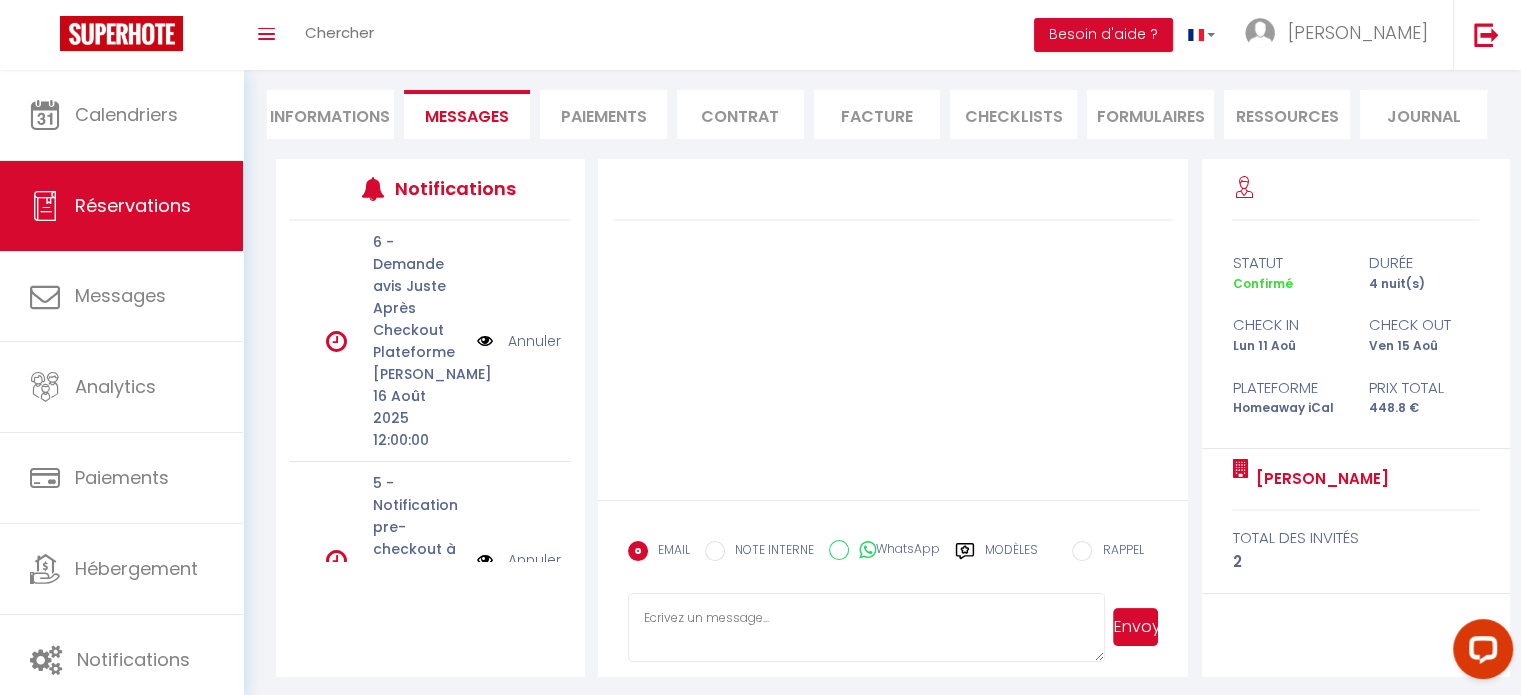 scroll, scrollTop: 177, scrollLeft: 0, axis: vertical 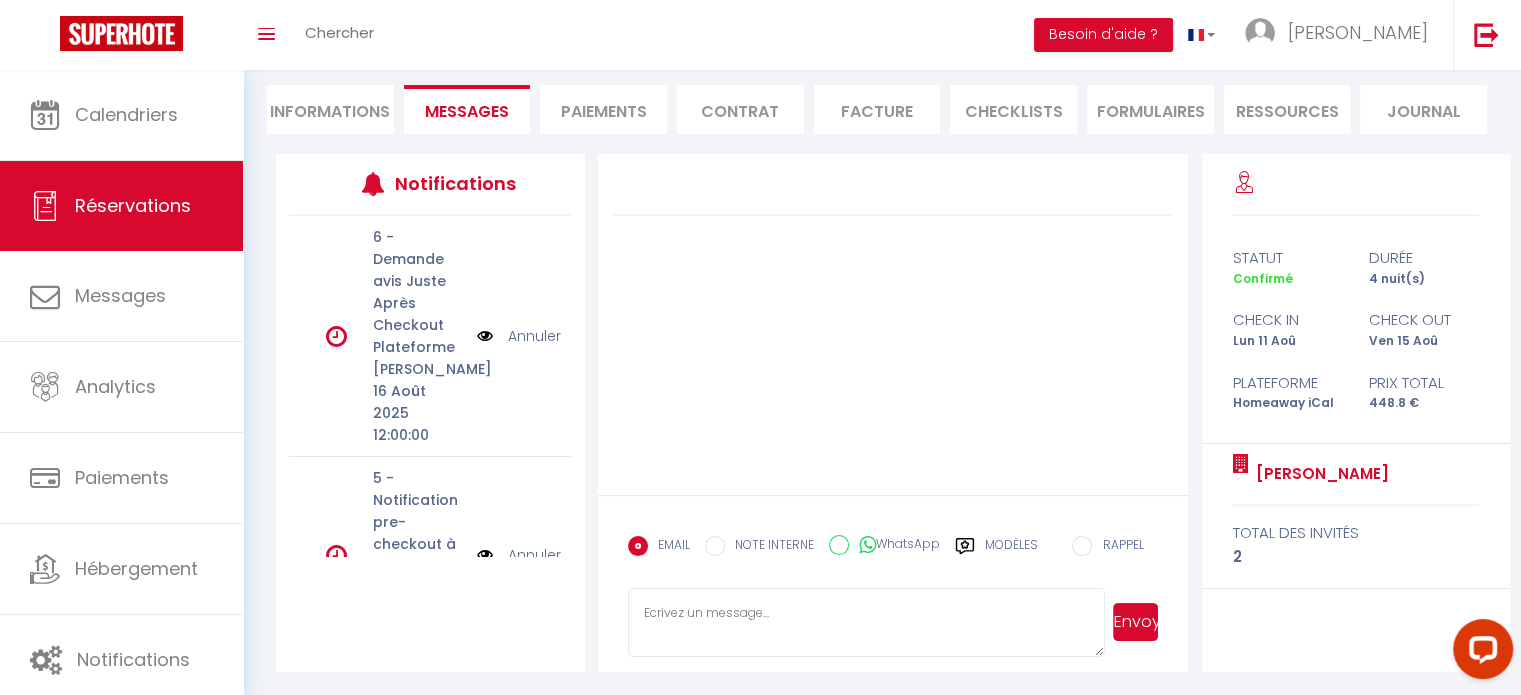 click at bounding box center (485, 555) 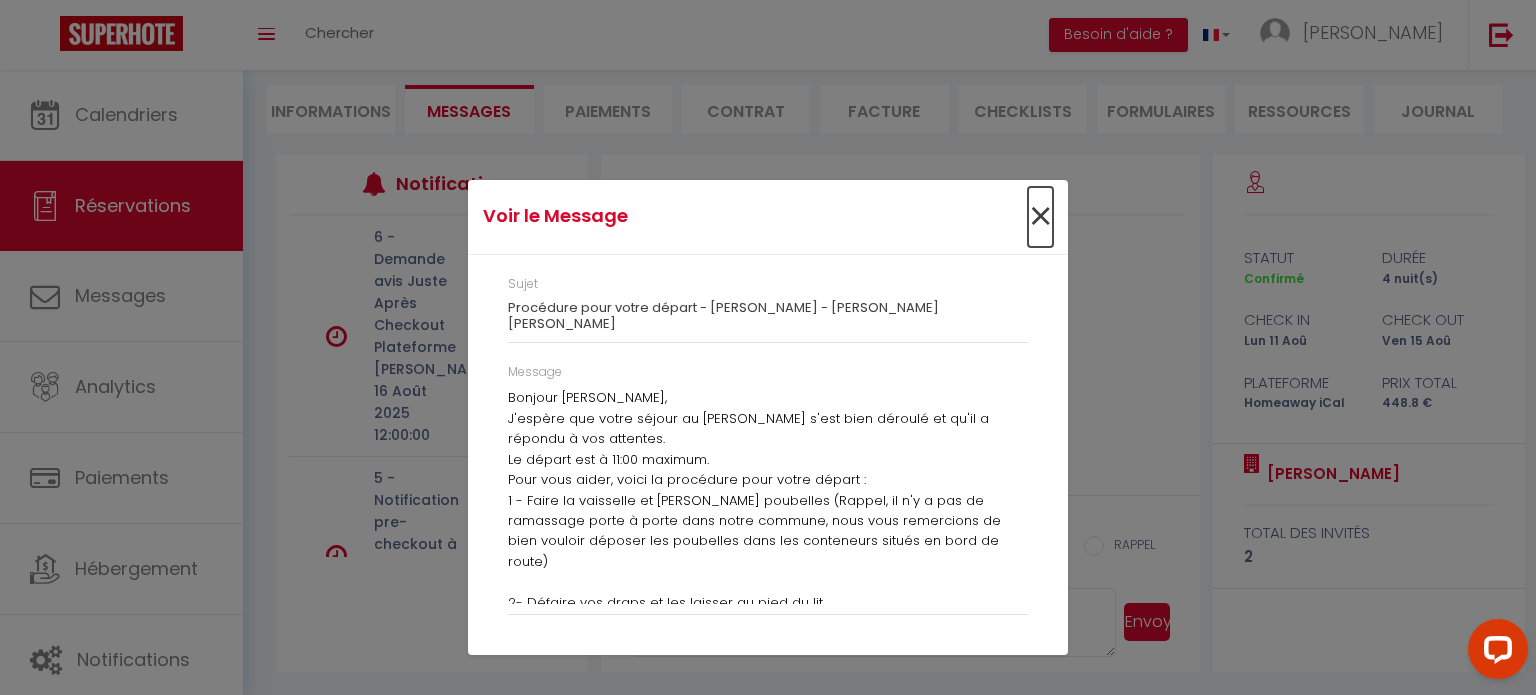 click on "×" at bounding box center [1040, 217] 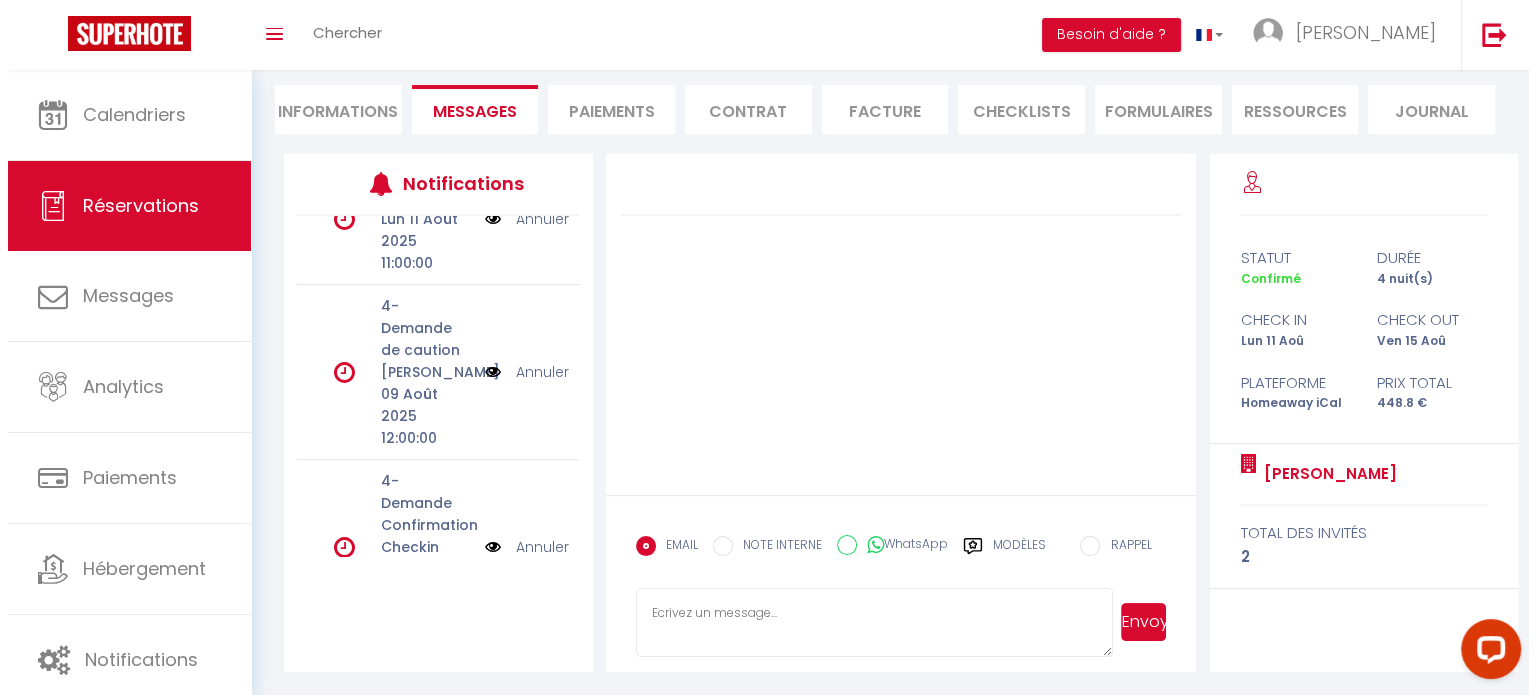 scroll, scrollTop: 860, scrollLeft: 0, axis: vertical 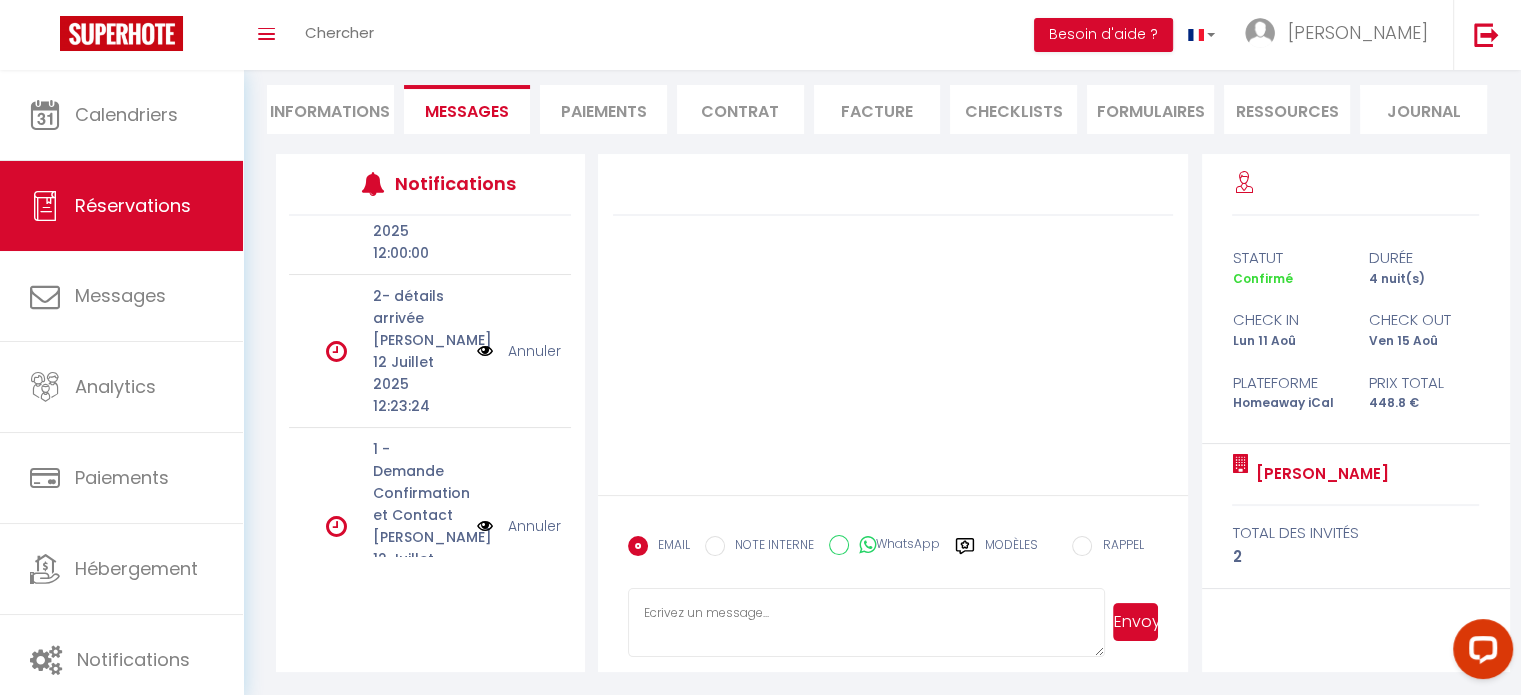 click at bounding box center [485, 526] 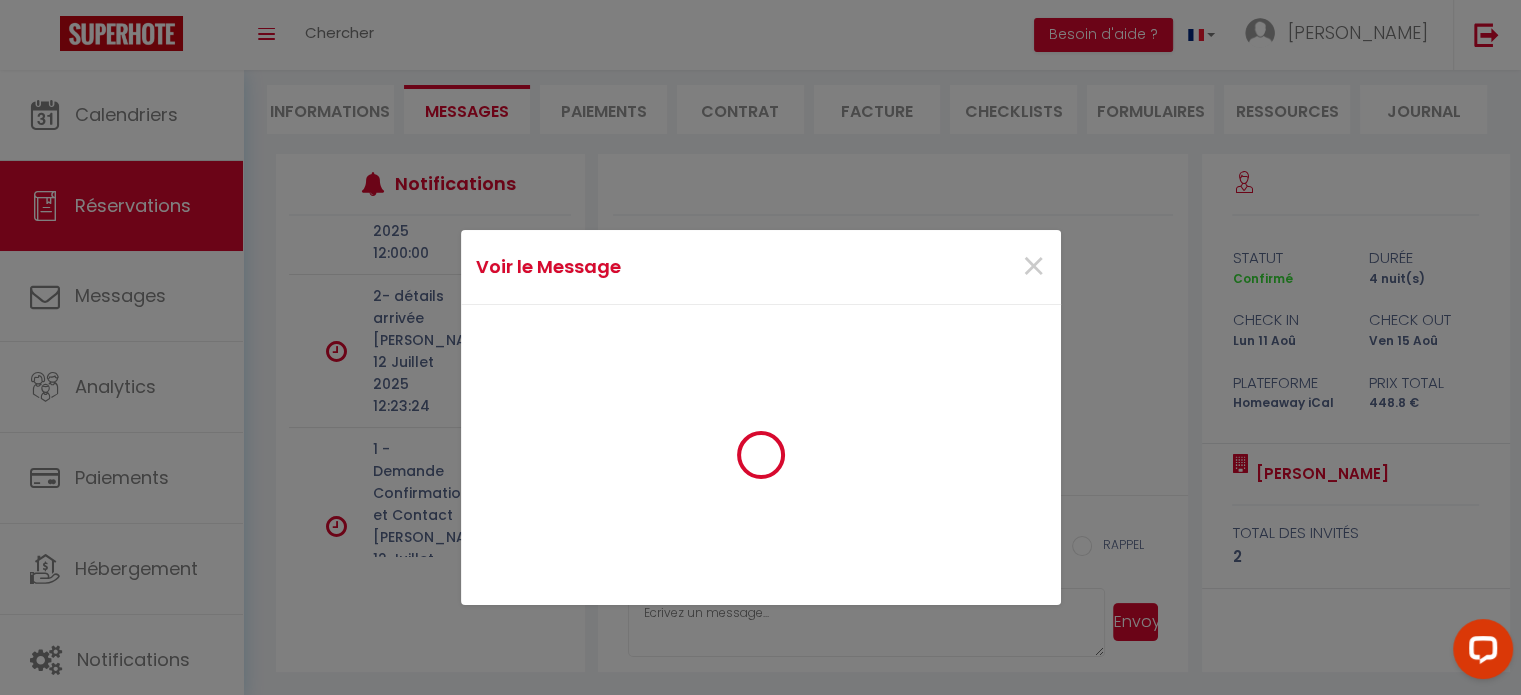 scroll, scrollTop: 839, scrollLeft: 0, axis: vertical 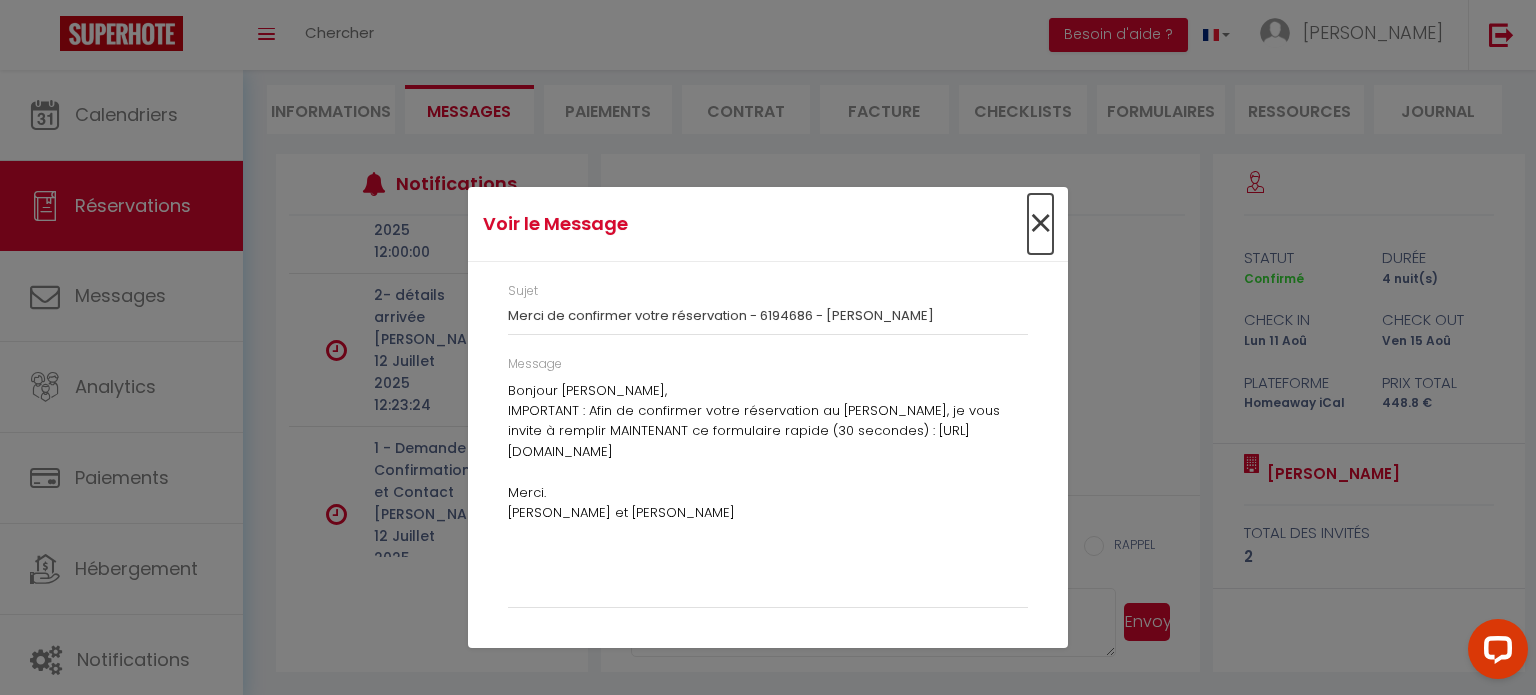 click on "×" at bounding box center (1040, 224) 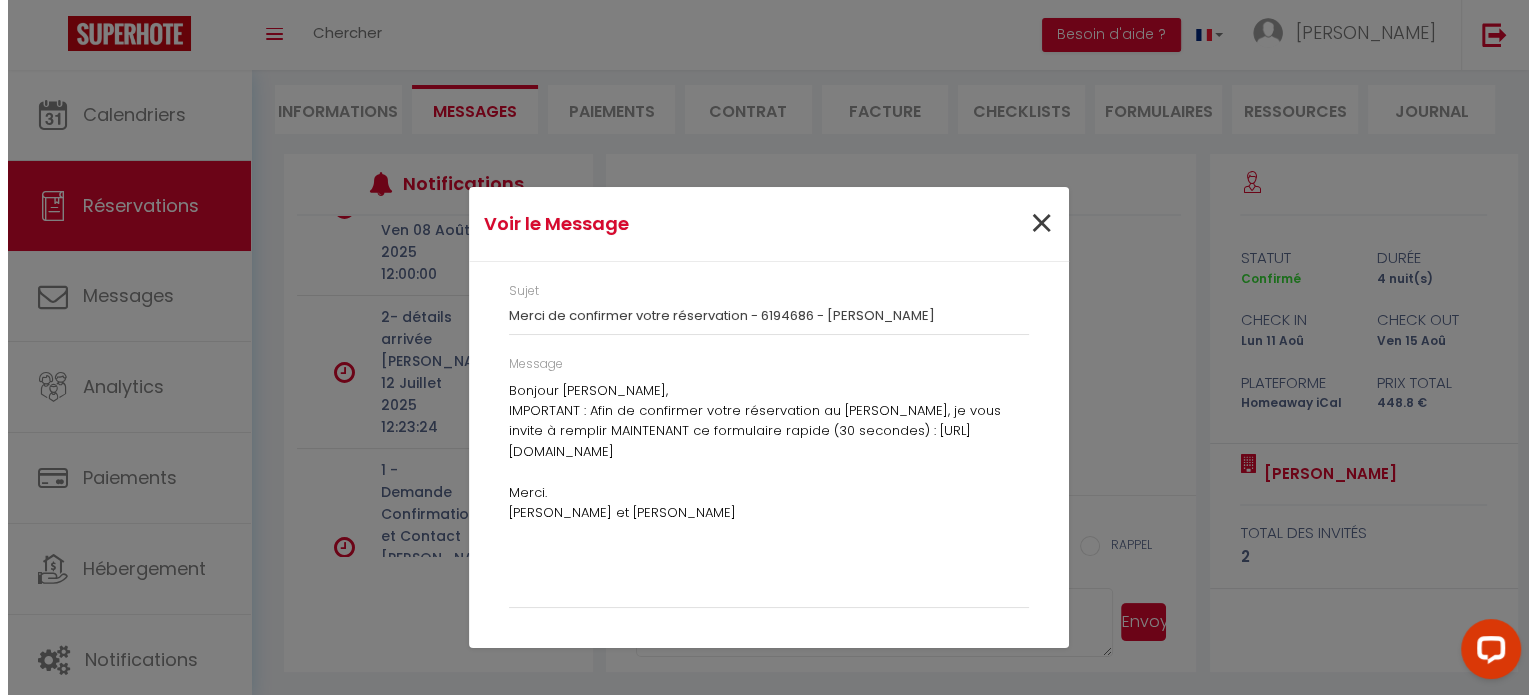 scroll, scrollTop: 860, scrollLeft: 0, axis: vertical 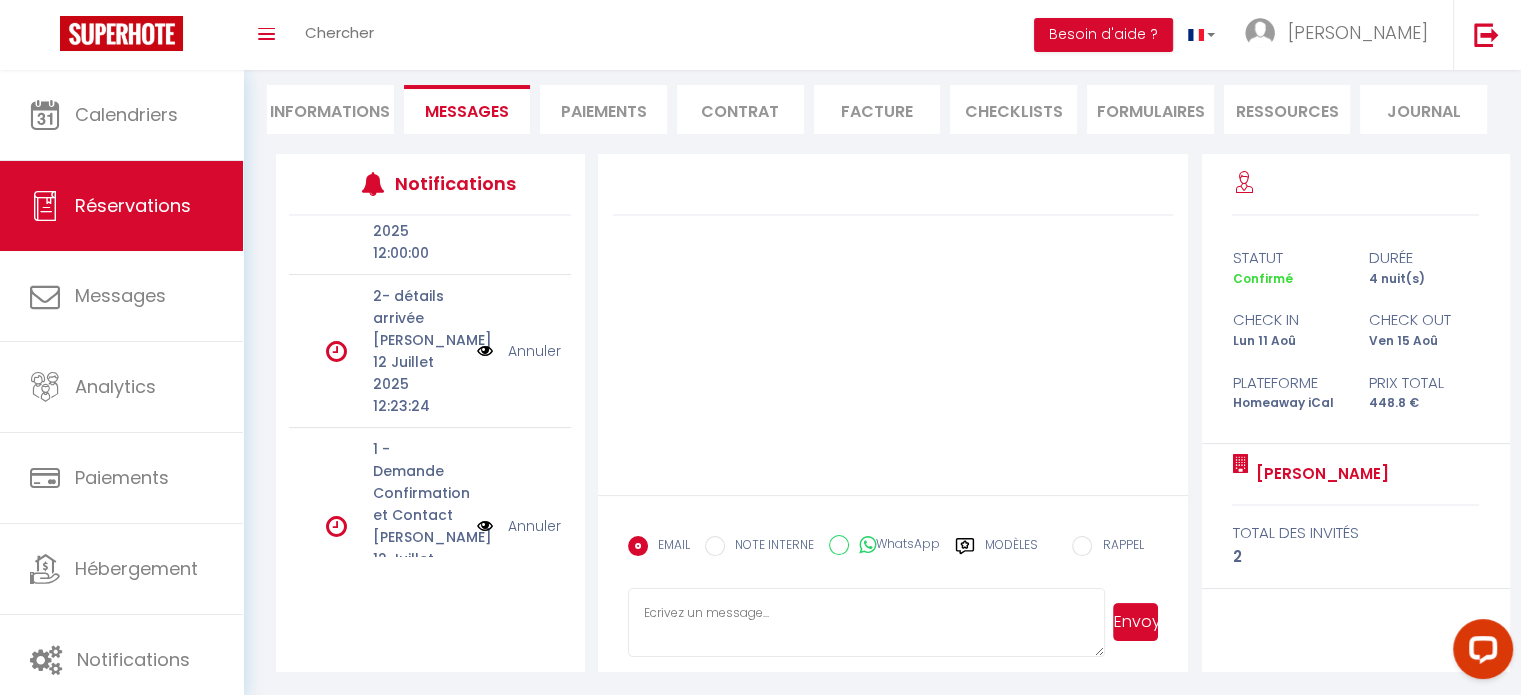 click at bounding box center [485, 351] 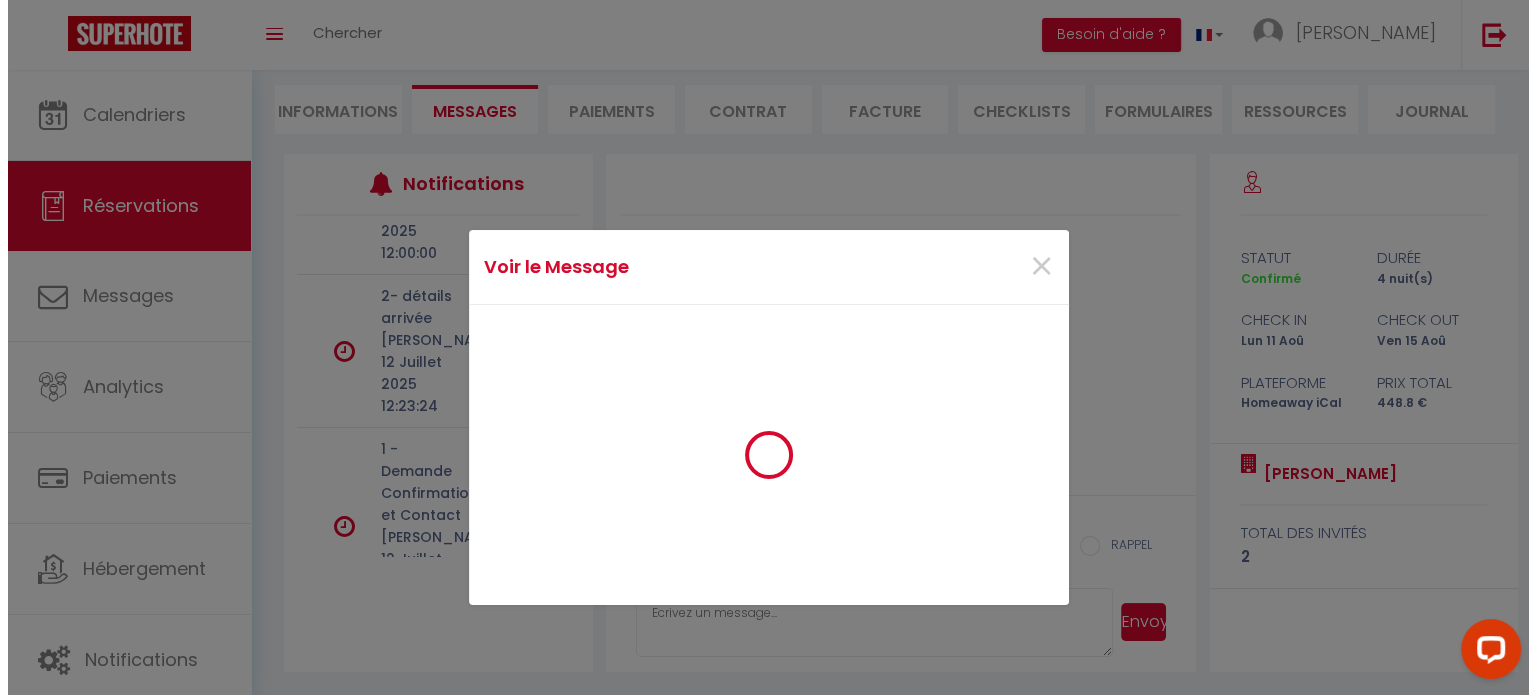 scroll, scrollTop: 839, scrollLeft: 0, axis: vertical 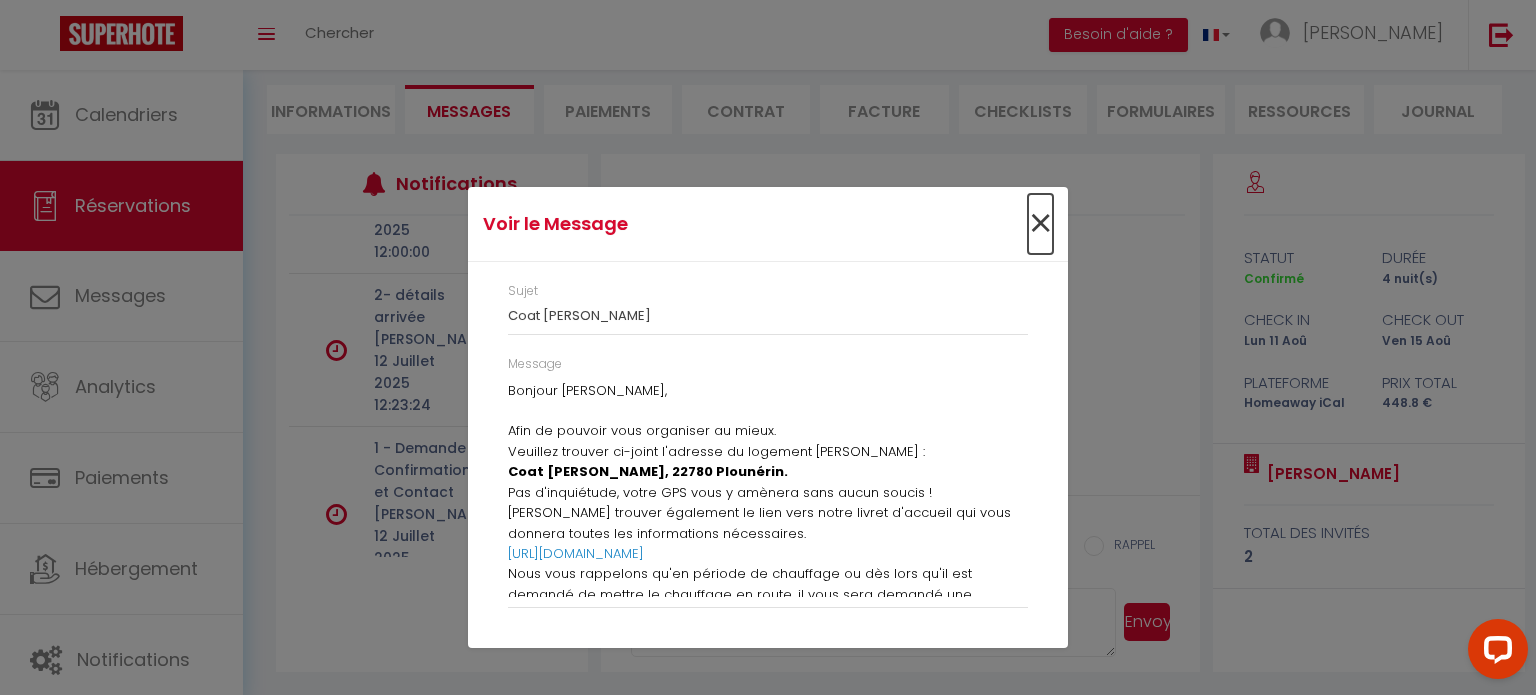 click on "×" at bounding box center (1040, 224) 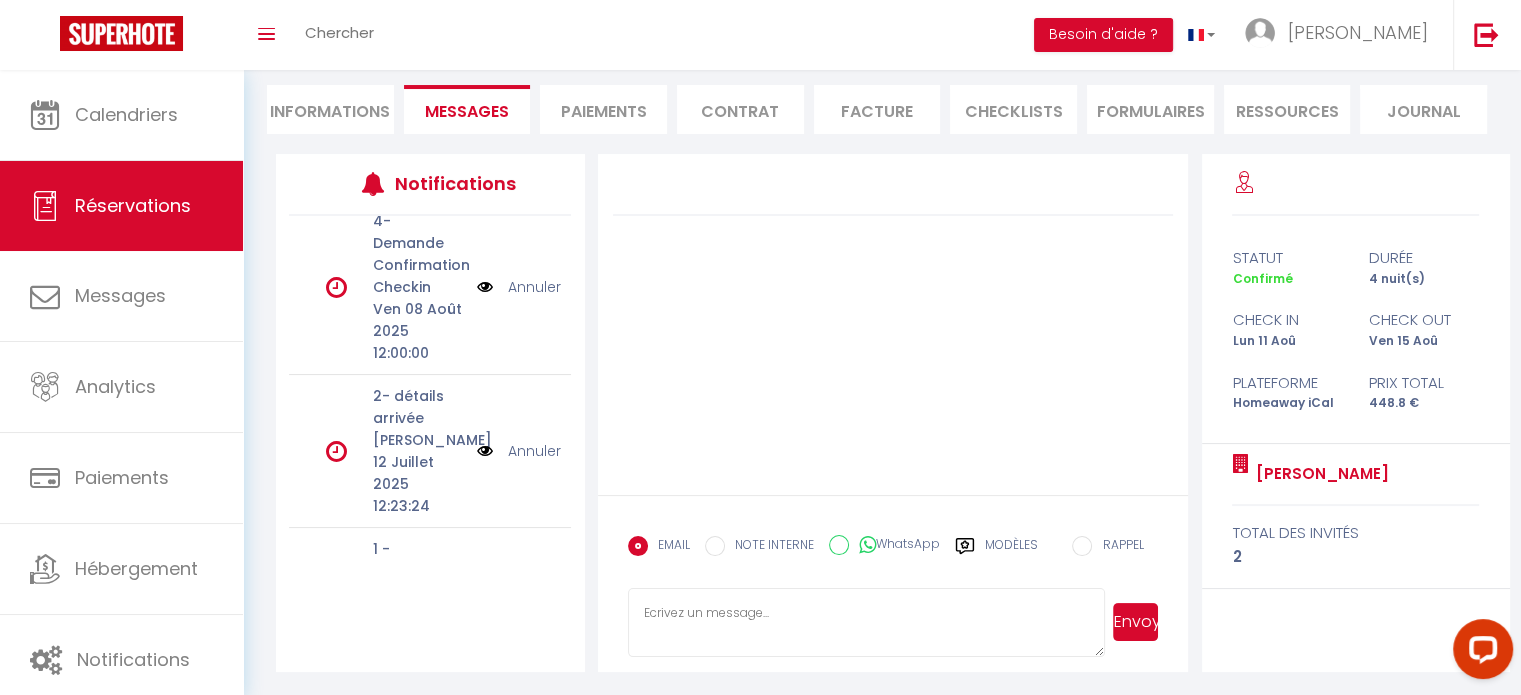 scroll, scrollTop: 660, scrollLeft: 0, axis: vertical 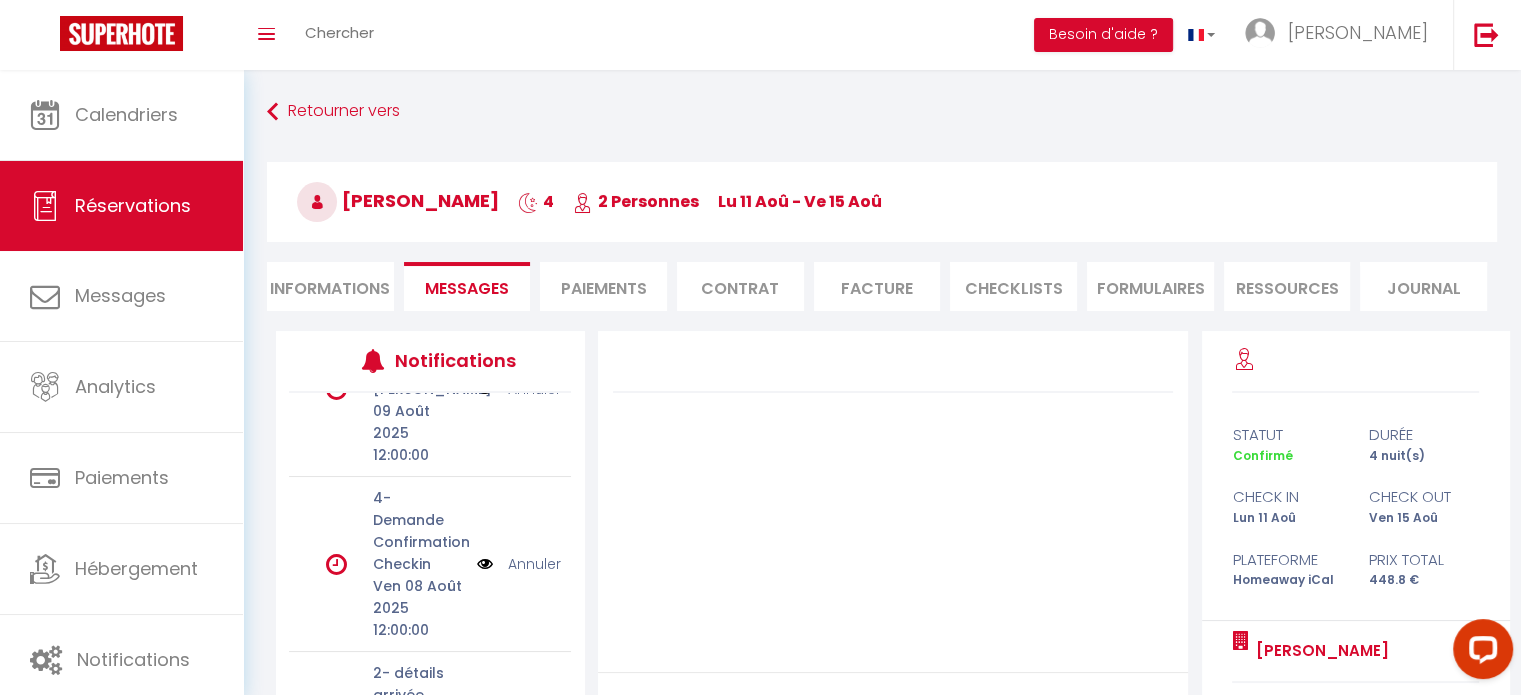 click on "Informations" at bounding box center [330, 286] 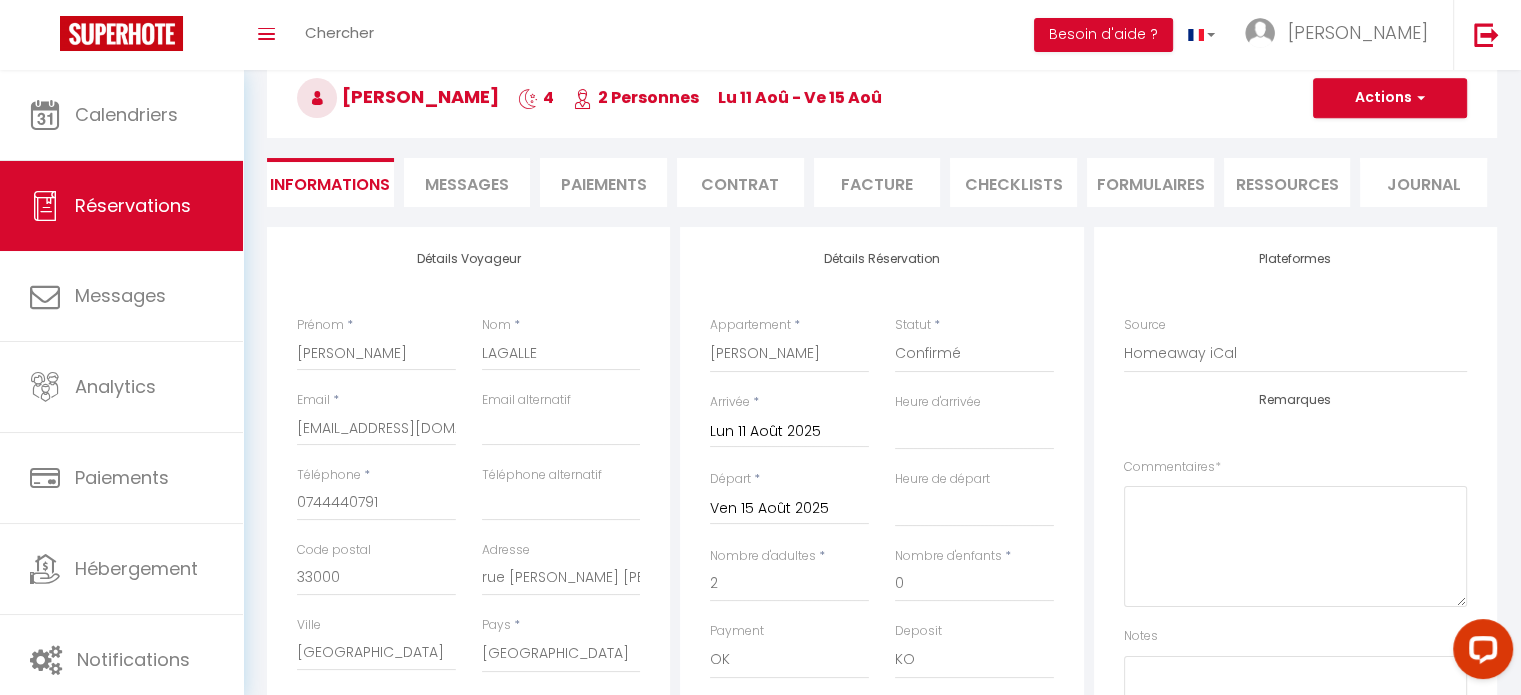 scroll, scrollTop: 300, scrollLeft: 0, axis: vertical 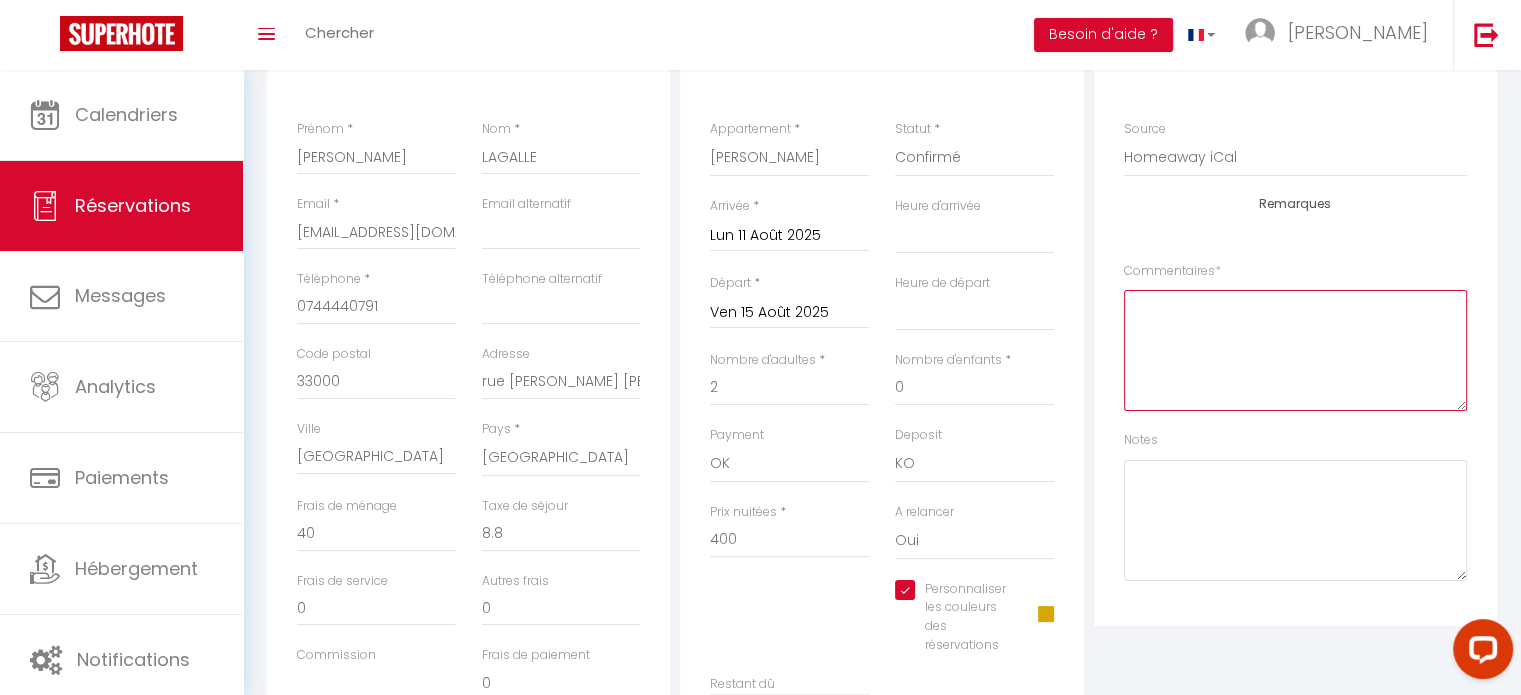click at bounding box center (1295, 350) 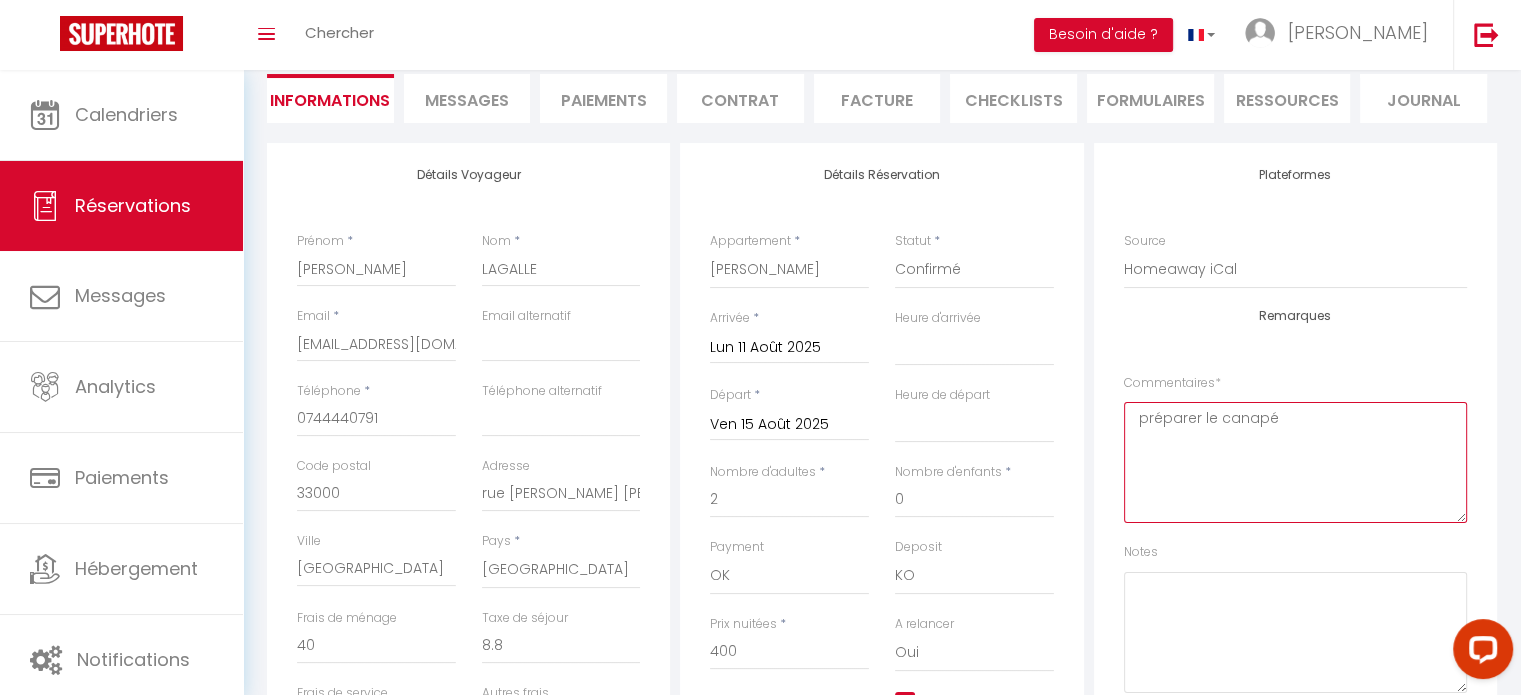 scroll, scrollTop: 0, scrollLeft: 0, axis: both 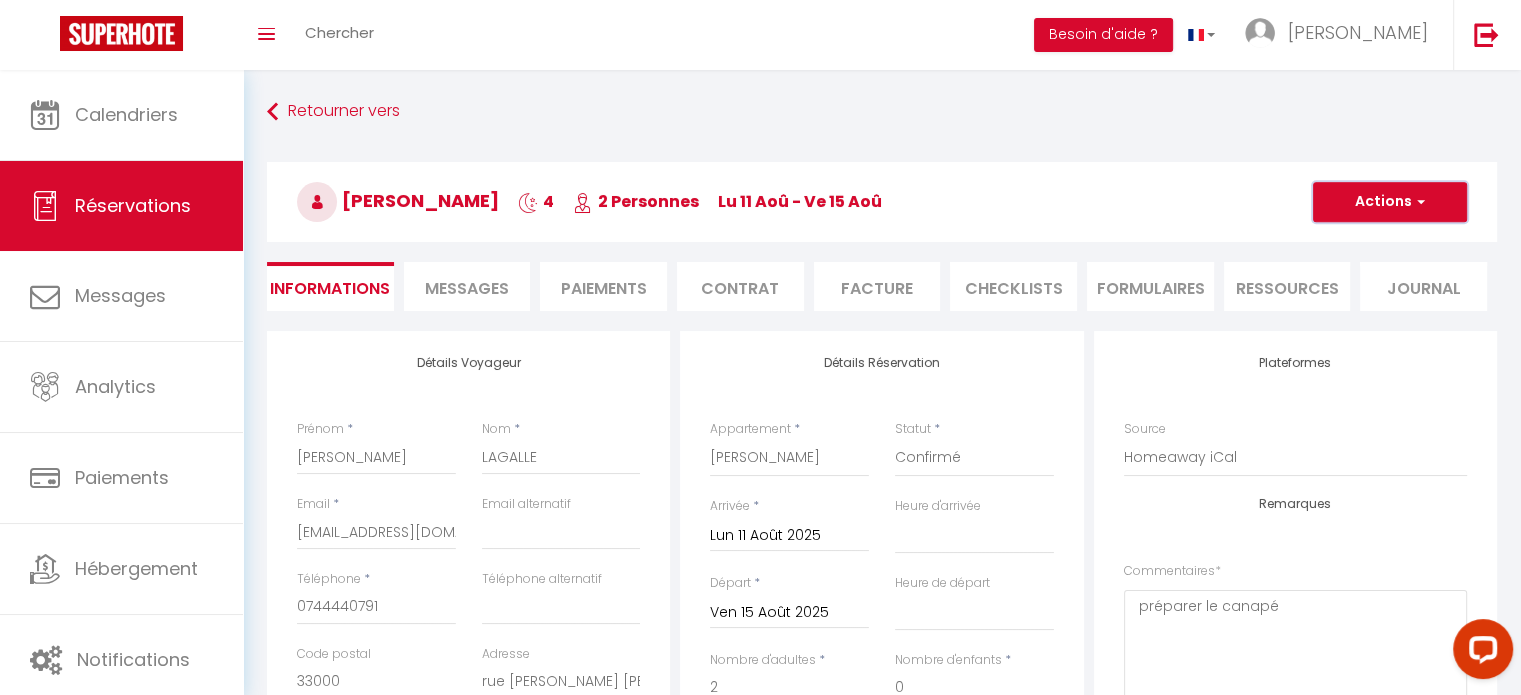 click on "Actions" at bounding box center (1390, 202) 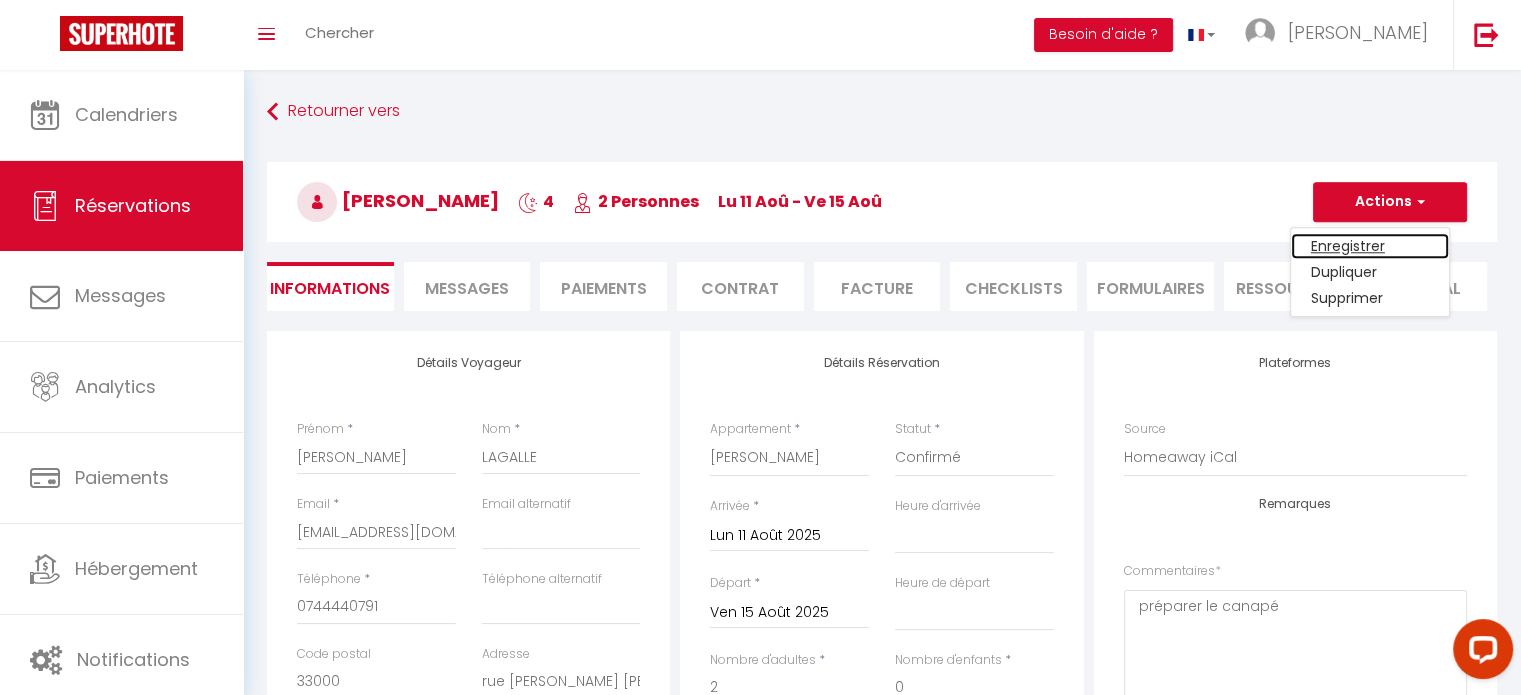 click on "Enregistrer" at bounding box center (1370, 246) 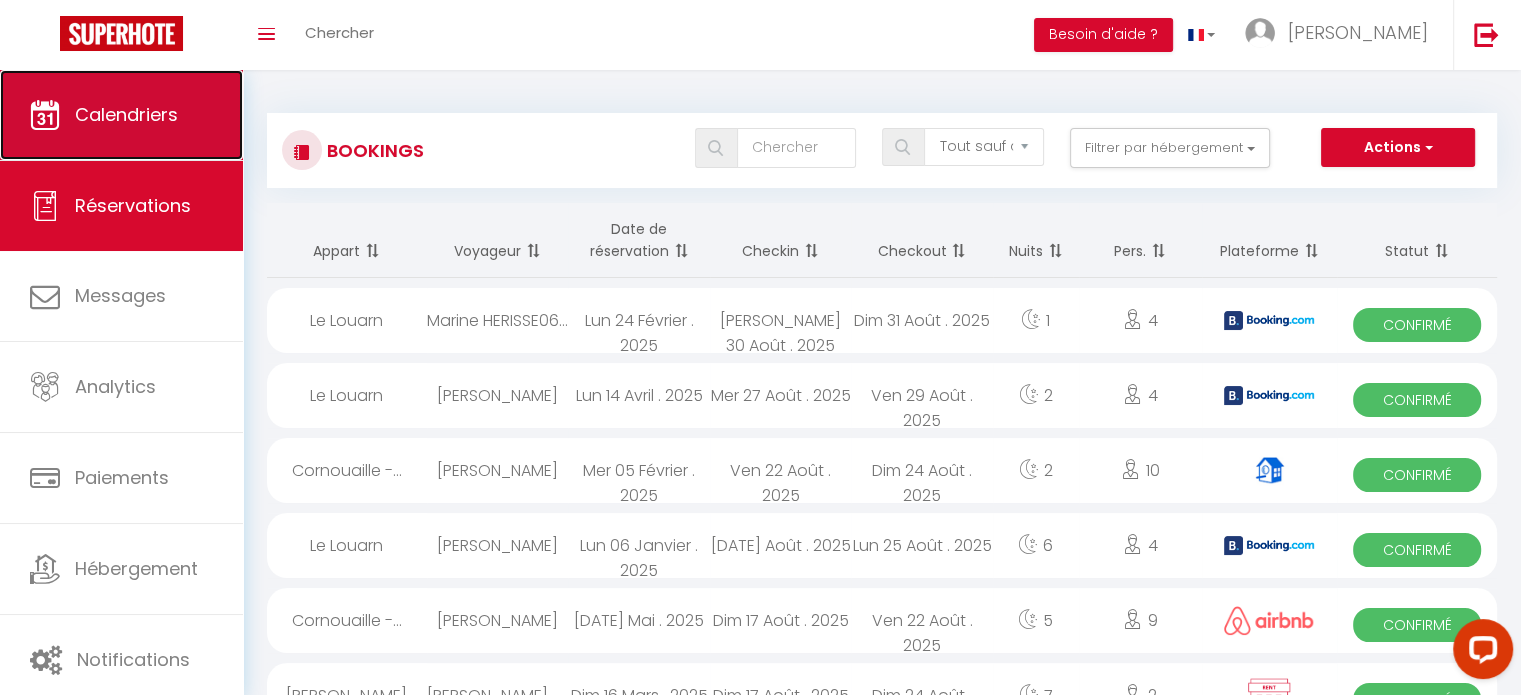 click on "Calendriers" at bounding box center [121, 115] 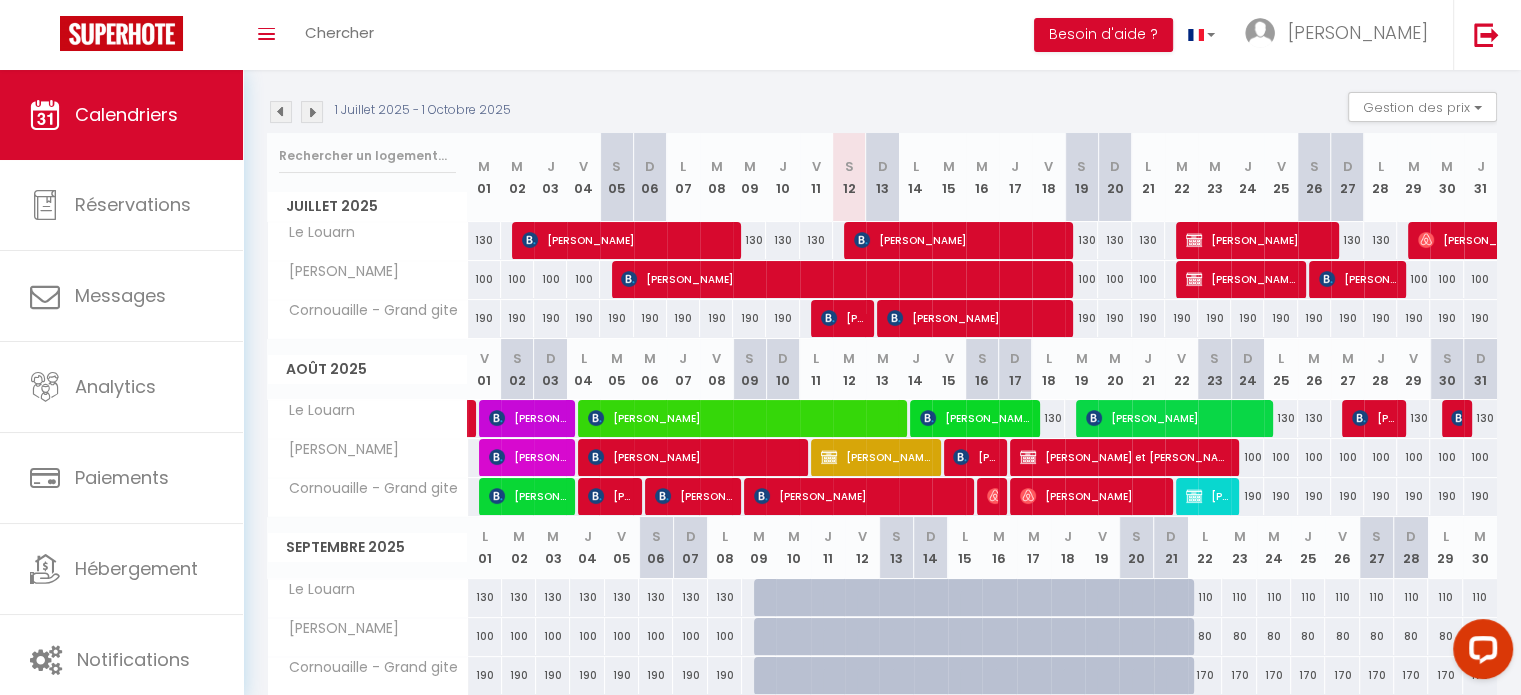 scroll, scrollTop: 200, scrollLeft: 0, axis: vertical 